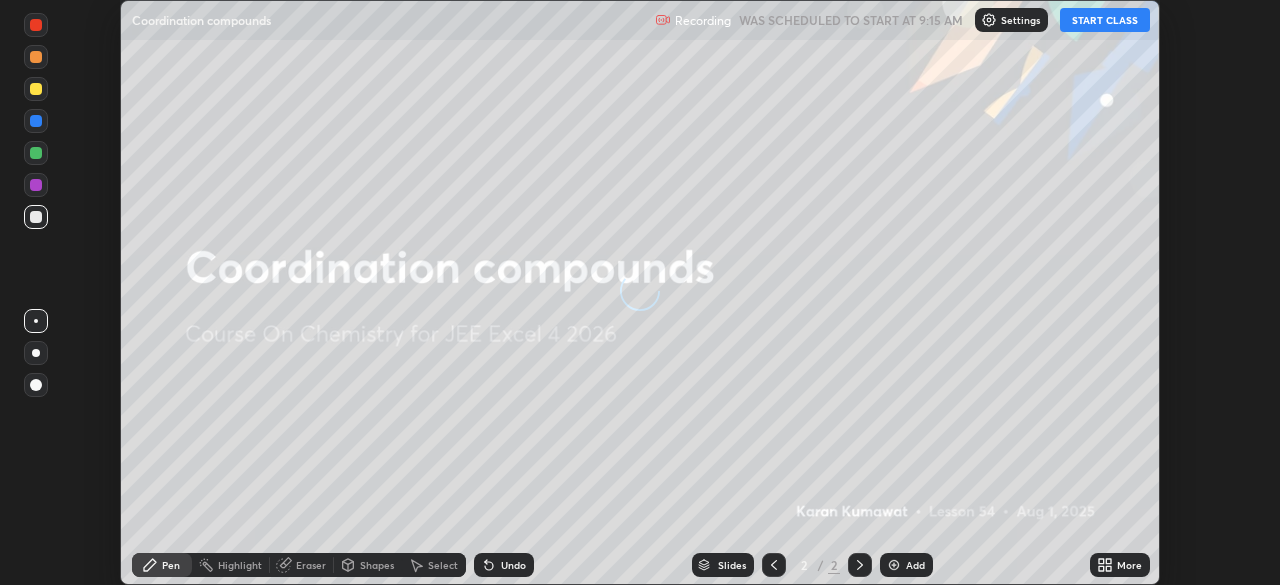 scroll, scrollTop: 0, scrollLeft: 0, axis: both 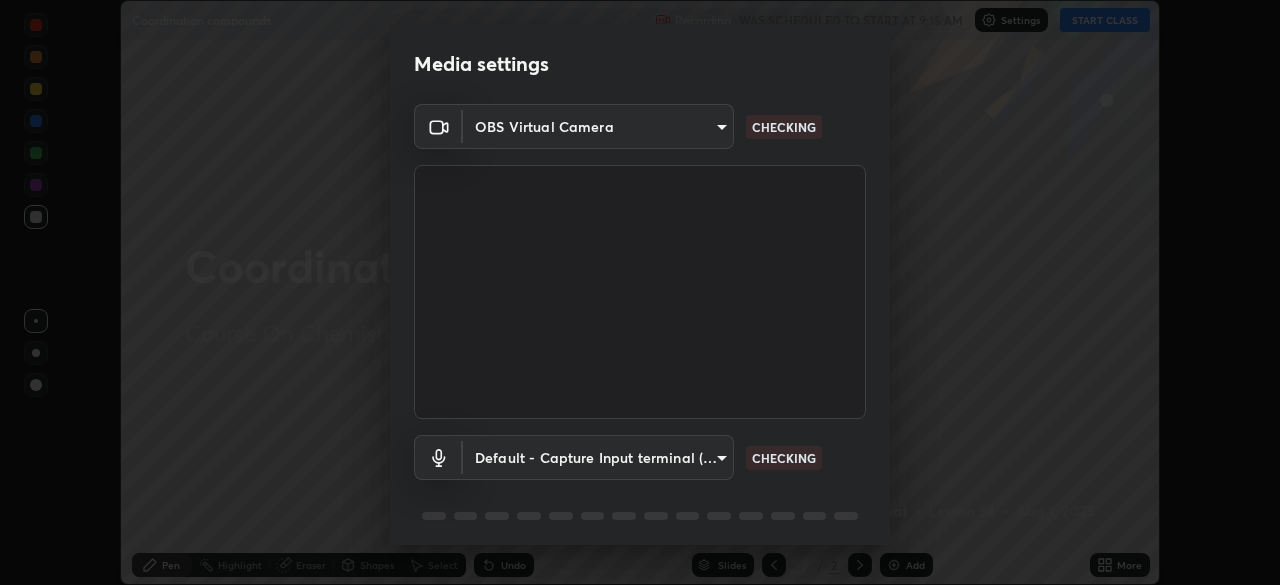 type on "3bea00eeac86fb66be6728b5c695c6c415261c56062ce64894d09a8807f83109" 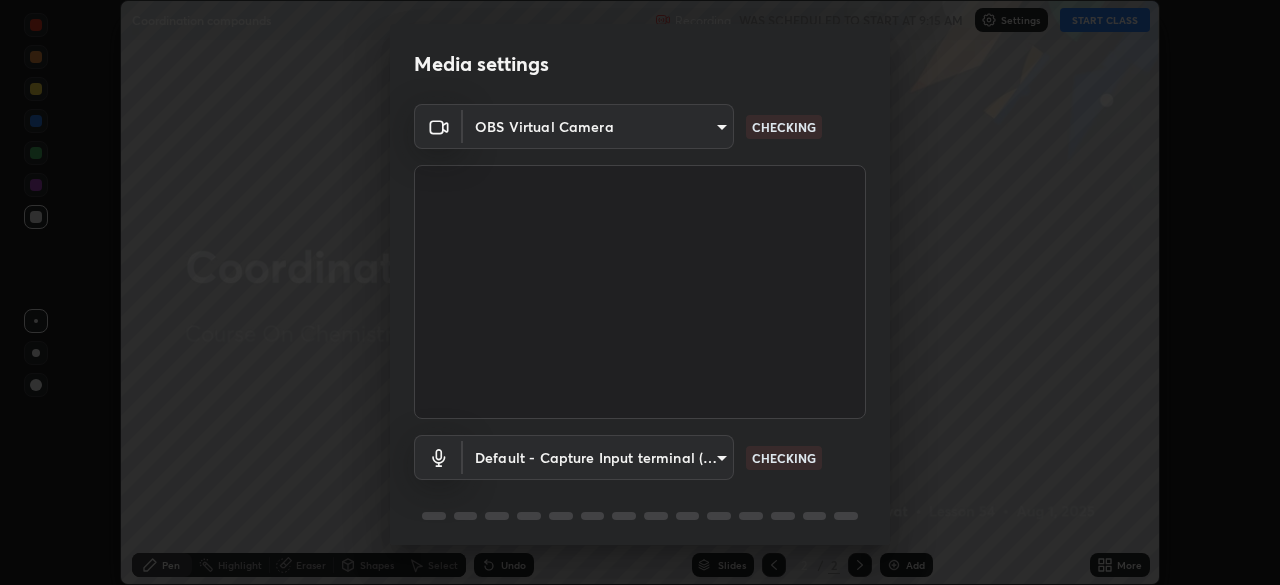 click on "Erase all Coordination compounds Recording WAS SCHEDULED TO START AT  [TIME] Settings START CLASS Setting up your live class Coordination compounds • L54 of Course On Chemistry for JEE Excel 4 2026 [FIRST] [LAST] Pen Highlight Eraser Shapes Select Undo Slides 2 / 2 Add More No doubts shared Encourage your learners to ask a doubt for better clarity Report an issue Reason for reporting Buffering Chat not working Audio - Video sync issue Educator video quality low ​ Attach an image Report Media settings OBS Virtual Camera [HASH]" at bounding box center [640, 292] 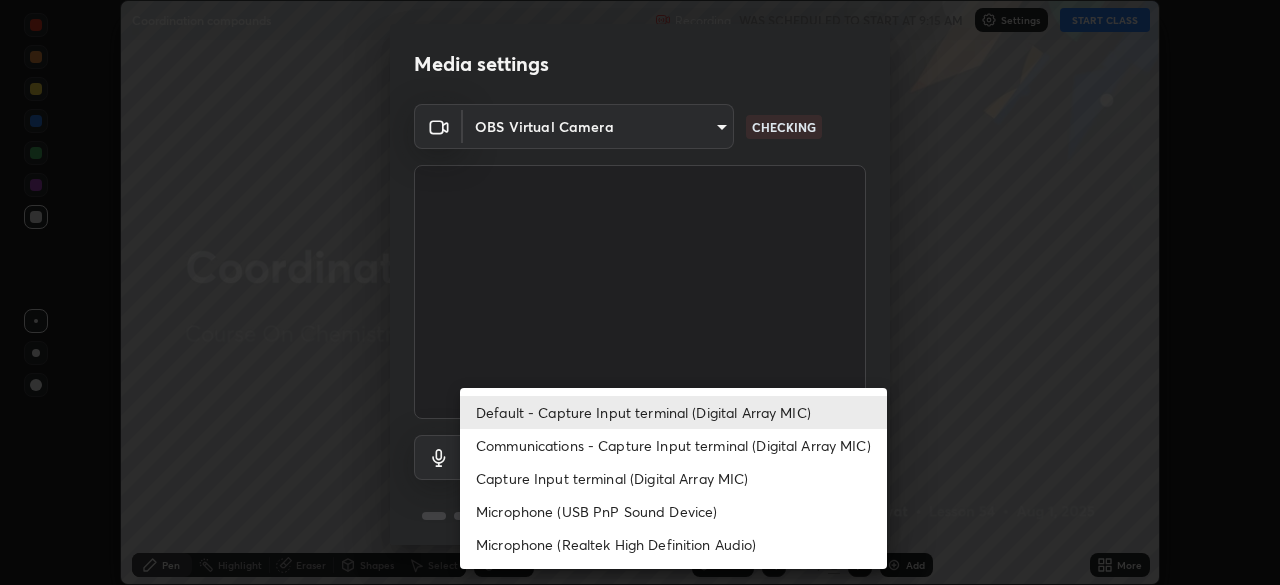 click on "Communications - Capture Input terminal (Digital Array MIC)" at bounding box center (673, 445) 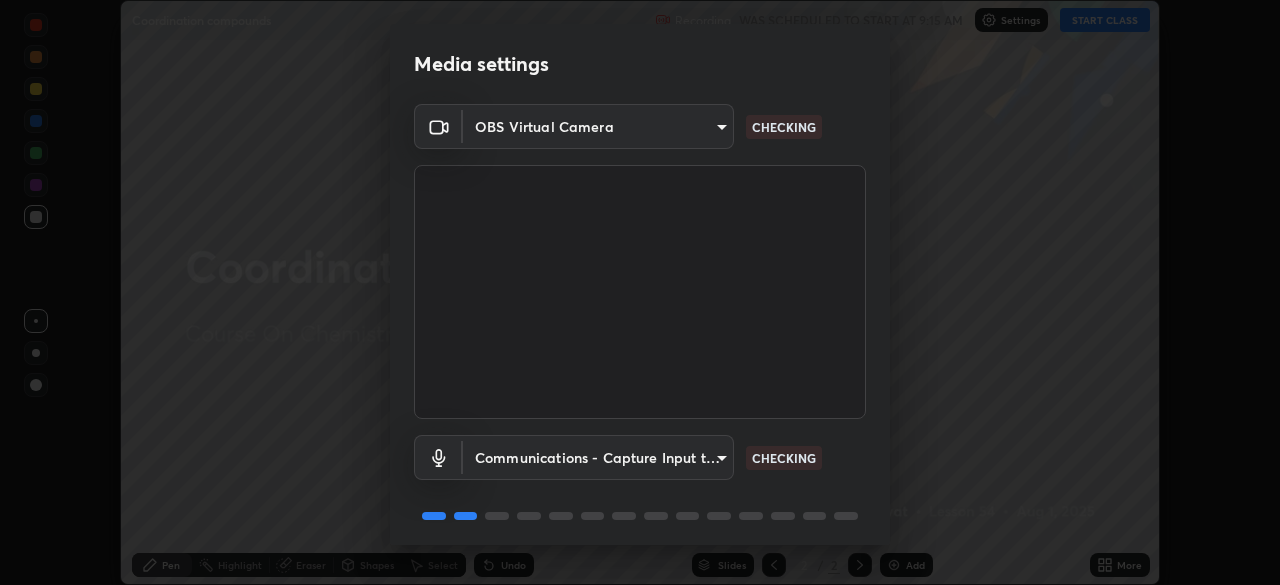 scroll, scrollTop: 71, scrollLeft: 0, axis: vertical 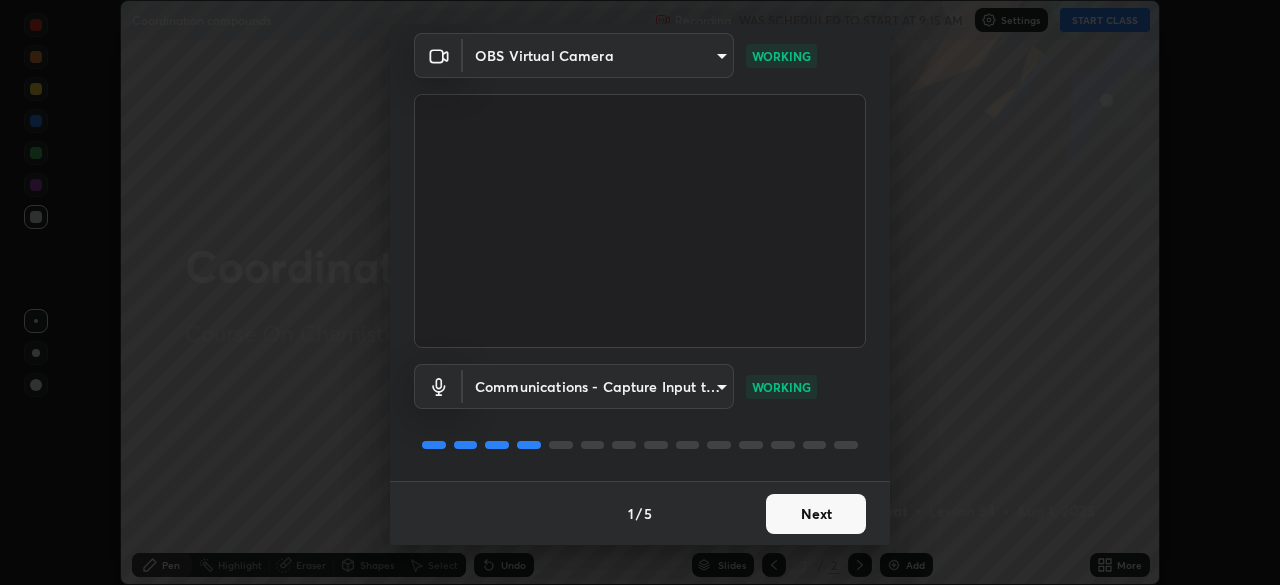 click on "Next" at bounding box center [816, 514] 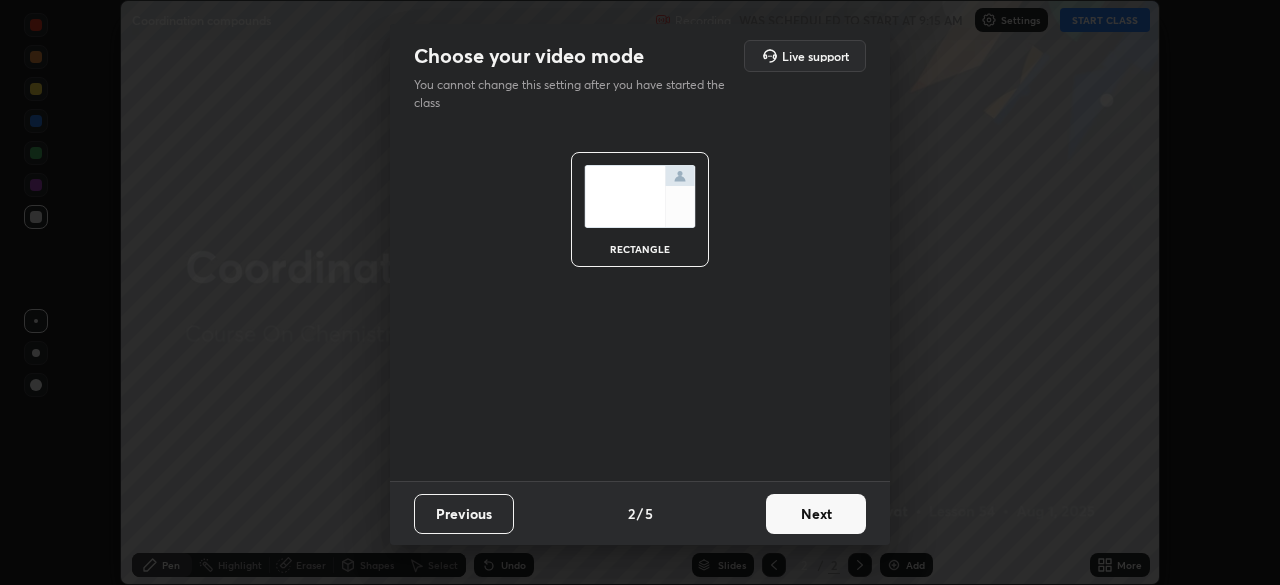 click on "Next" at bounding box center [816, 514] 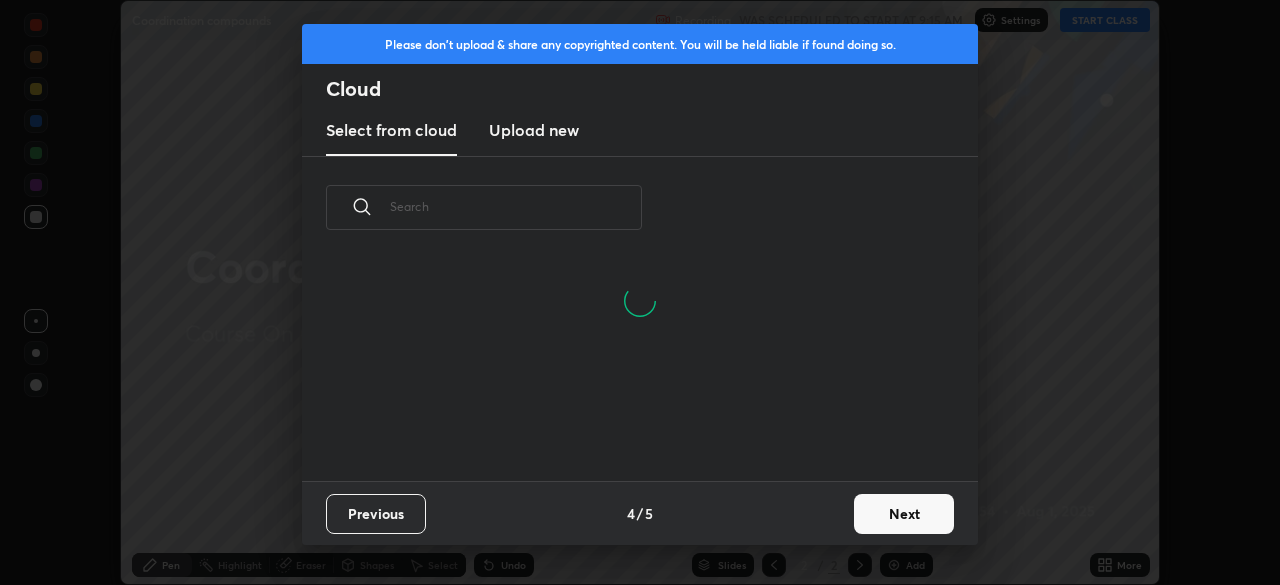 click on "Next" at bounding box center [904, 514] 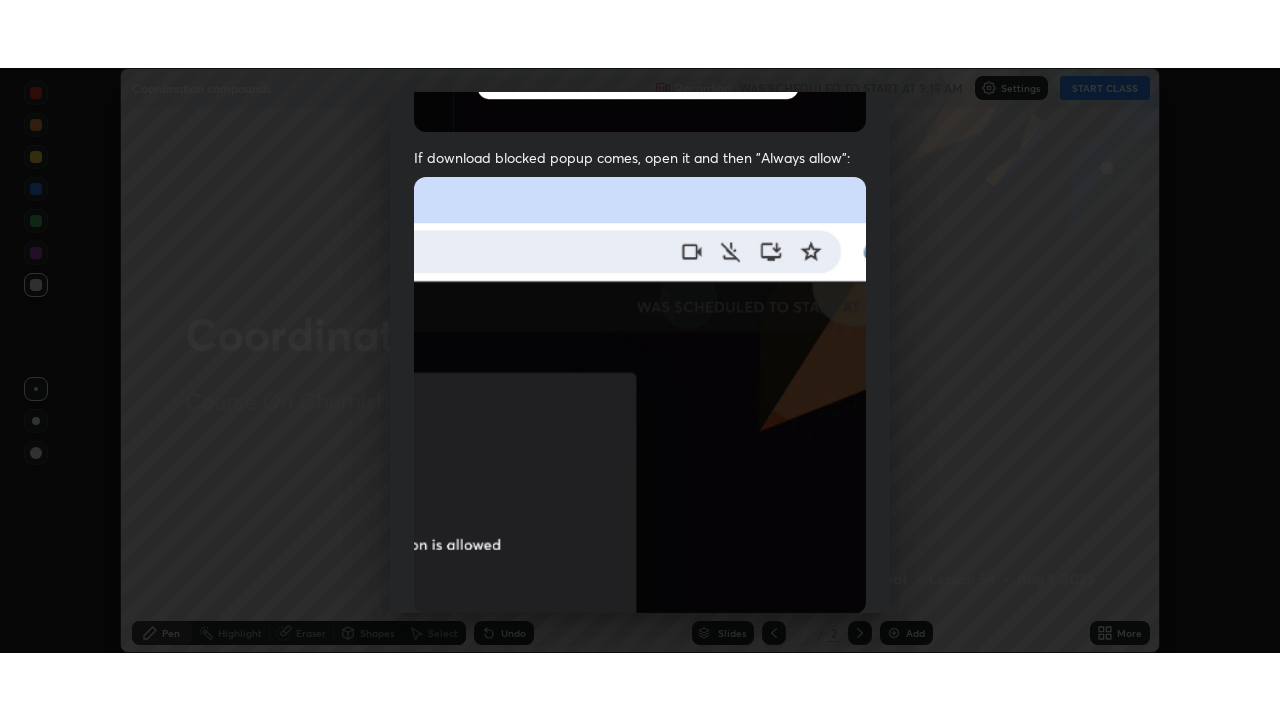 scroll, scrollTop: 479, scrollLeft: 0, axis: vertical 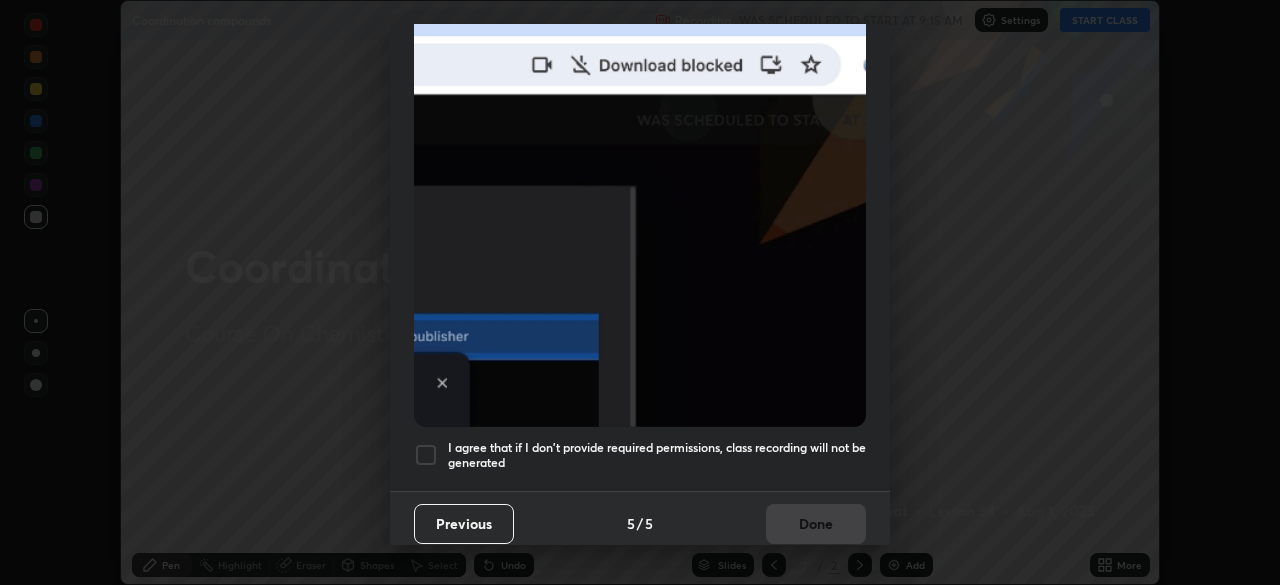 click on "I agree that if I don't provide required permissions, class recording will not be generated" at bounding box center [657, 455] 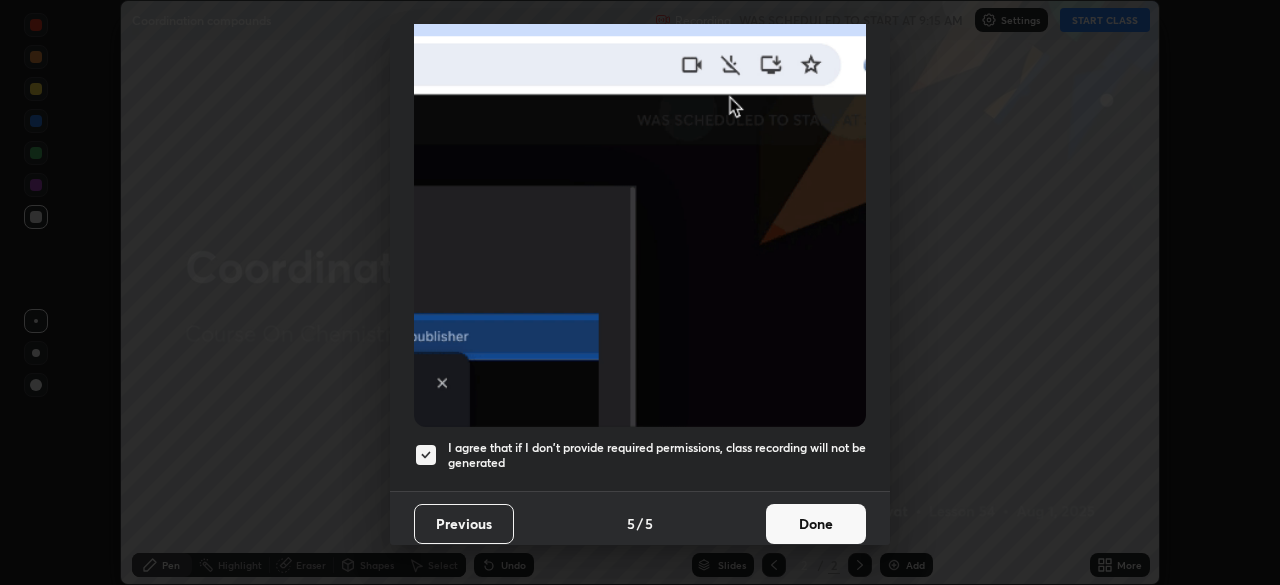 click on "Done" at bounding box center (816, 524) 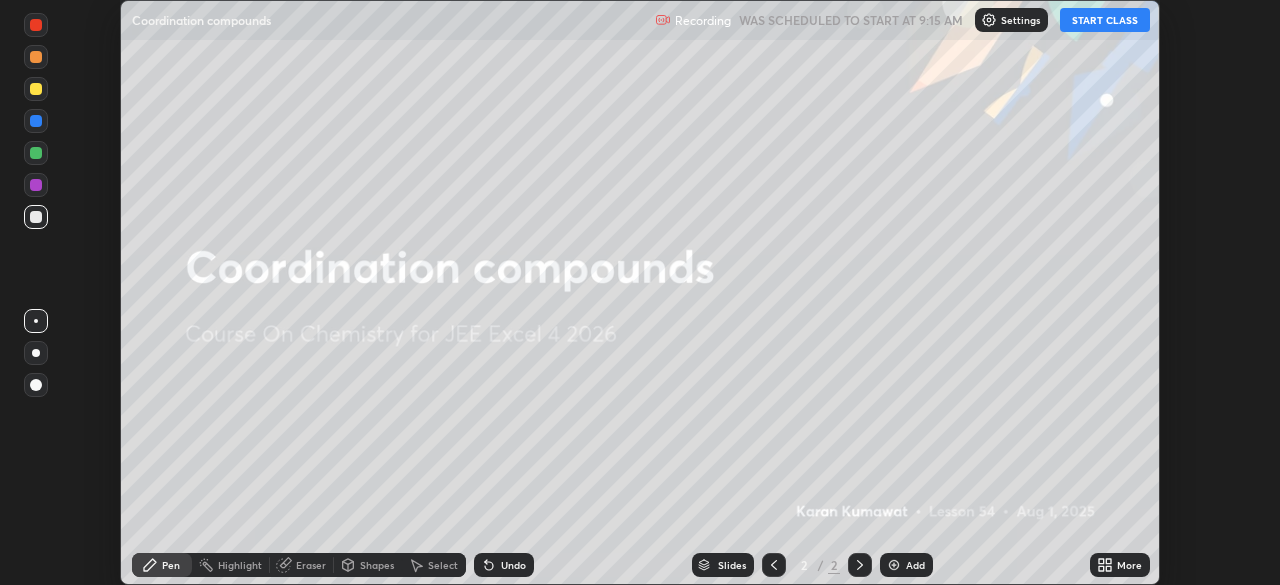 click 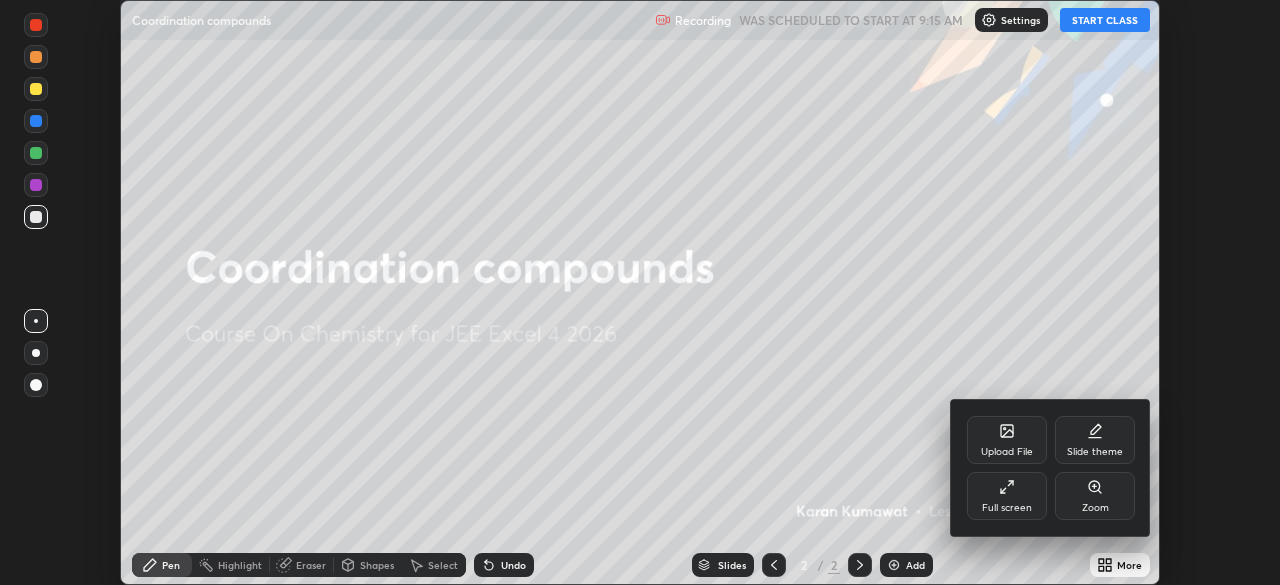 click on "Full screen" at bounding box center (1007, 508) 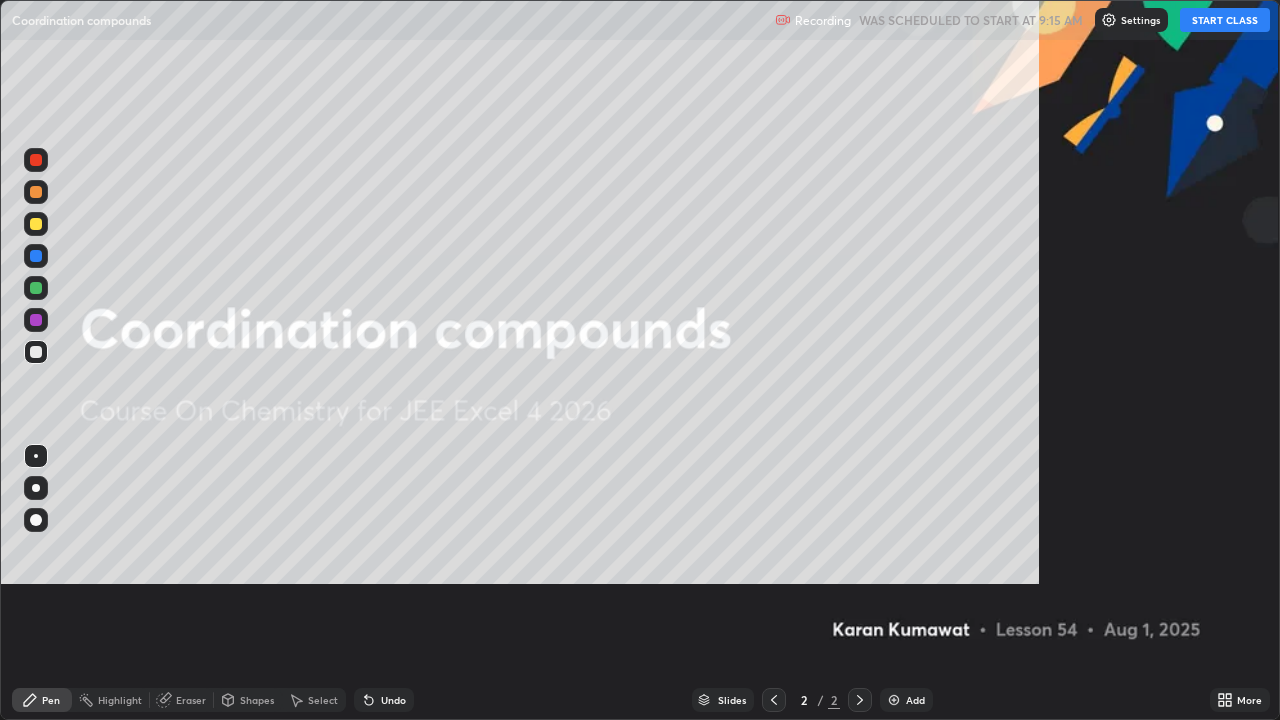 scroll, scrollTop: 99280, scrollLeft: 98720, axis: both 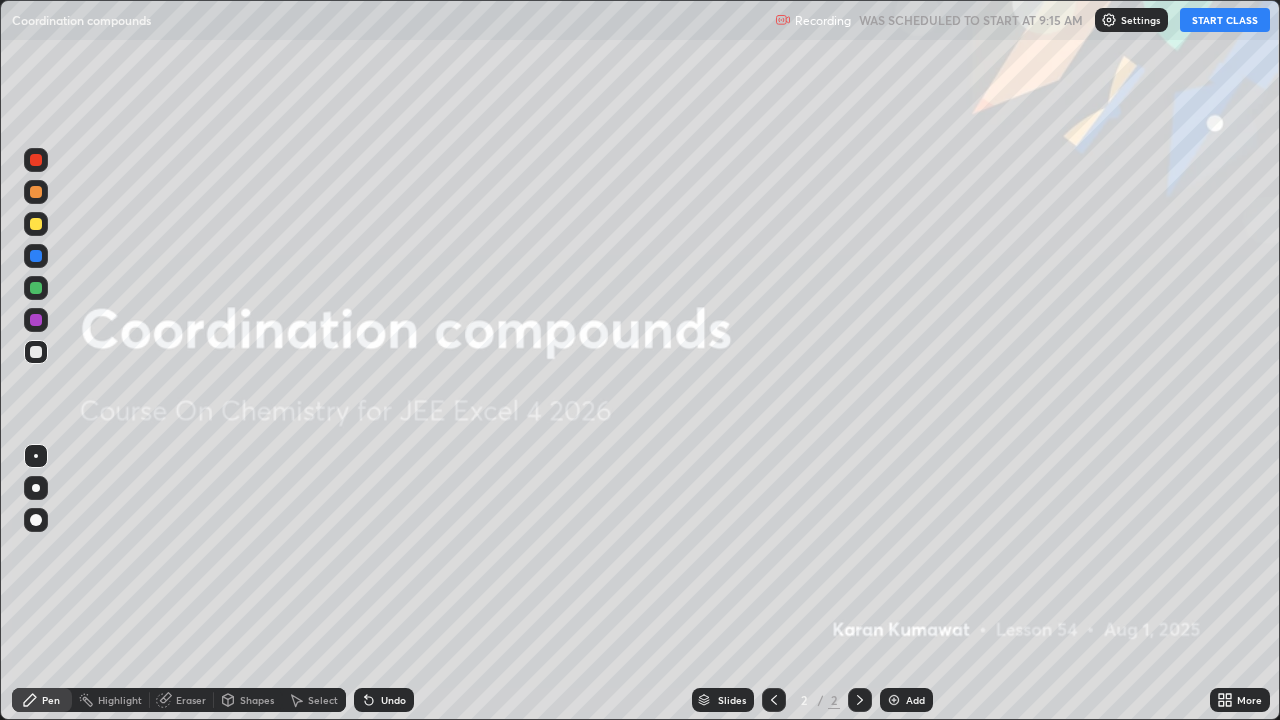 click on "START CLASS" at bounding box center [1225, 20] 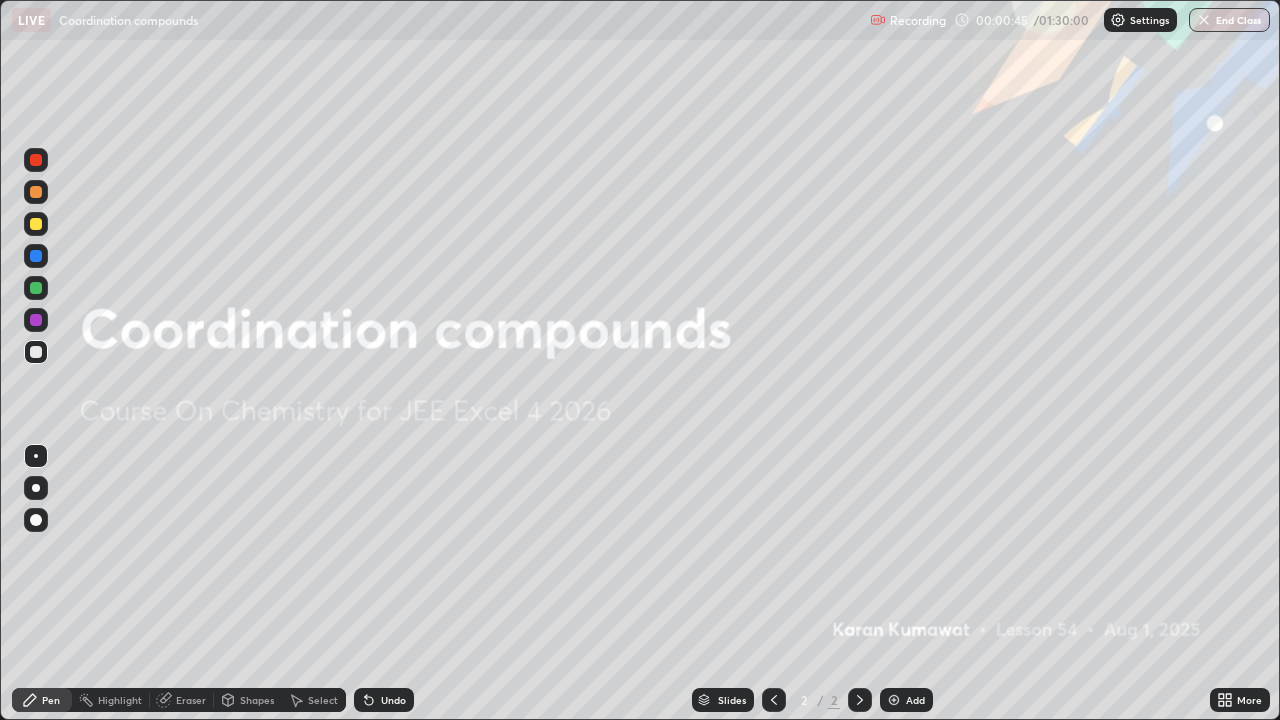 click on "Add" at bounding box center (915, 700) 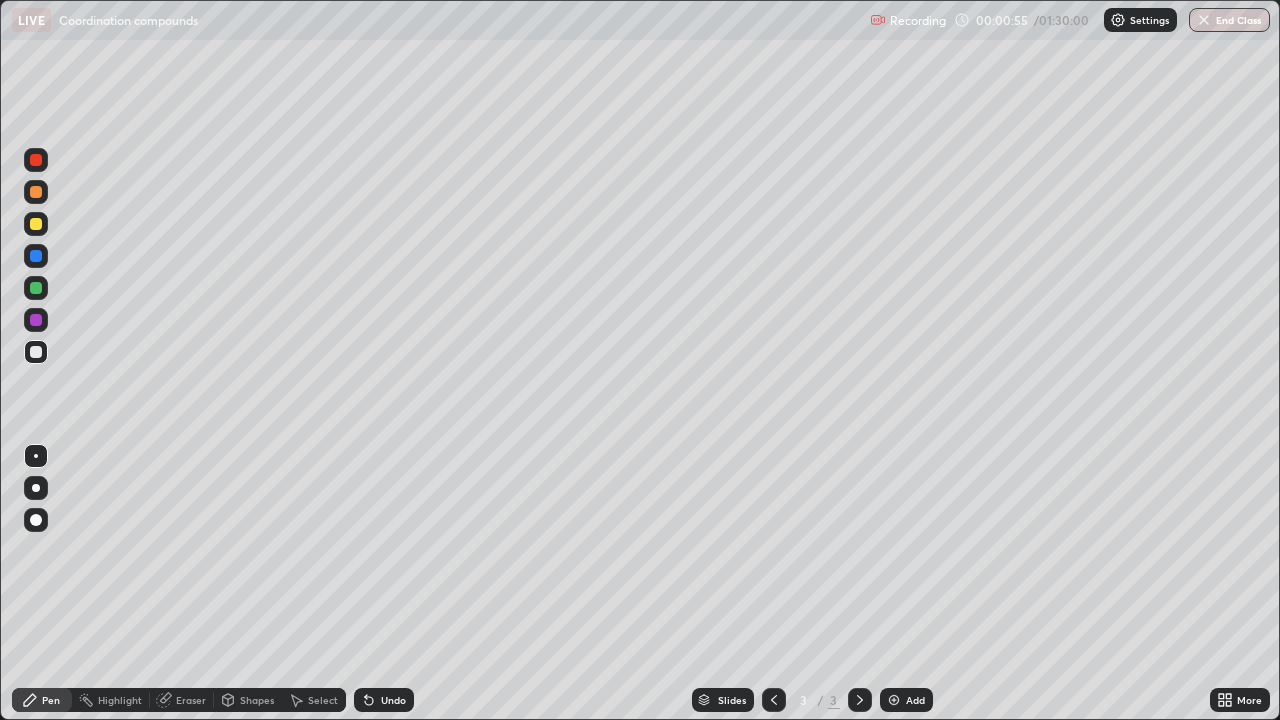 click at bounding box center (36, 160) 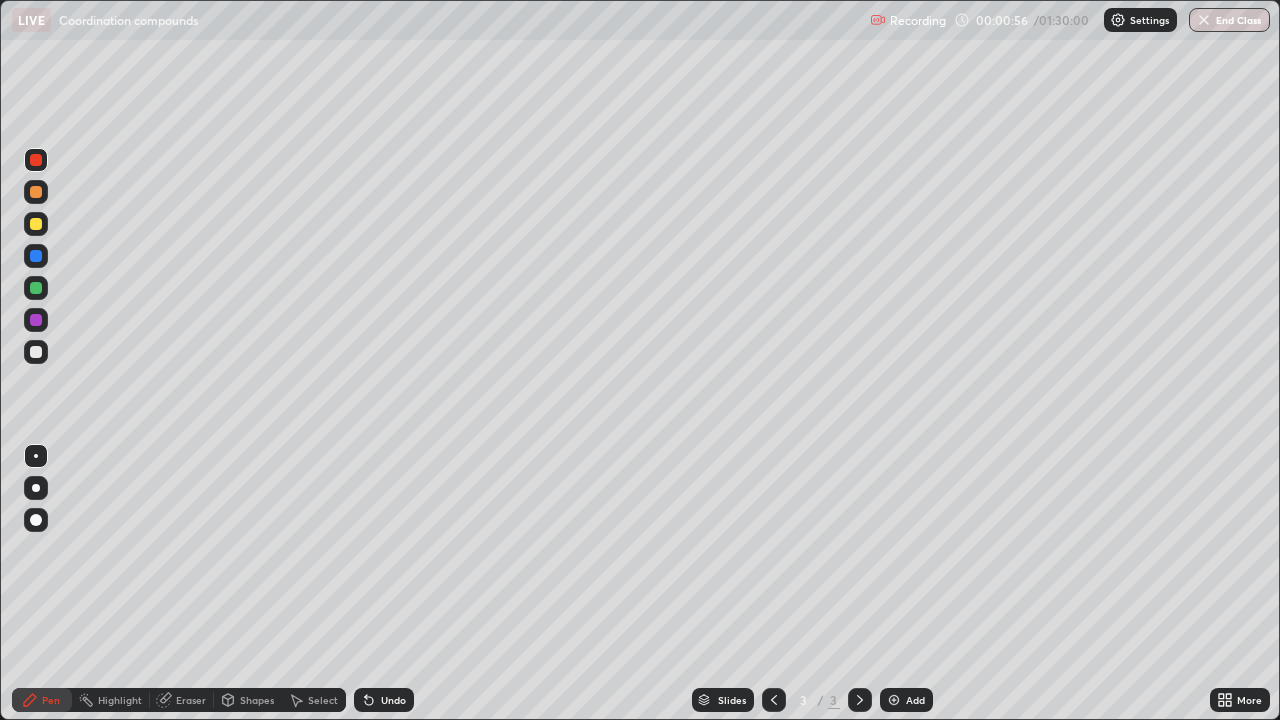 click at bounding box center (36, 160) 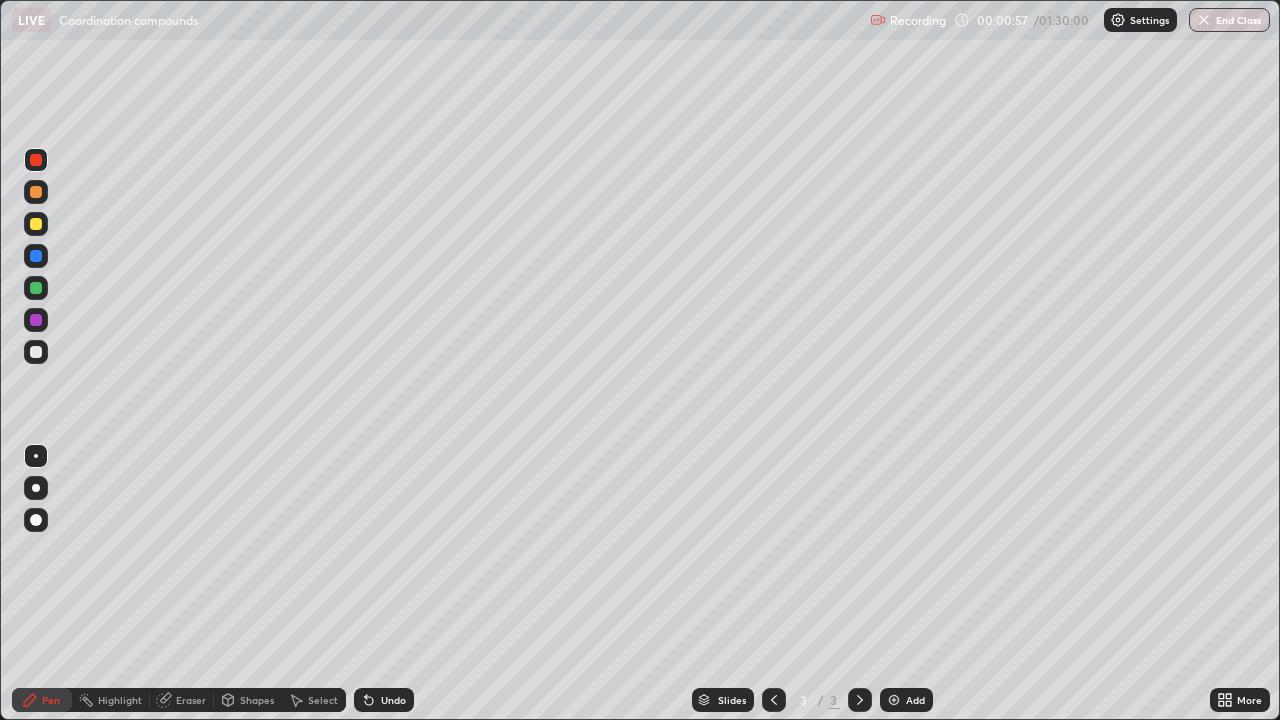 click at bounding box center (36, 224) 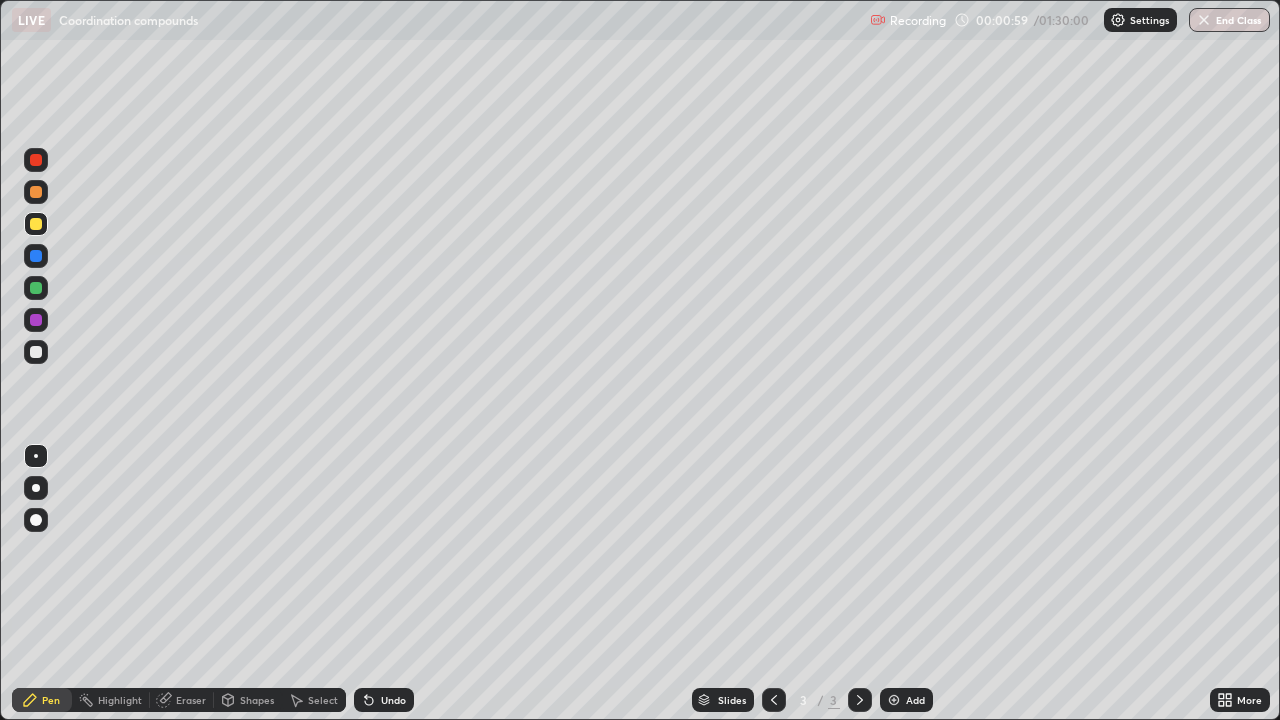 click at bounding box center (36, 488) 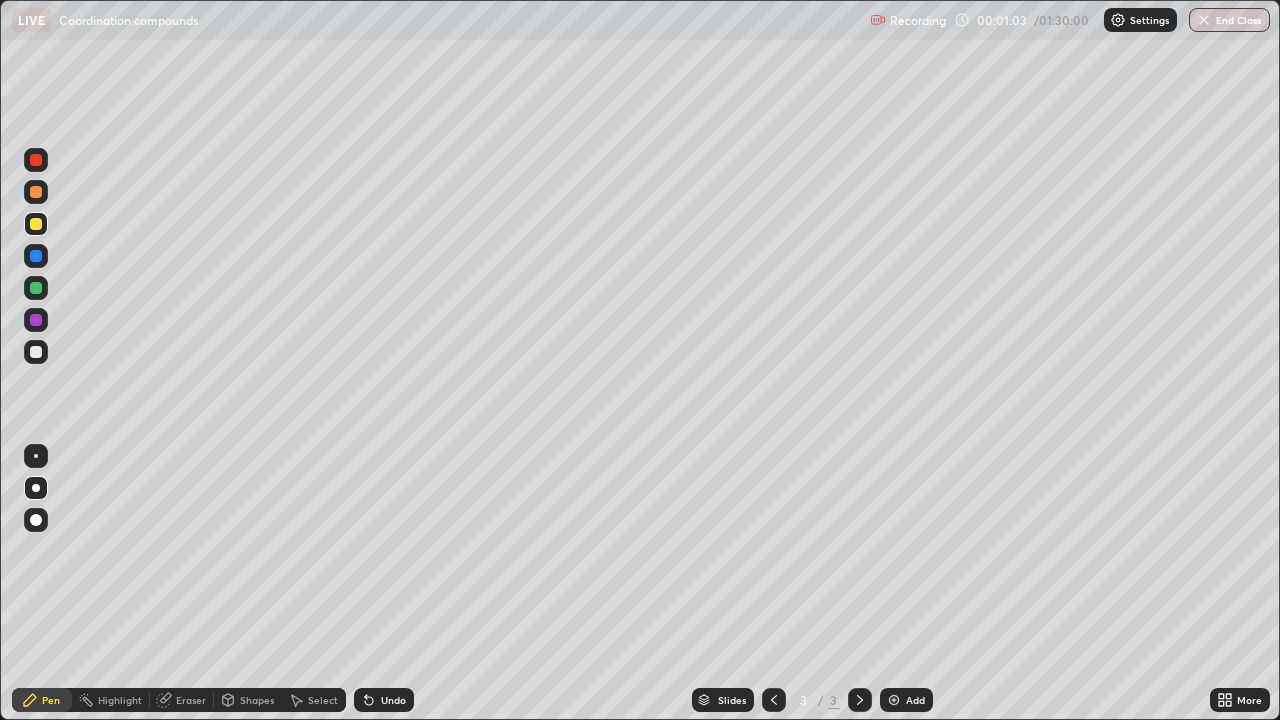 click at bounding box center (36, 352) 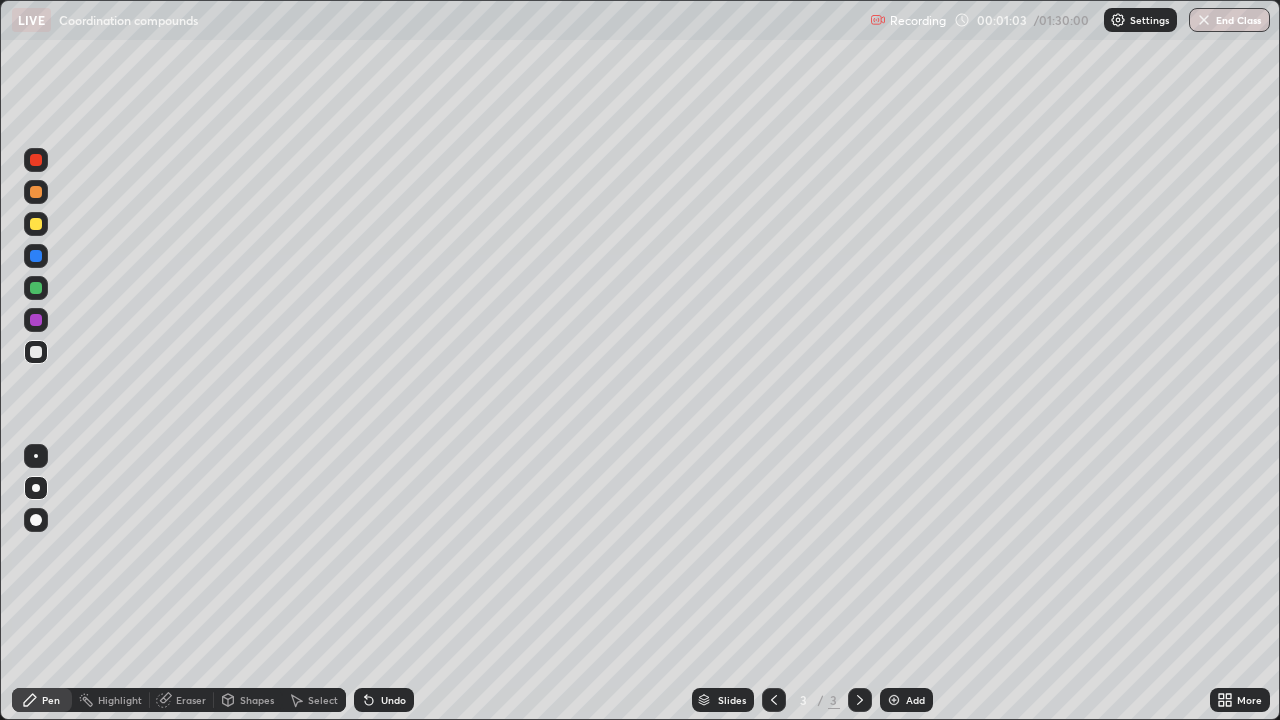 click at bounding box center [36, 352] 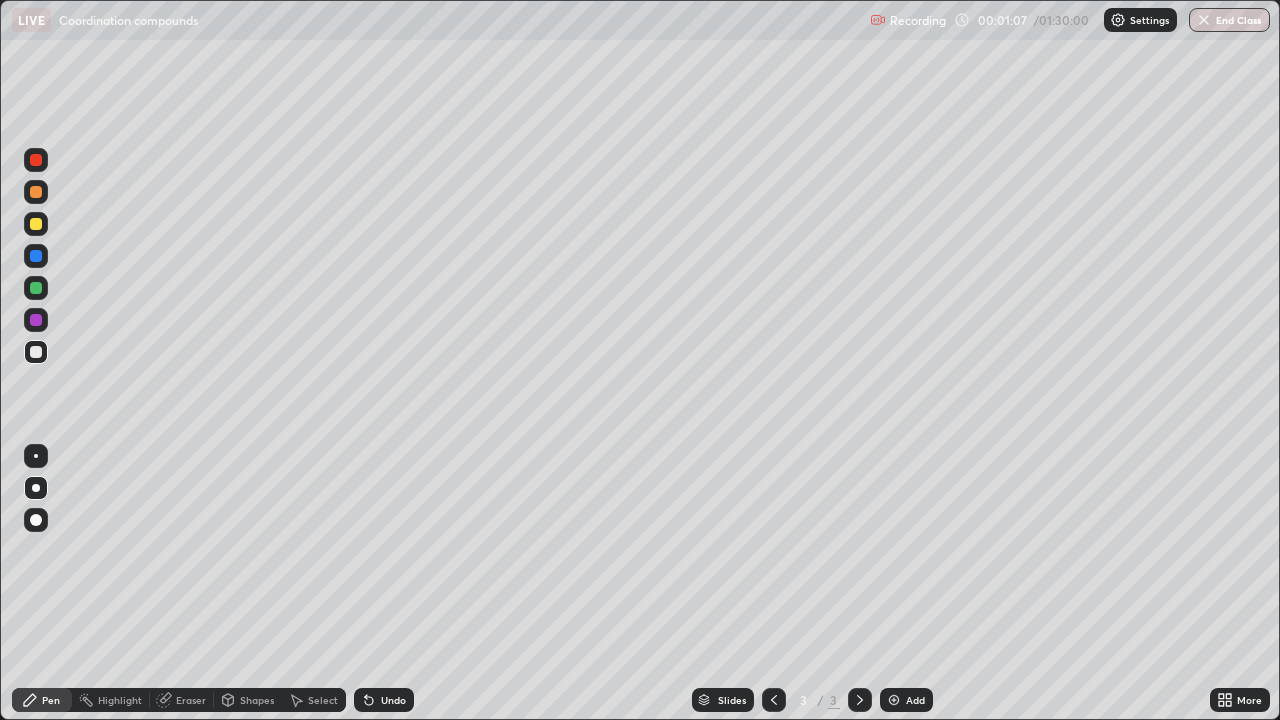 click at bounding box center (36, 352) 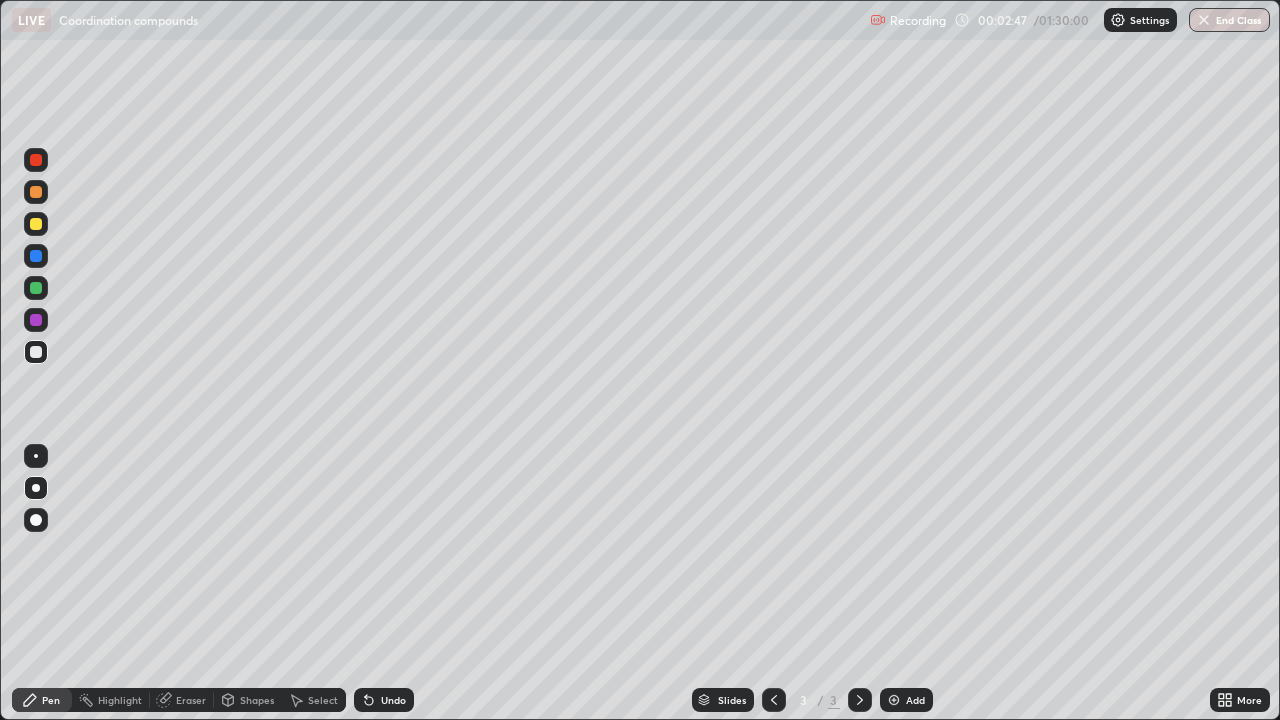 click at bounding box center [36, 352] 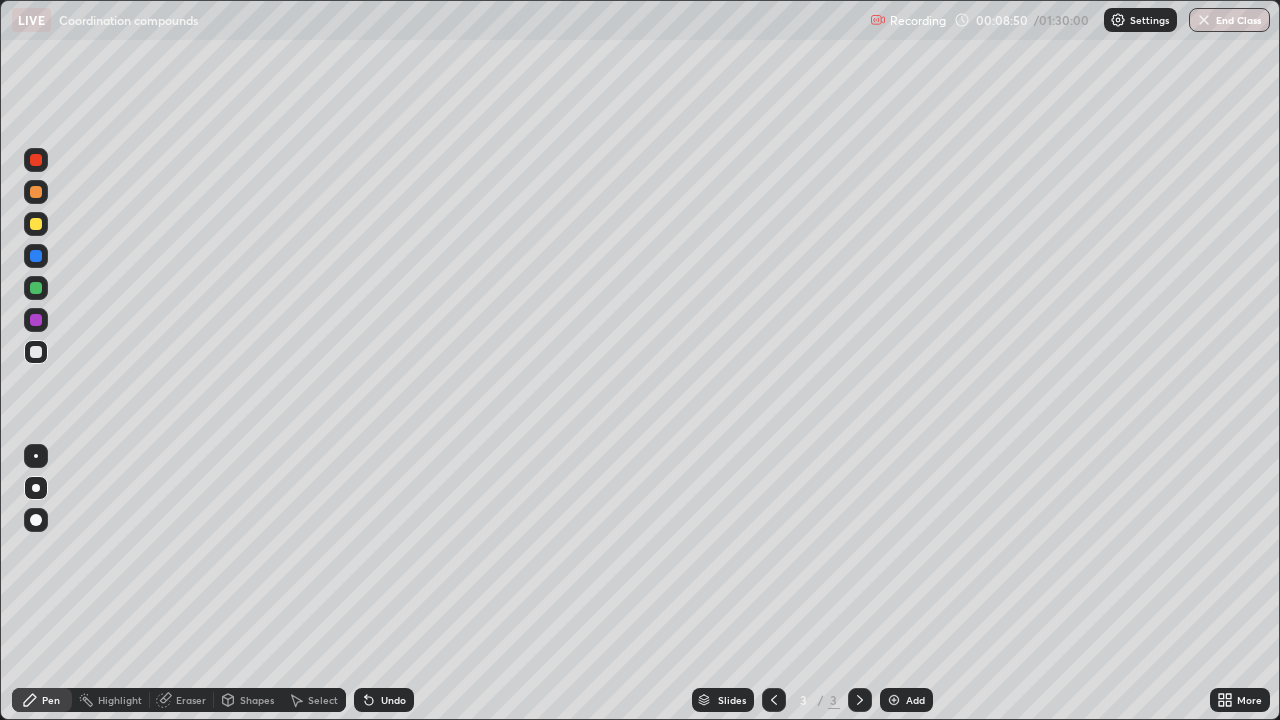 click 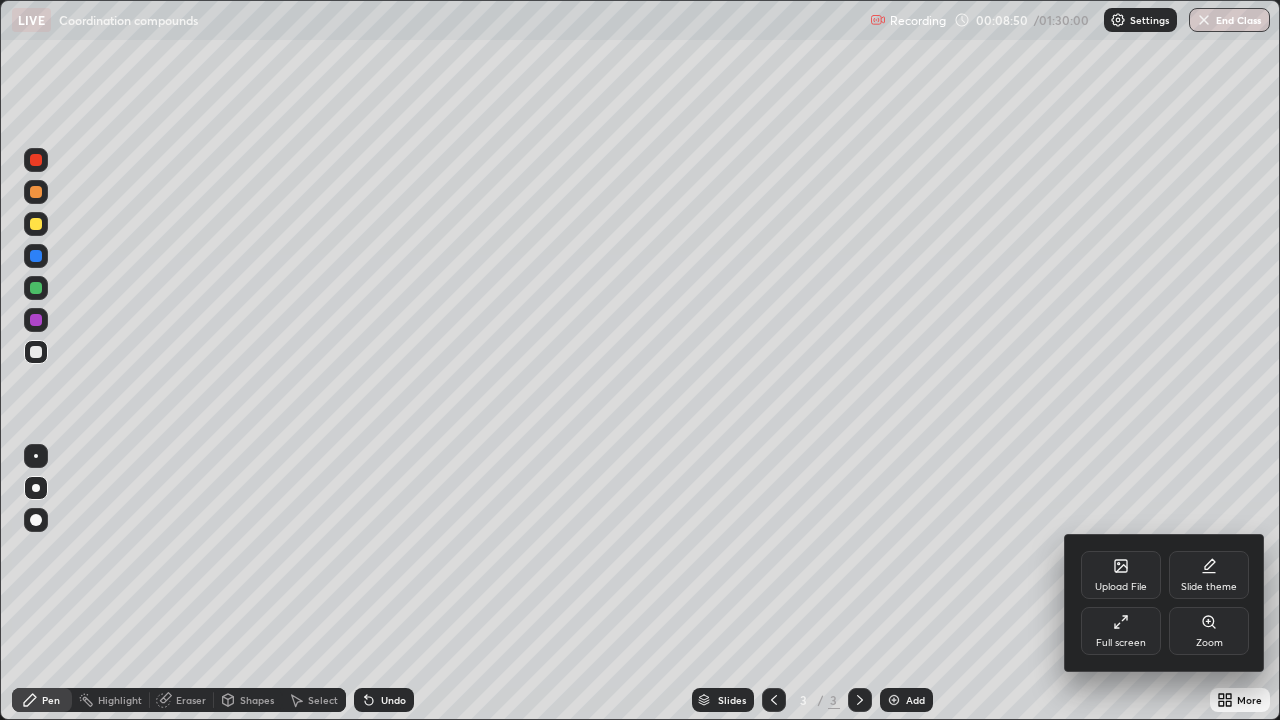click on "Full screen" at bounding box center [1121, 643] 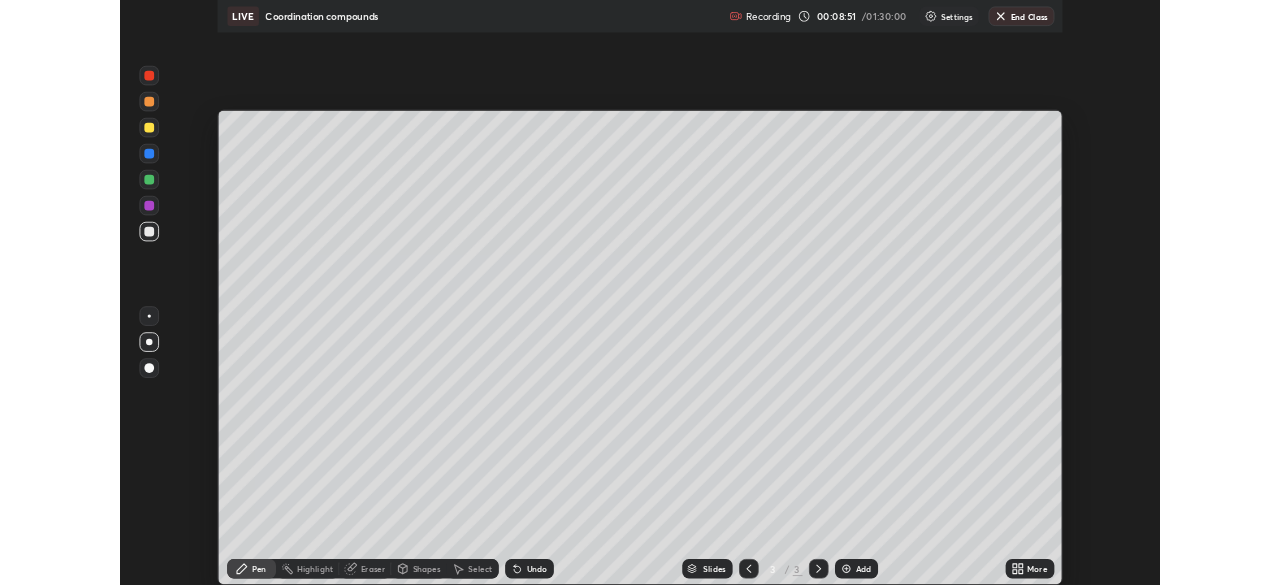 scroll, scrollTop: 585, scrollLeft: 1280, axis: both 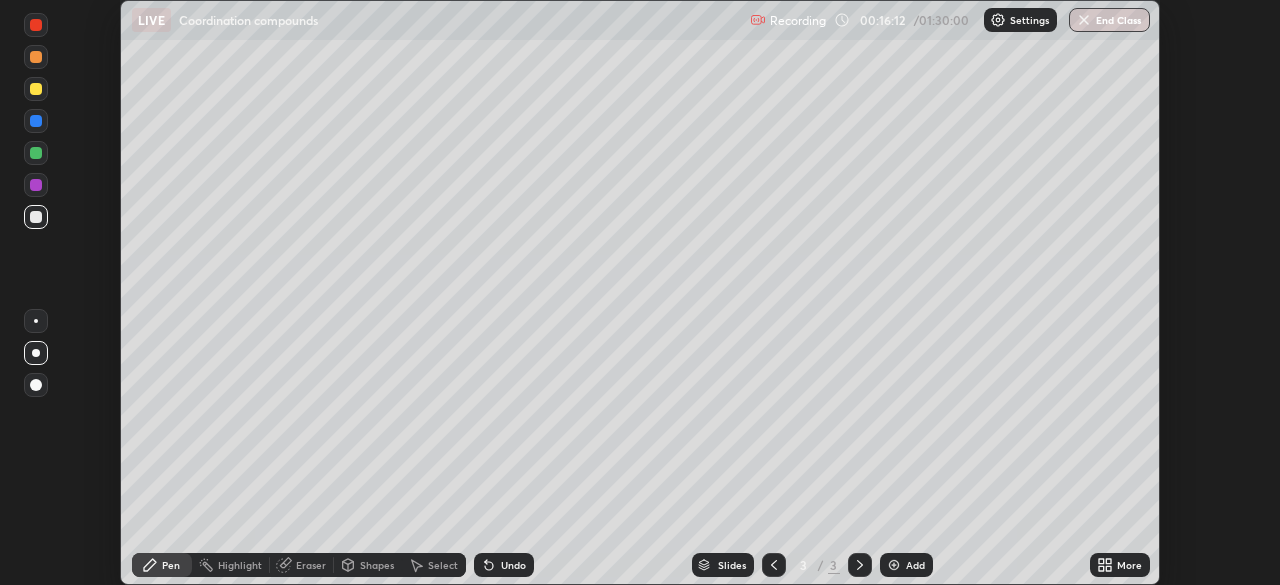 click 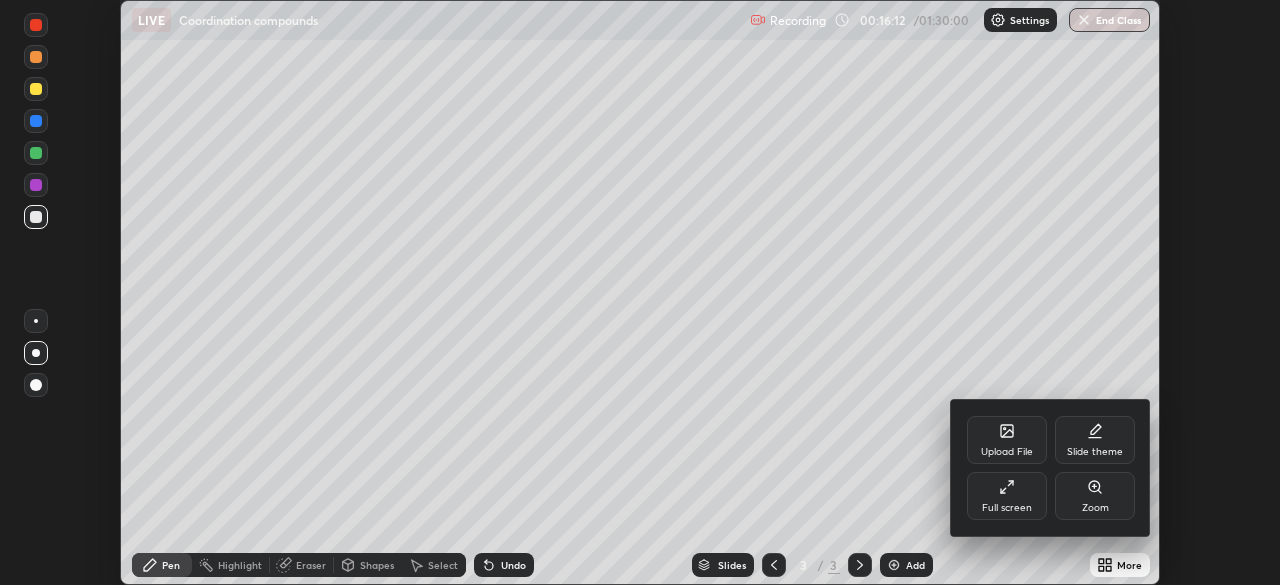 click on "Full screen" at bounding box center [1007, 508] 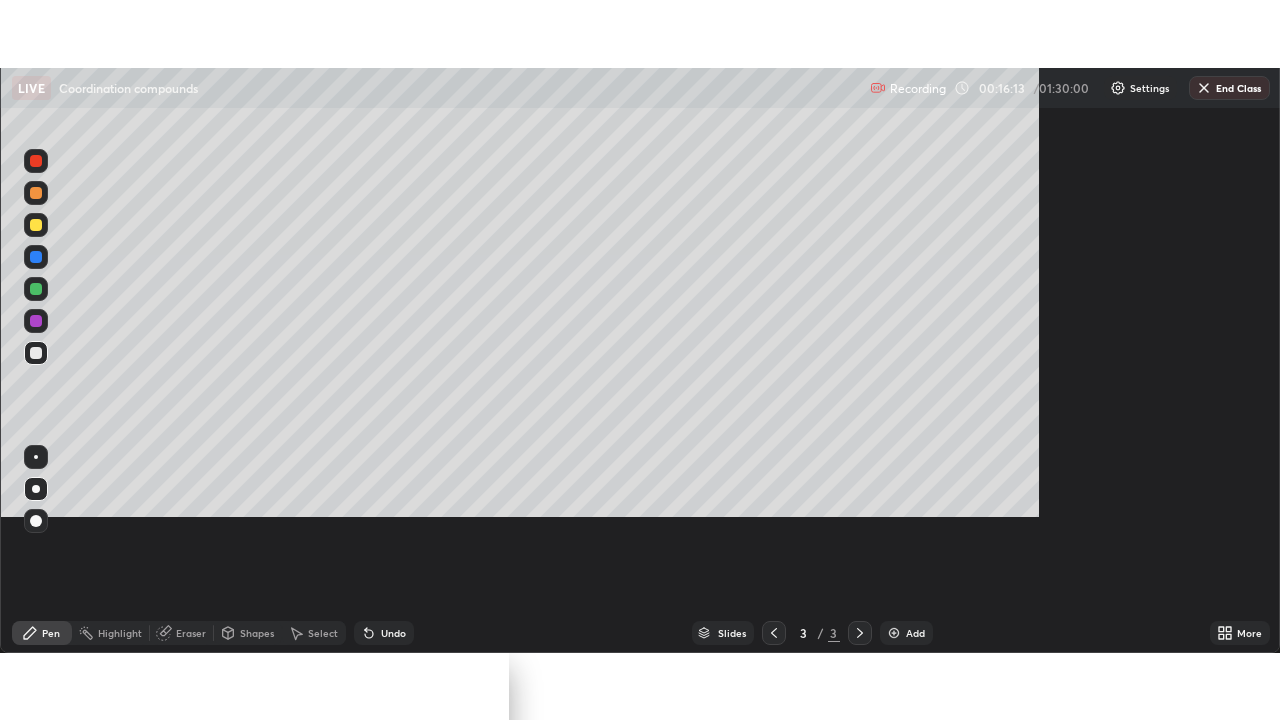 scroll, scrollTop: 99280, scrollLeft: 98720, axis: both 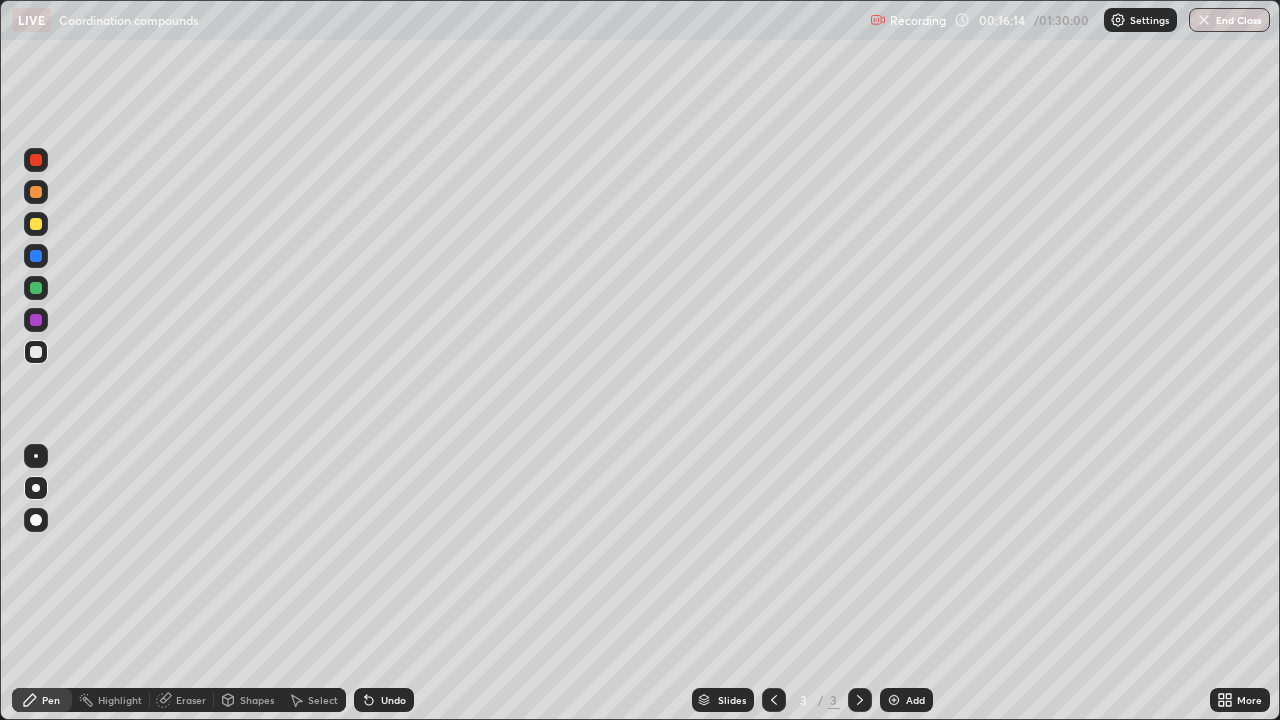 click at bounding box center (36, 224) 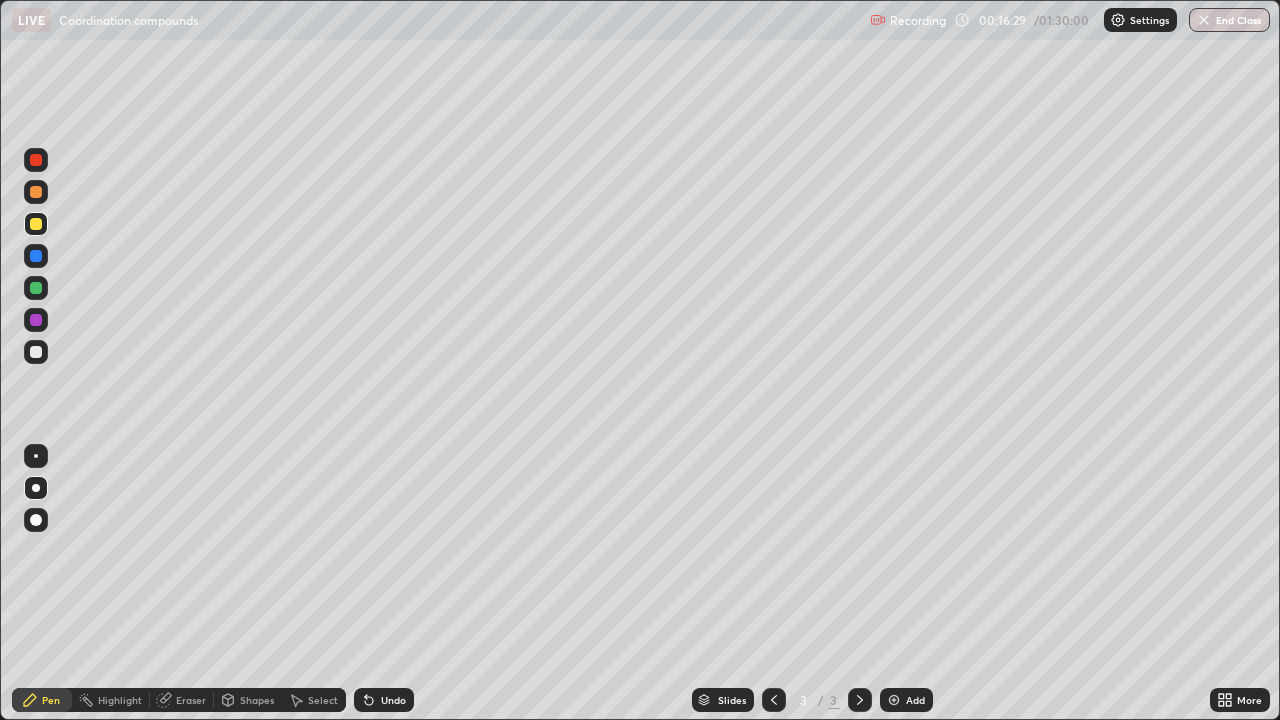click at bounding box center (36, 192) 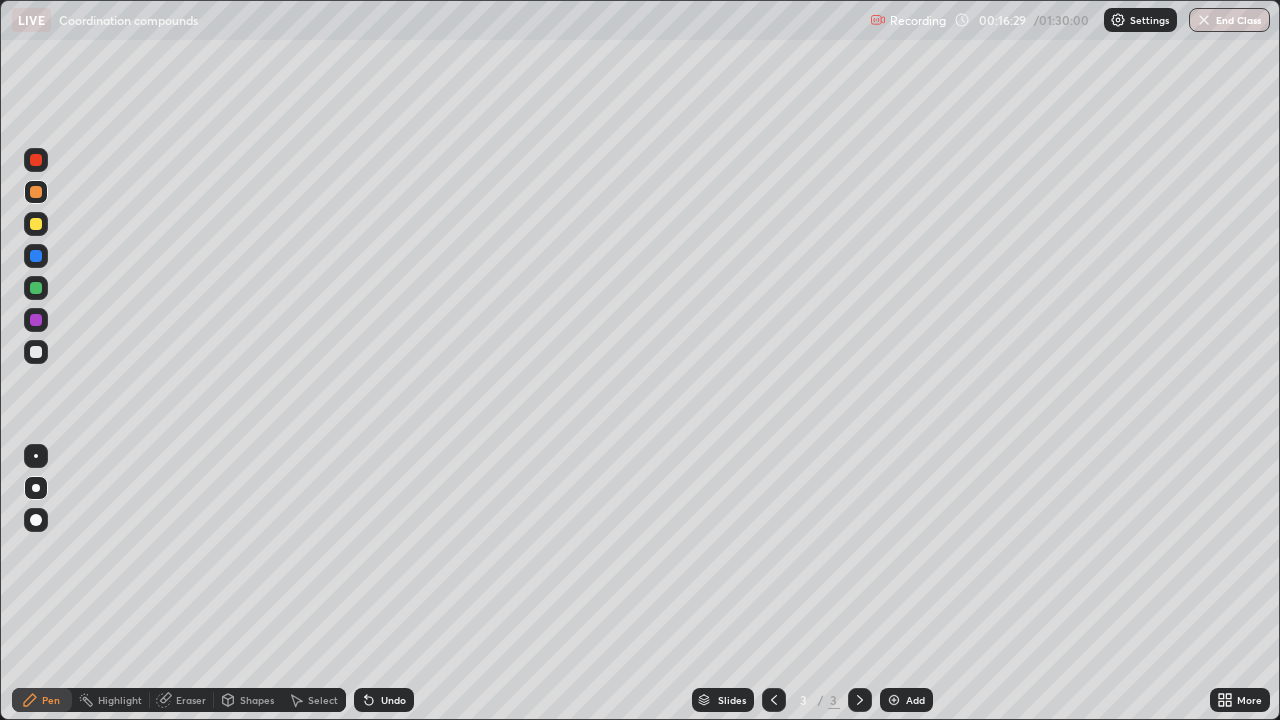 click at bounding box center [36, 192] 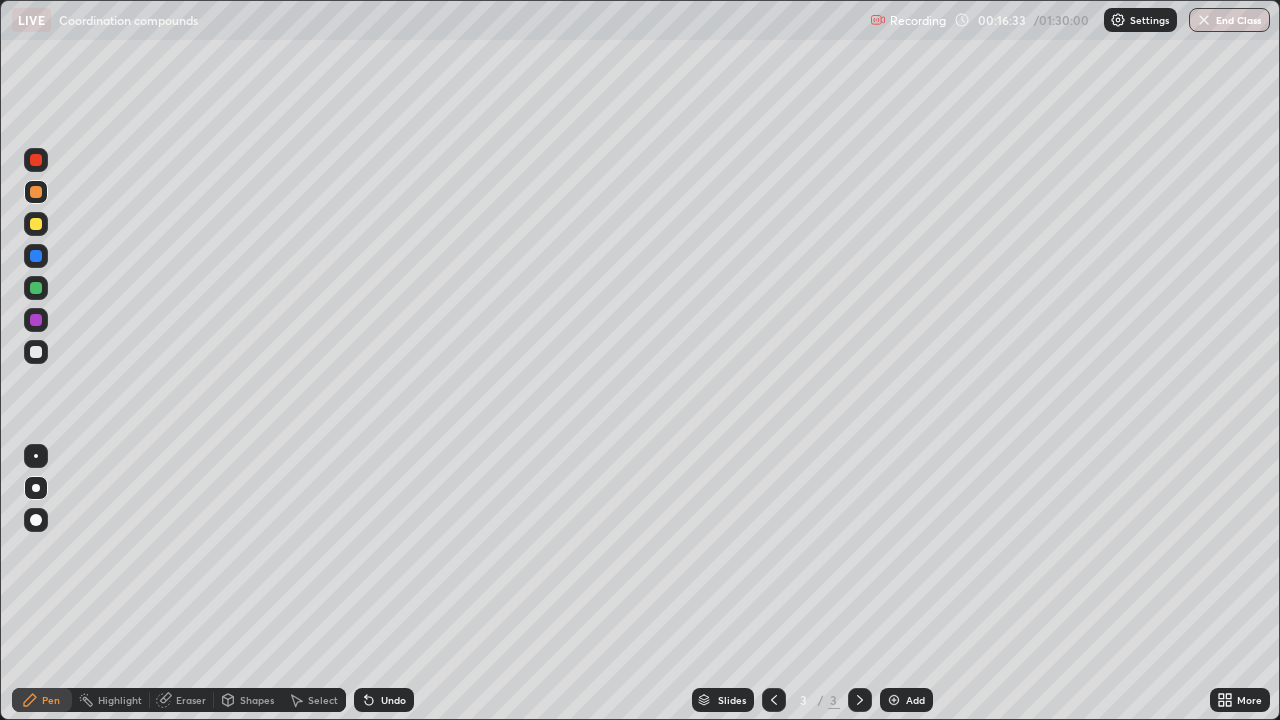 click at bounding box center [36, 224] 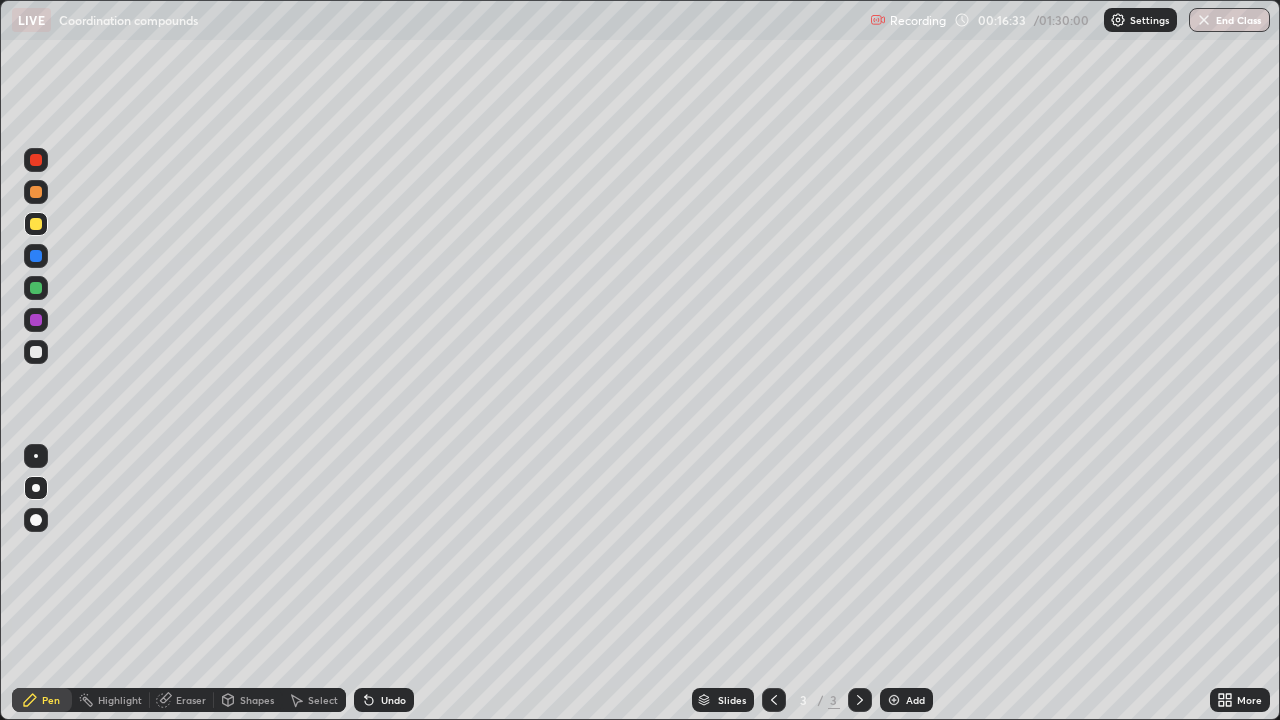 click at bounding box center (36, 352) 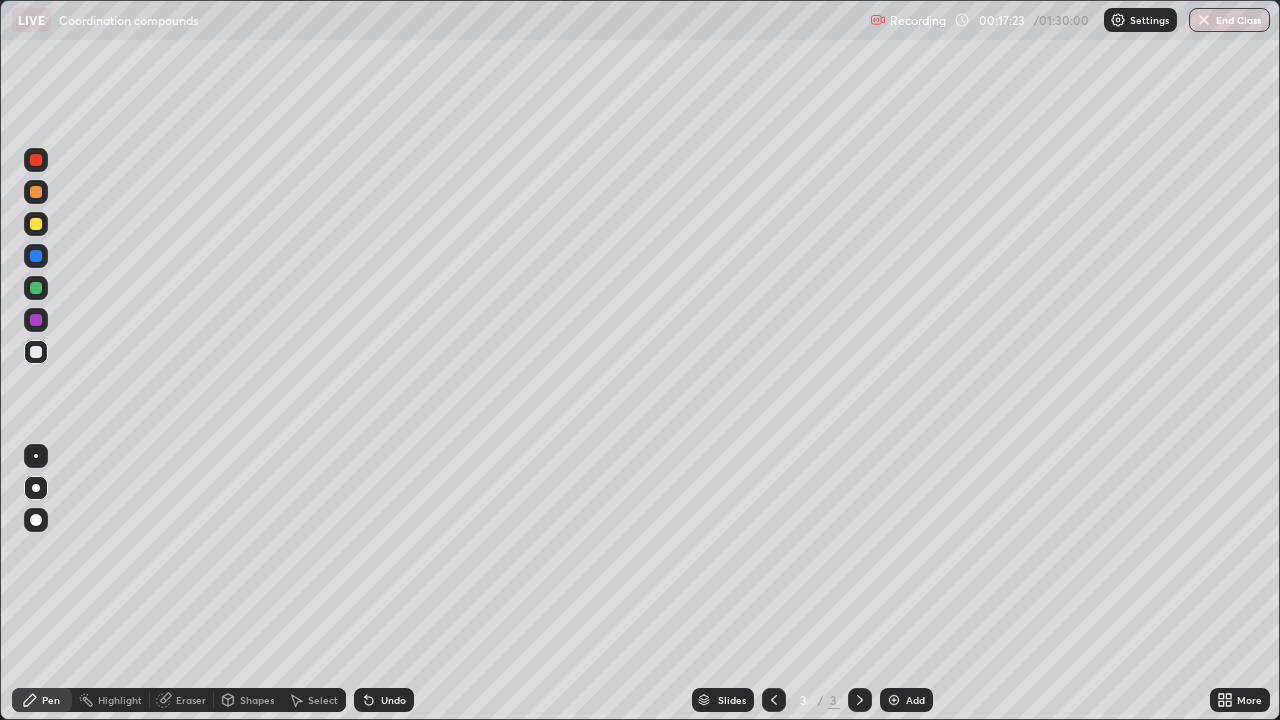 click on "Add" at bounding box center [915, 700] 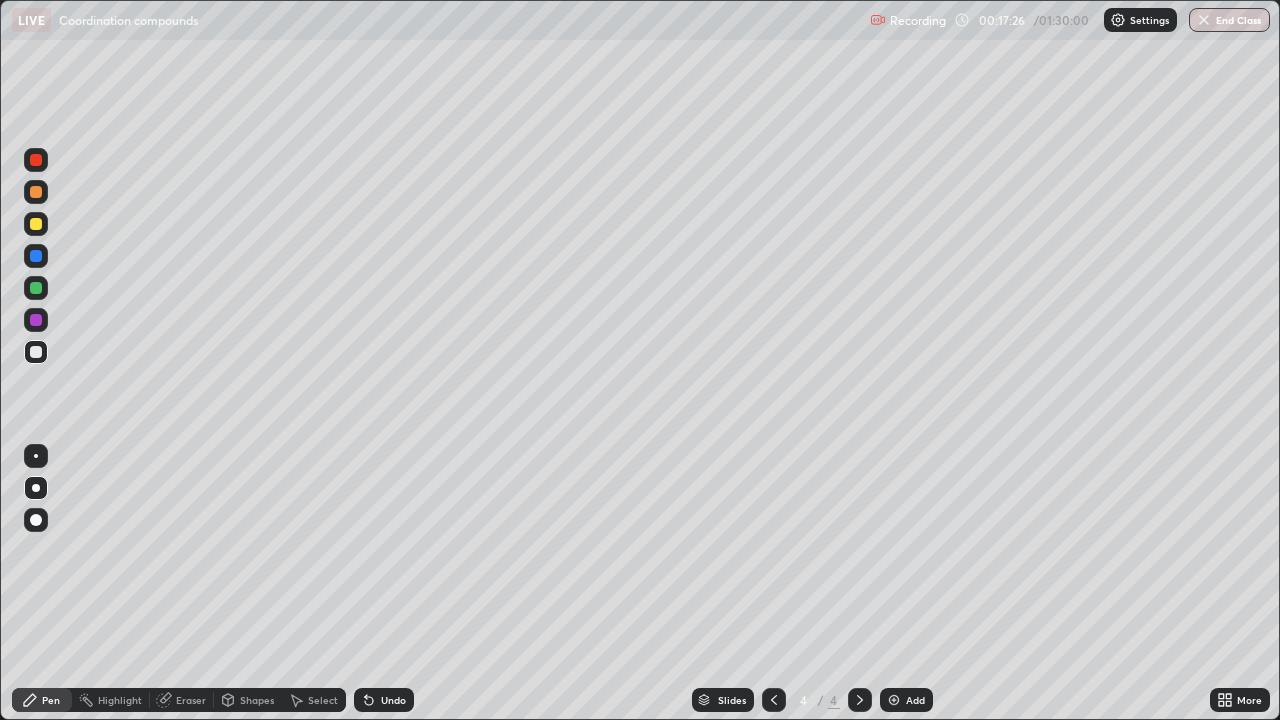 click at bounding box center [36, 224] 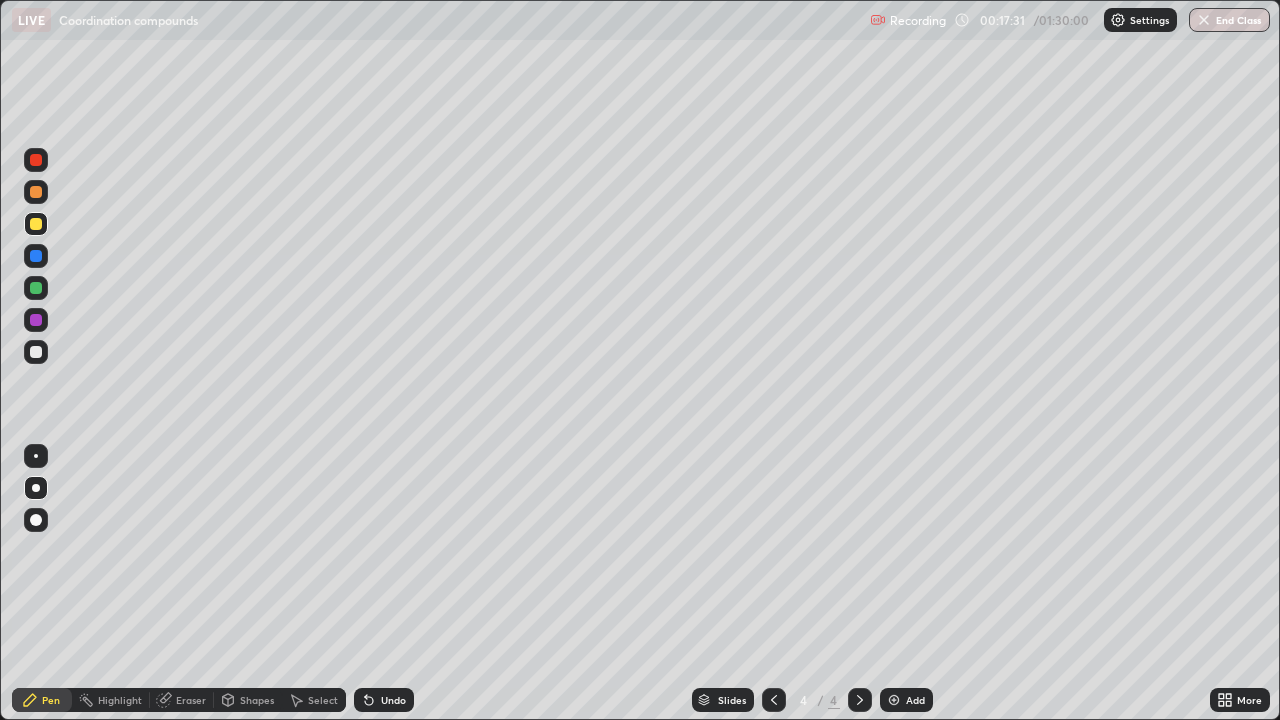 click at bounding box center (36, 352) 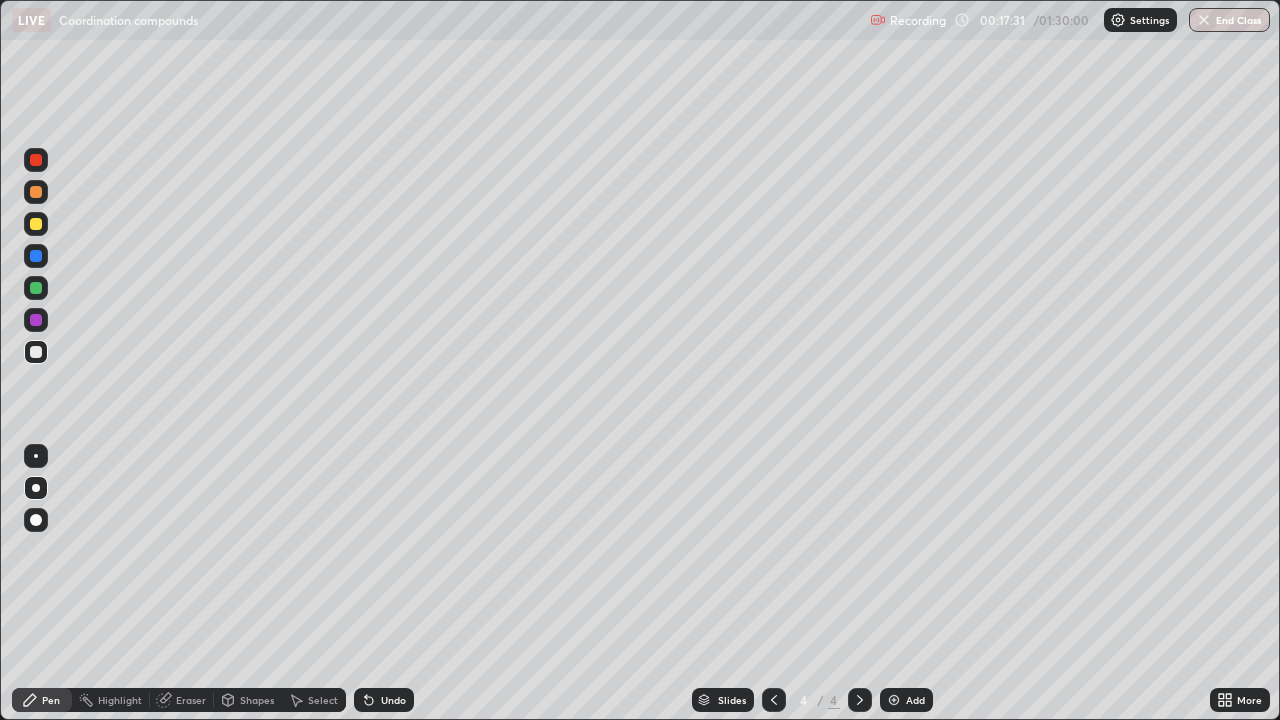 click at bounding box center (36, 352) 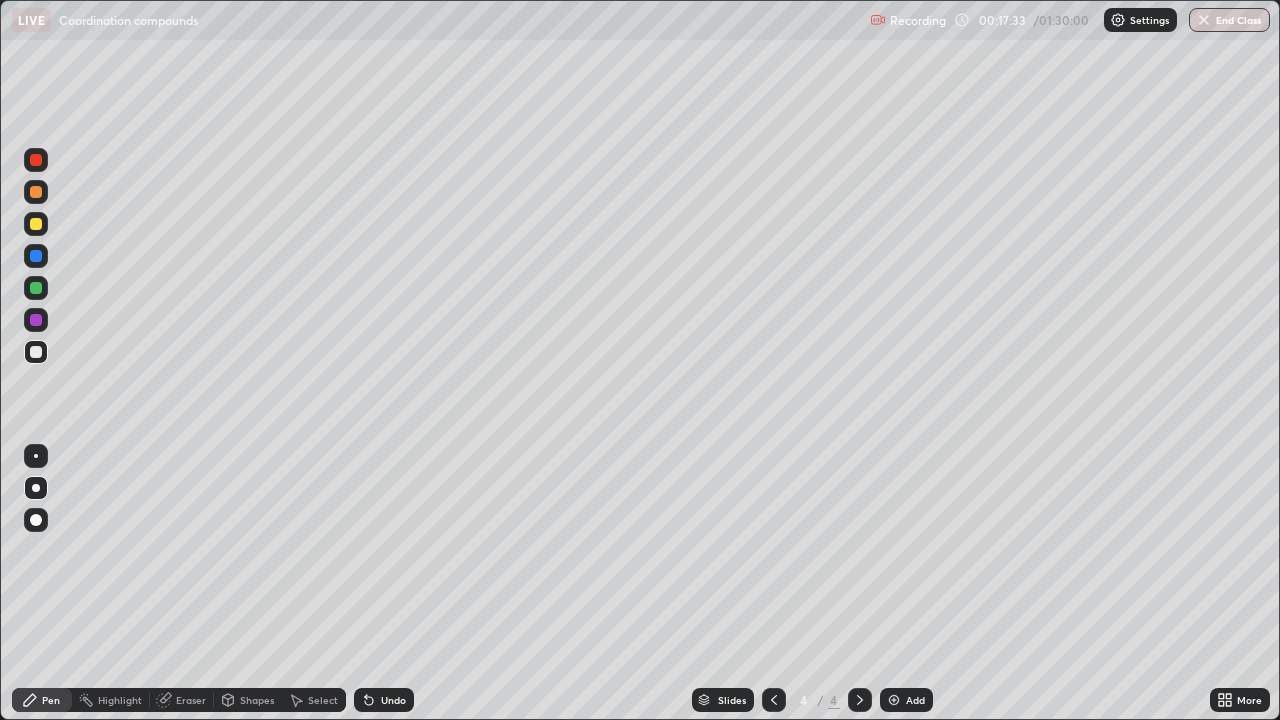 click on "Shapes" at bounding box center (248, 700) 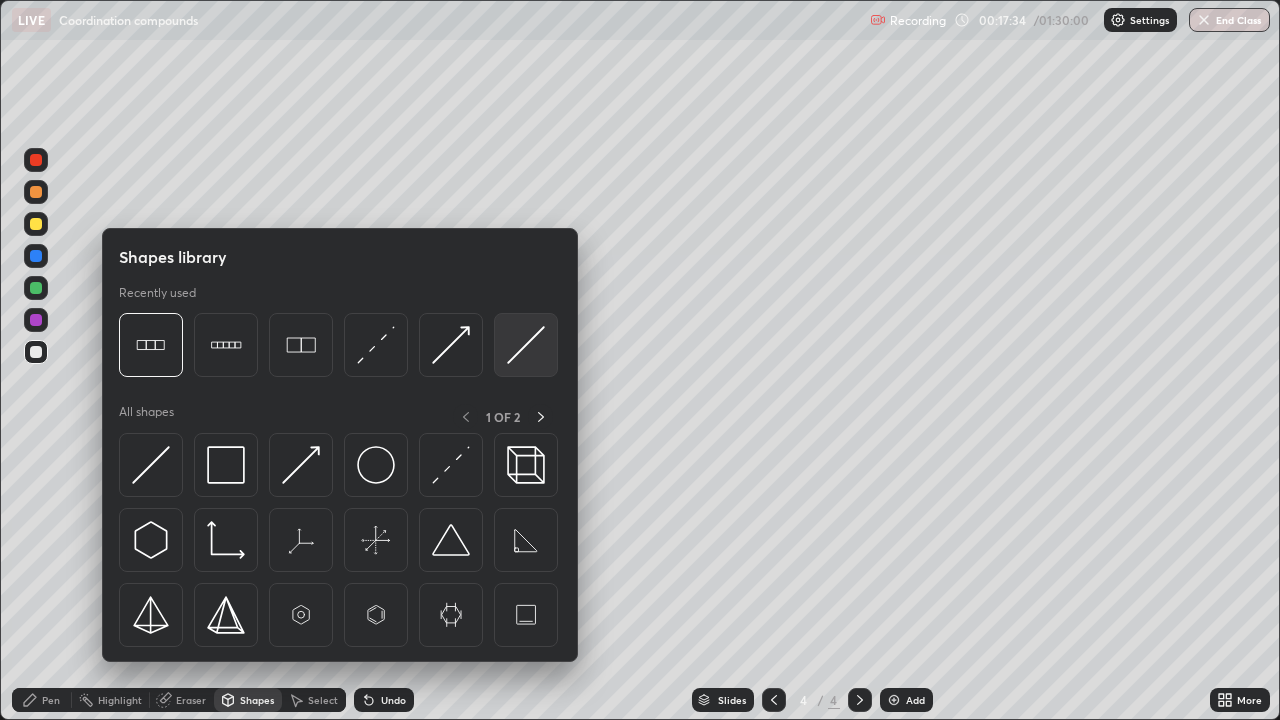 click at bounding box center (526, 345) 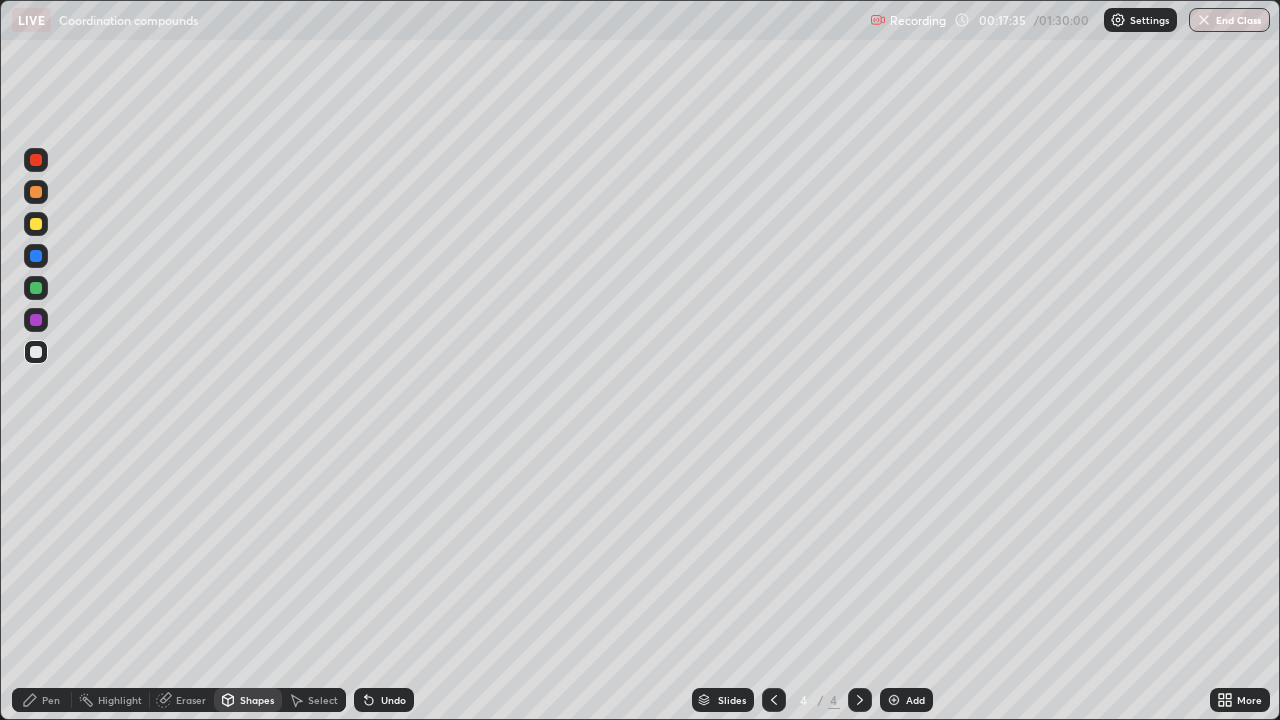 click at bounding box center [36, 192] 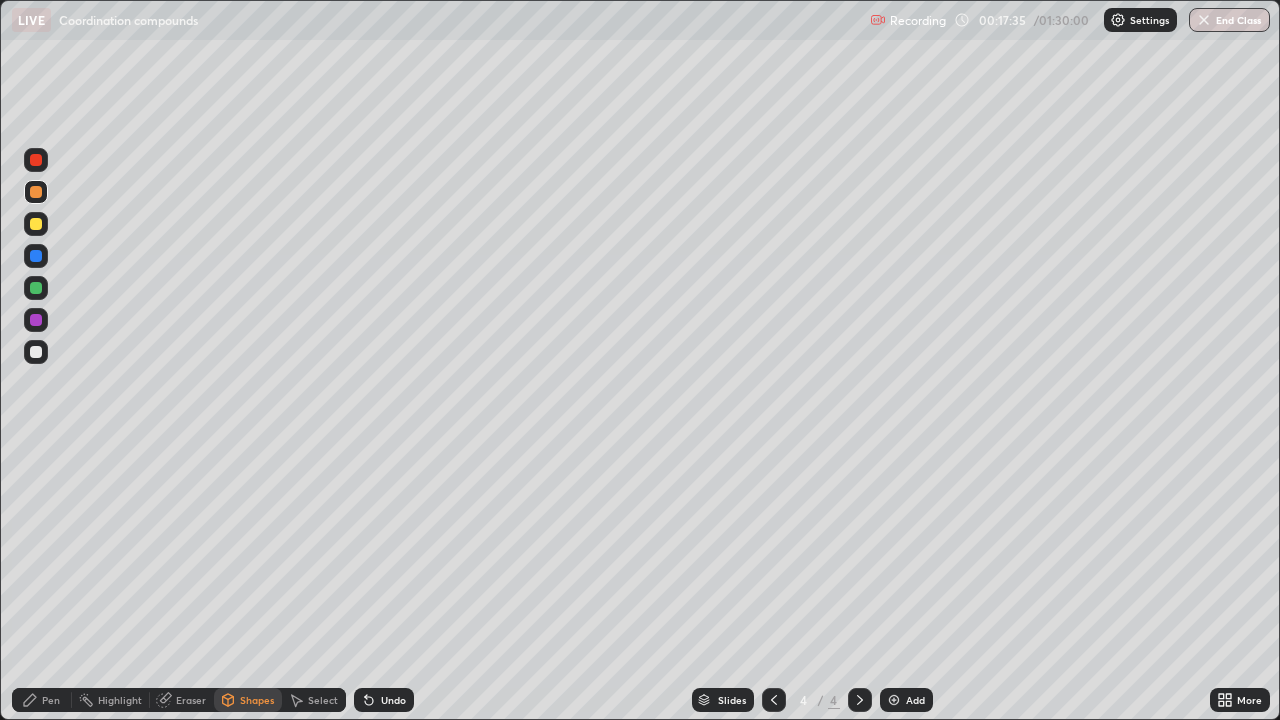 click at bounding box center [36, 192] 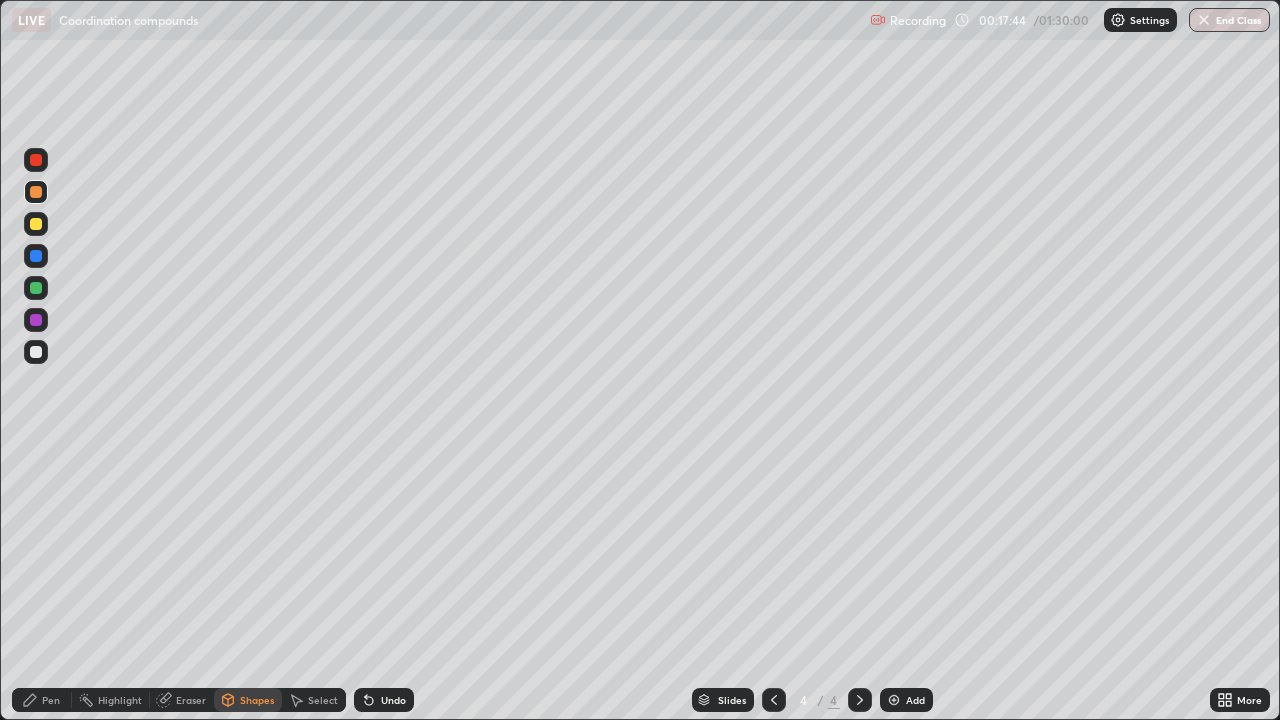 click on "Undo" at bounding box center (393, 700) 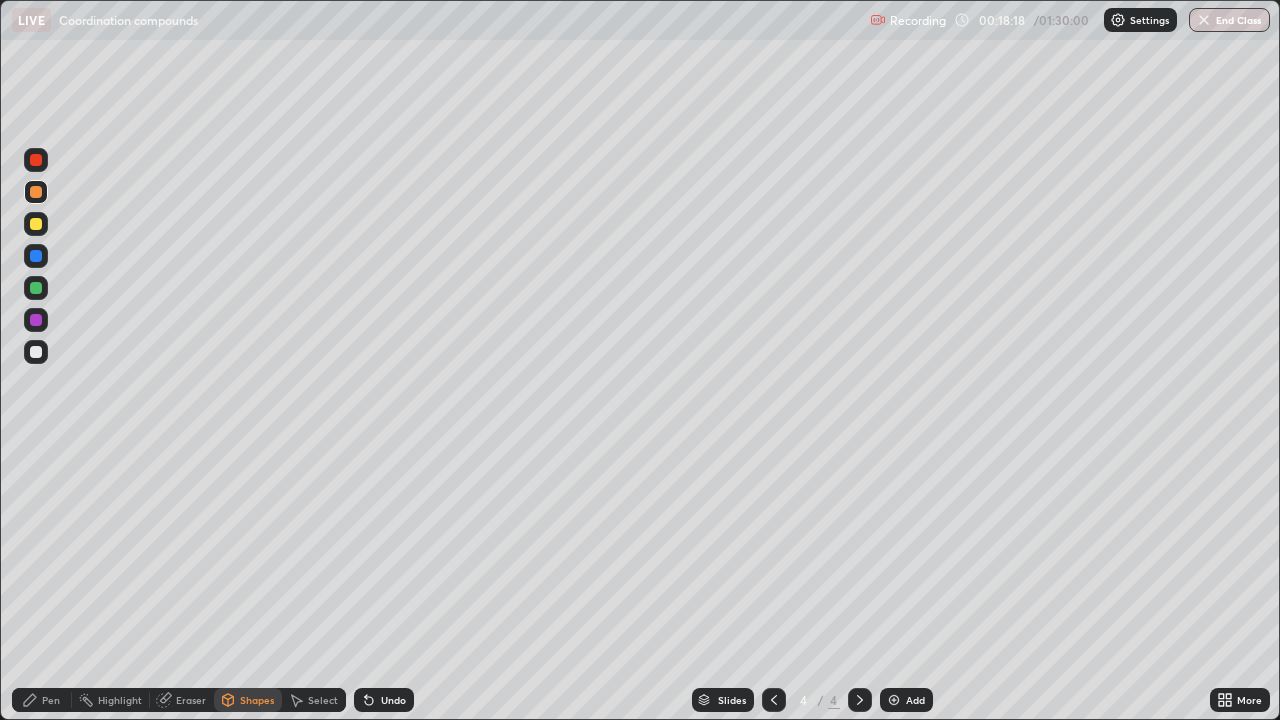 click on "Undo" at bounding box center [393, 700] 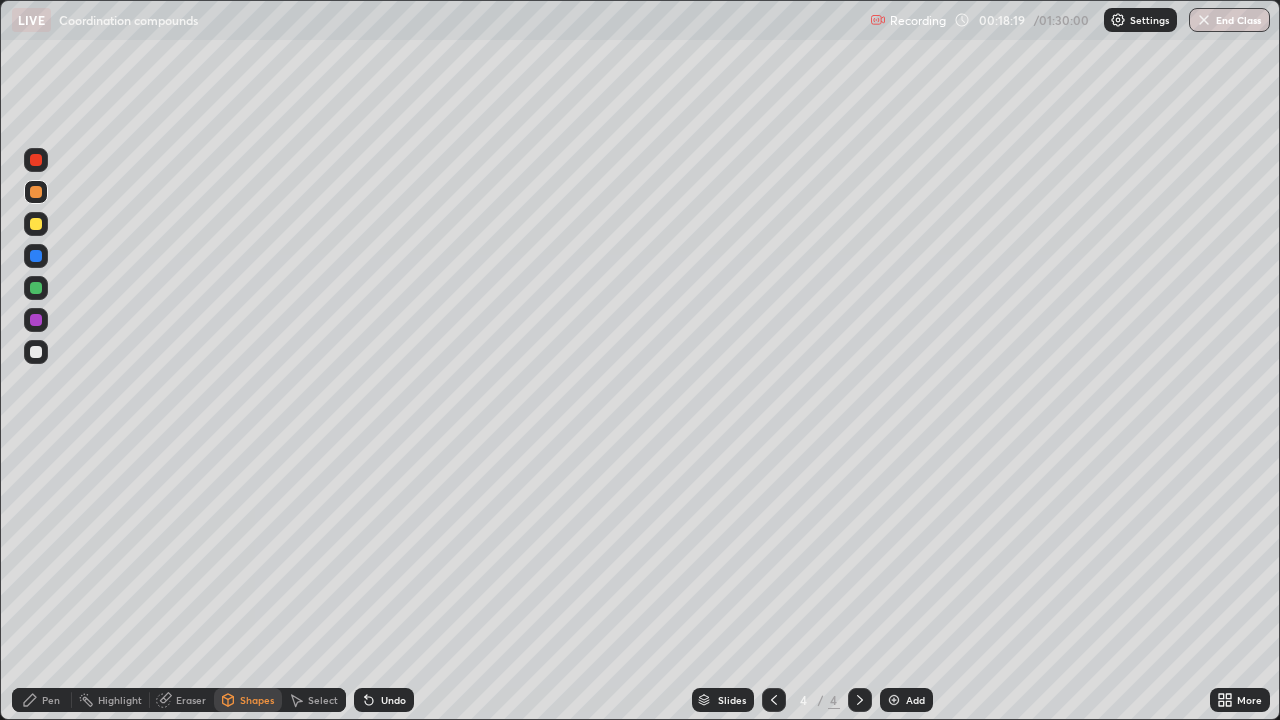 click on "Undo" at bounding box center (393, 700) 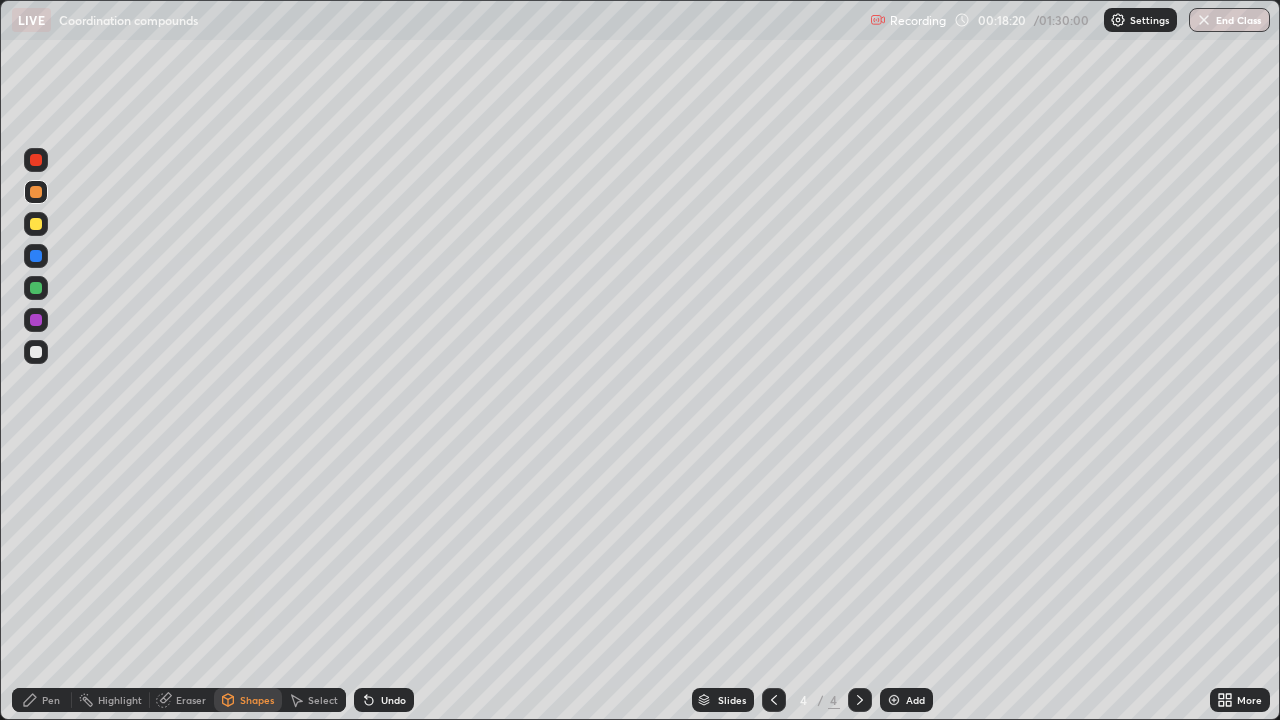click on "Pen" at bounding box center [51, 700] 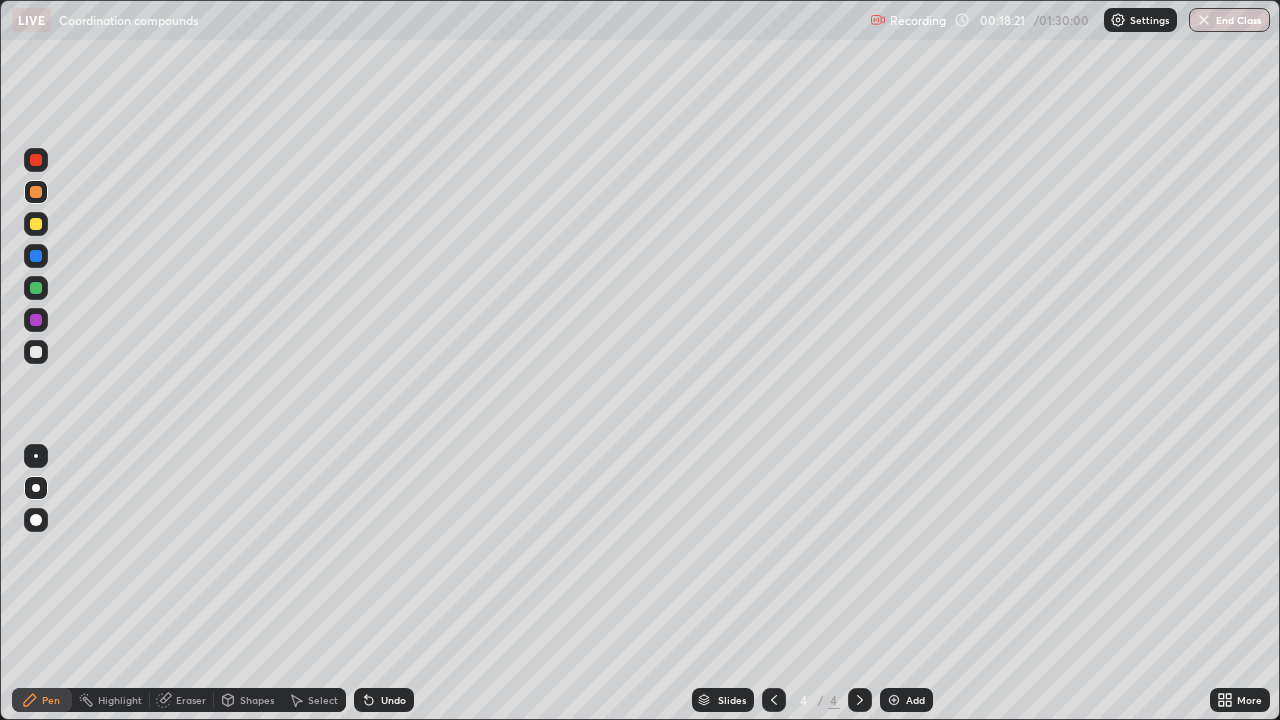 click at bounding box center (36, 224) 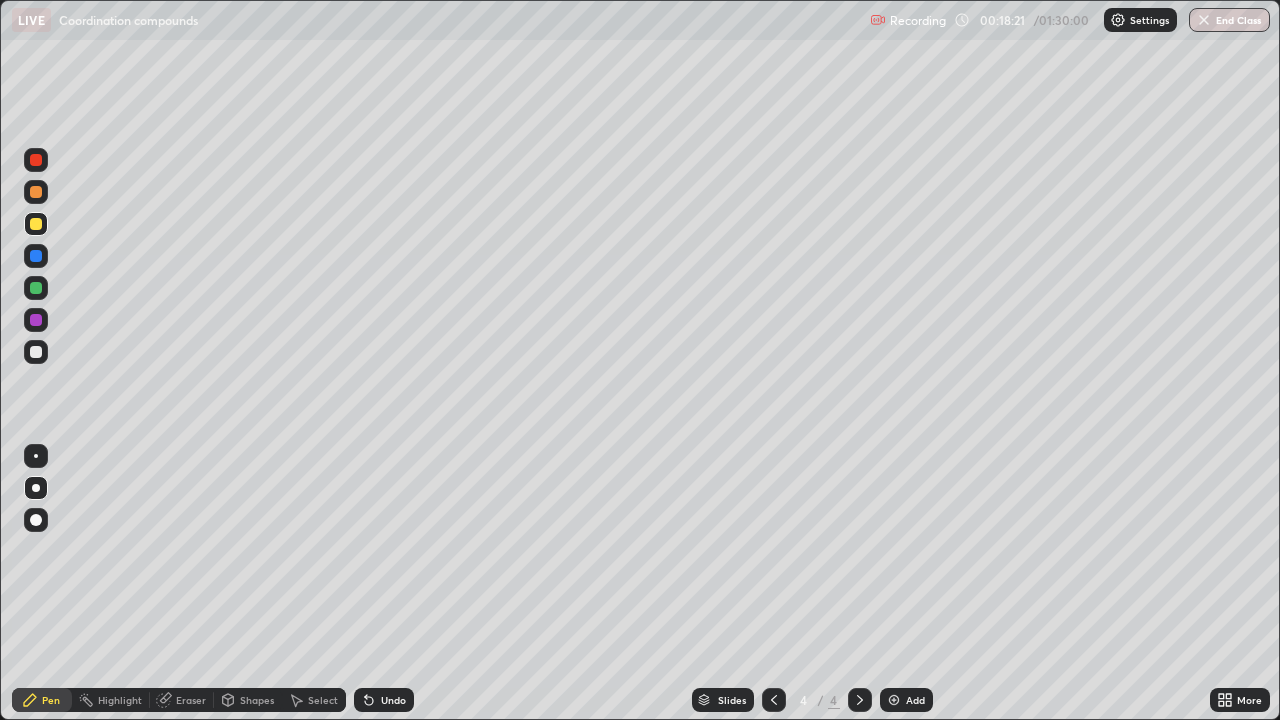 click at bounding box center [36, 224] 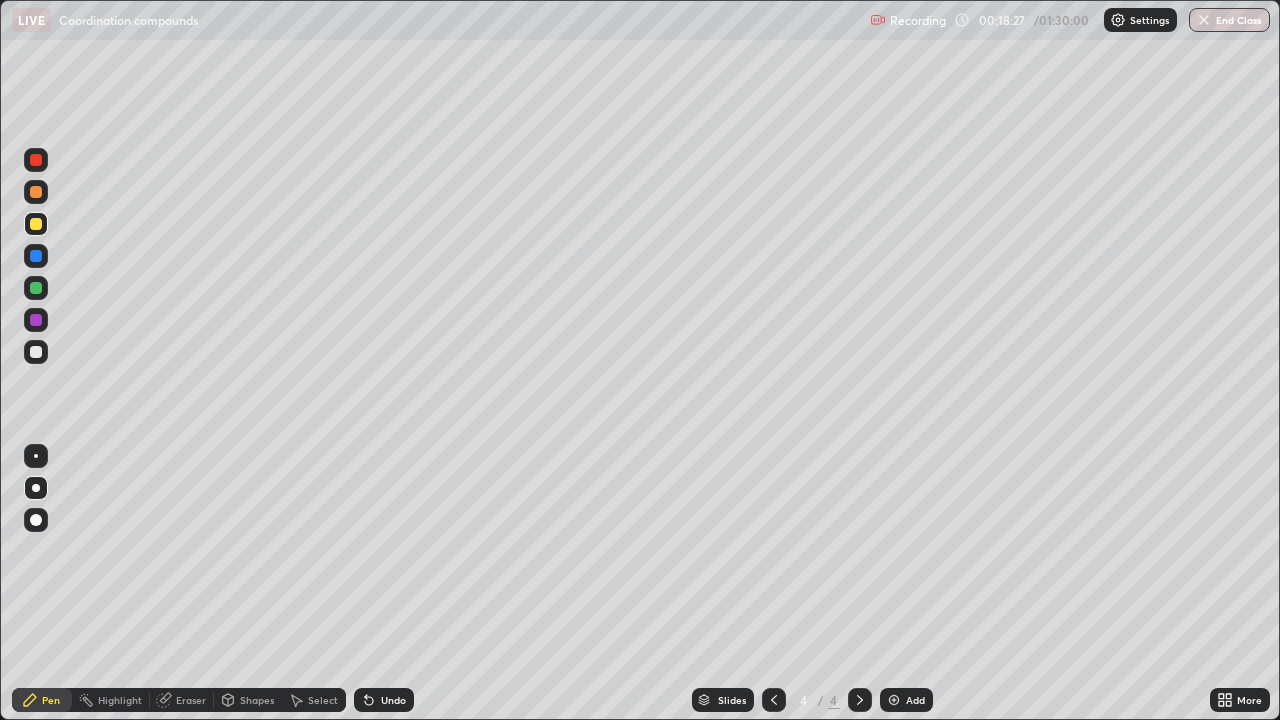 click on "Undo" at bounding box center (393, 700) 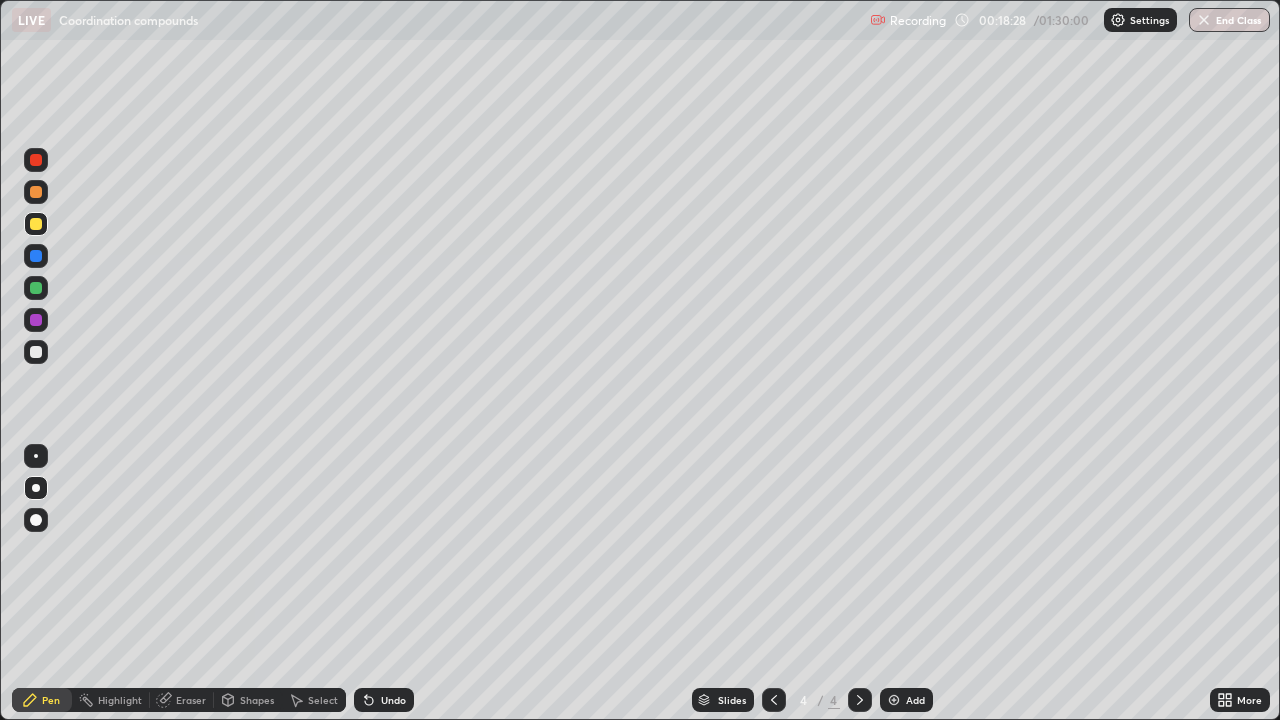 click on "Undo" at bounding box center (393, 700) 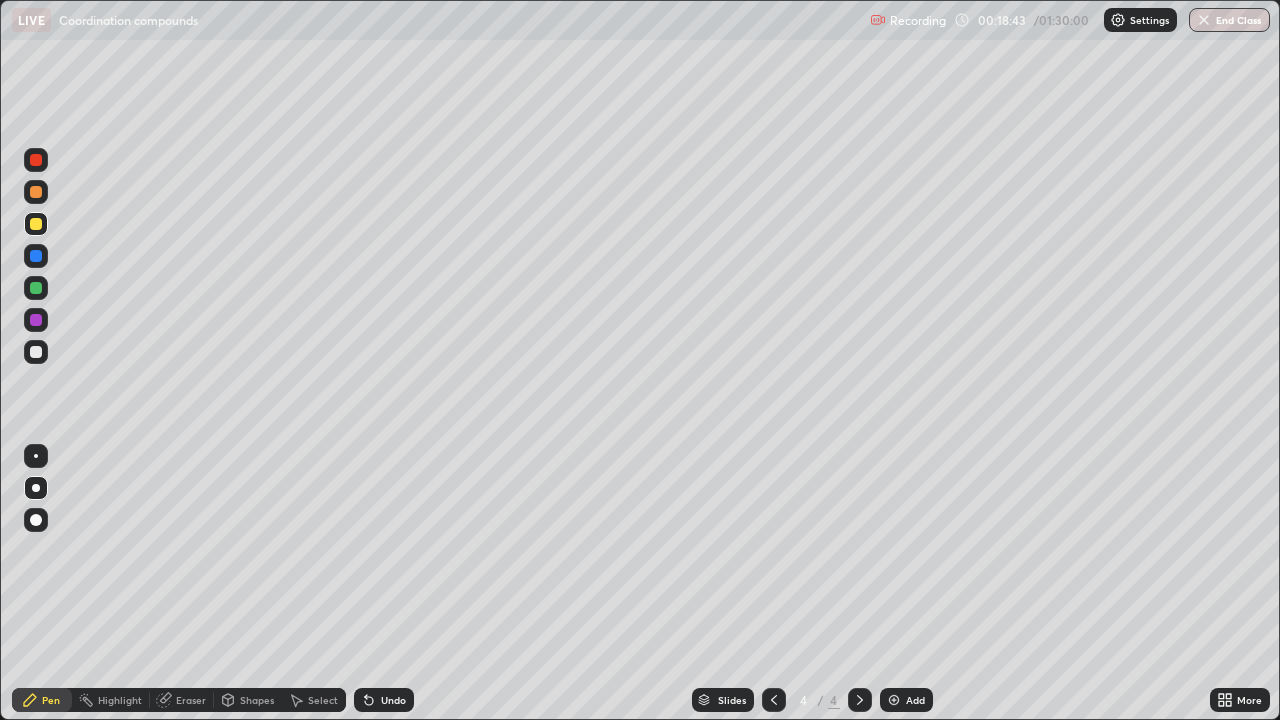 click on "Undo" at bounding box center (393, 700) 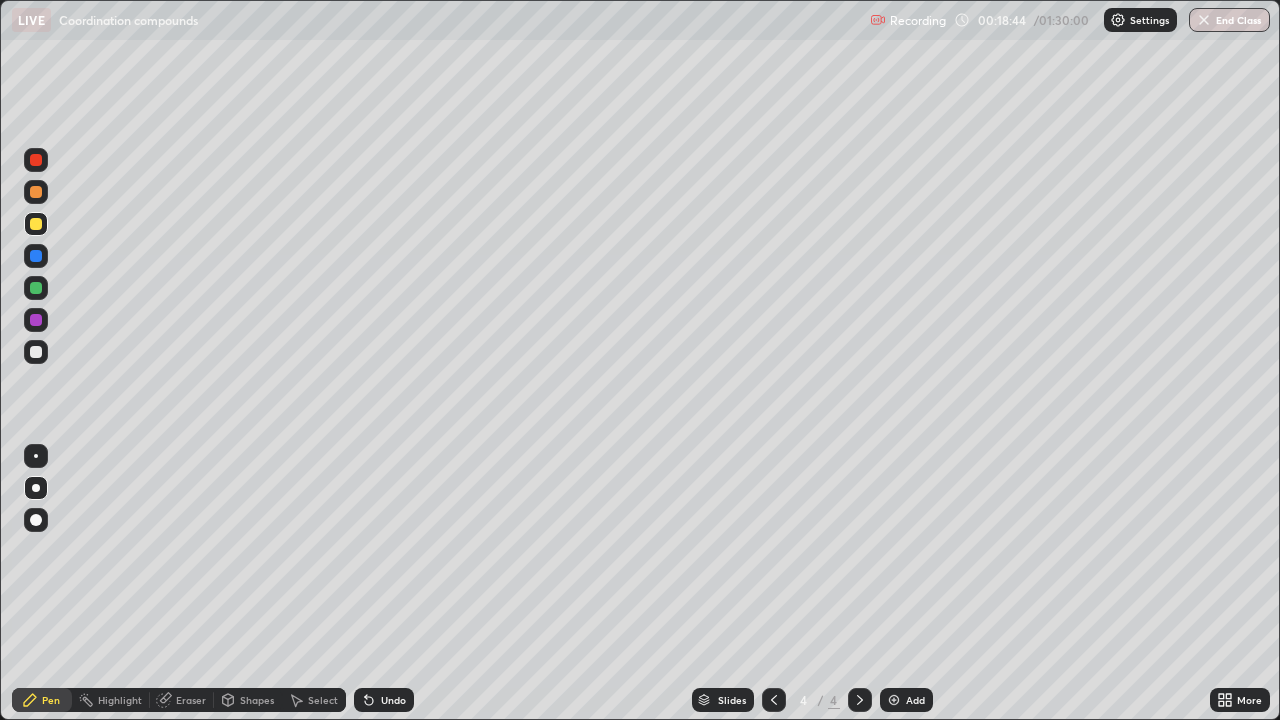 click on "Undo" at bounding box center (393, 700) 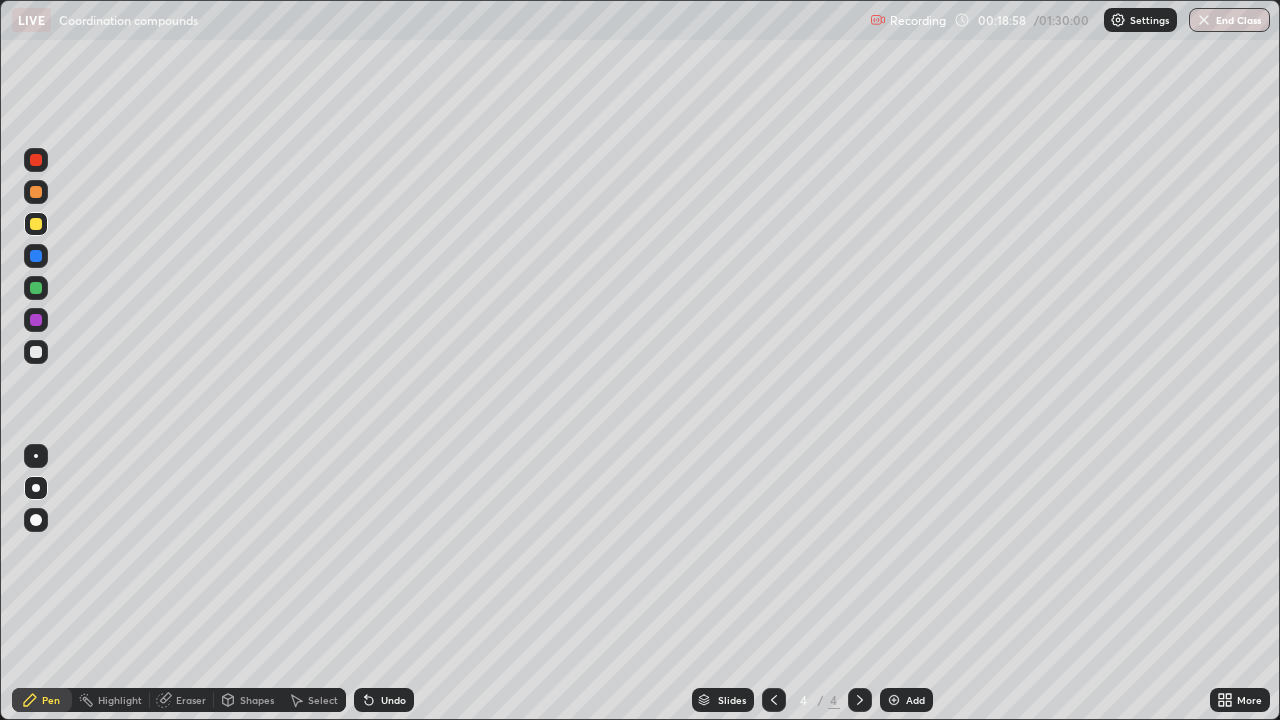 click at bounding box center (36, 352) 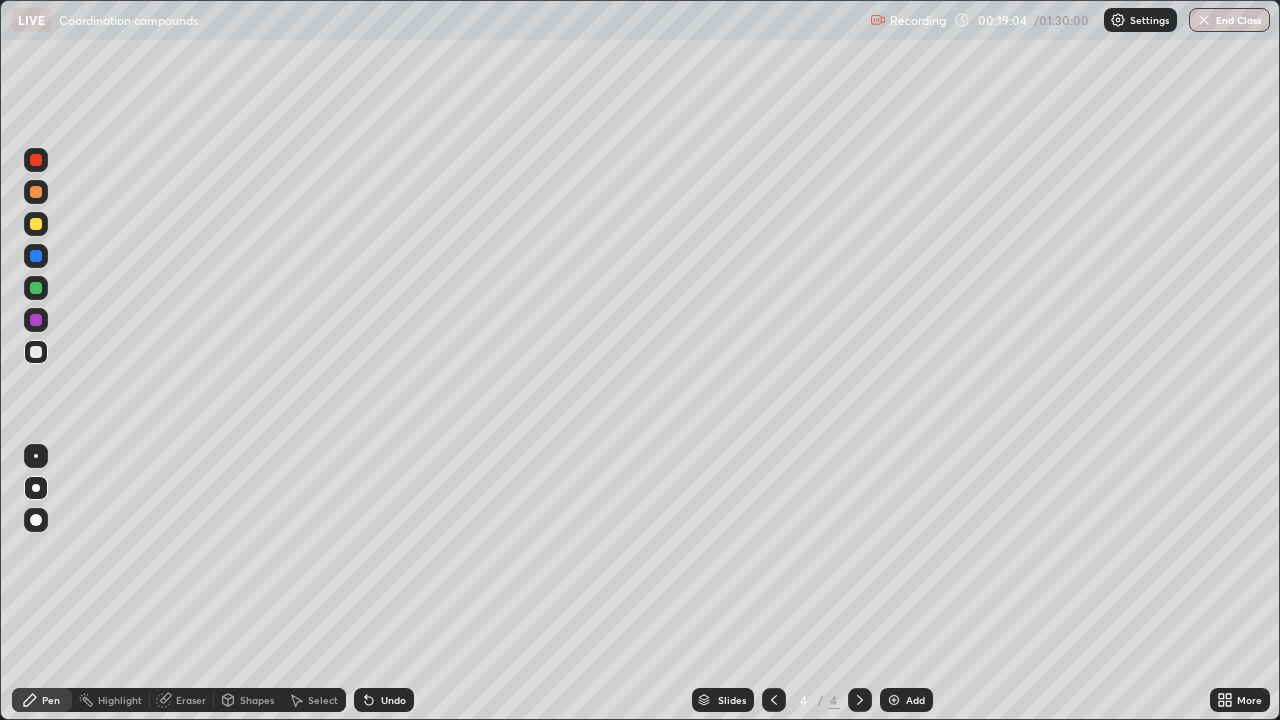 click on "Shapes" at bounding box center (257, 700) 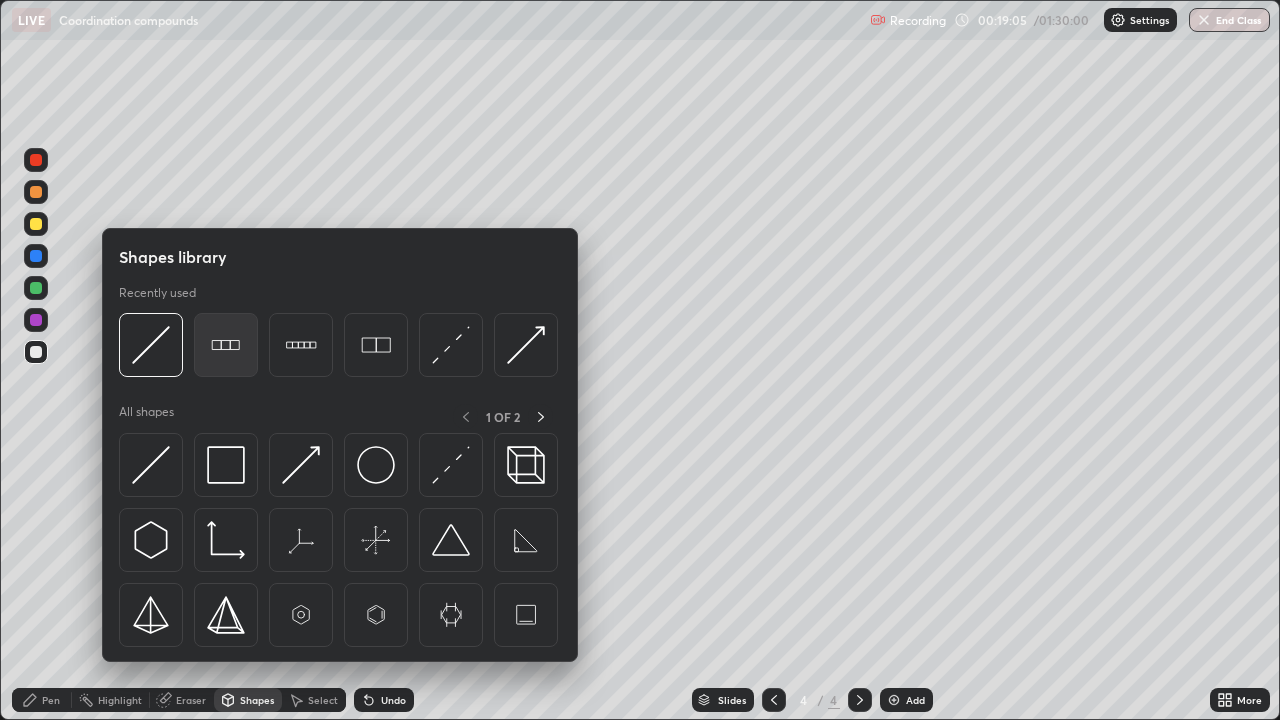 click at bounding box center (226, 345) 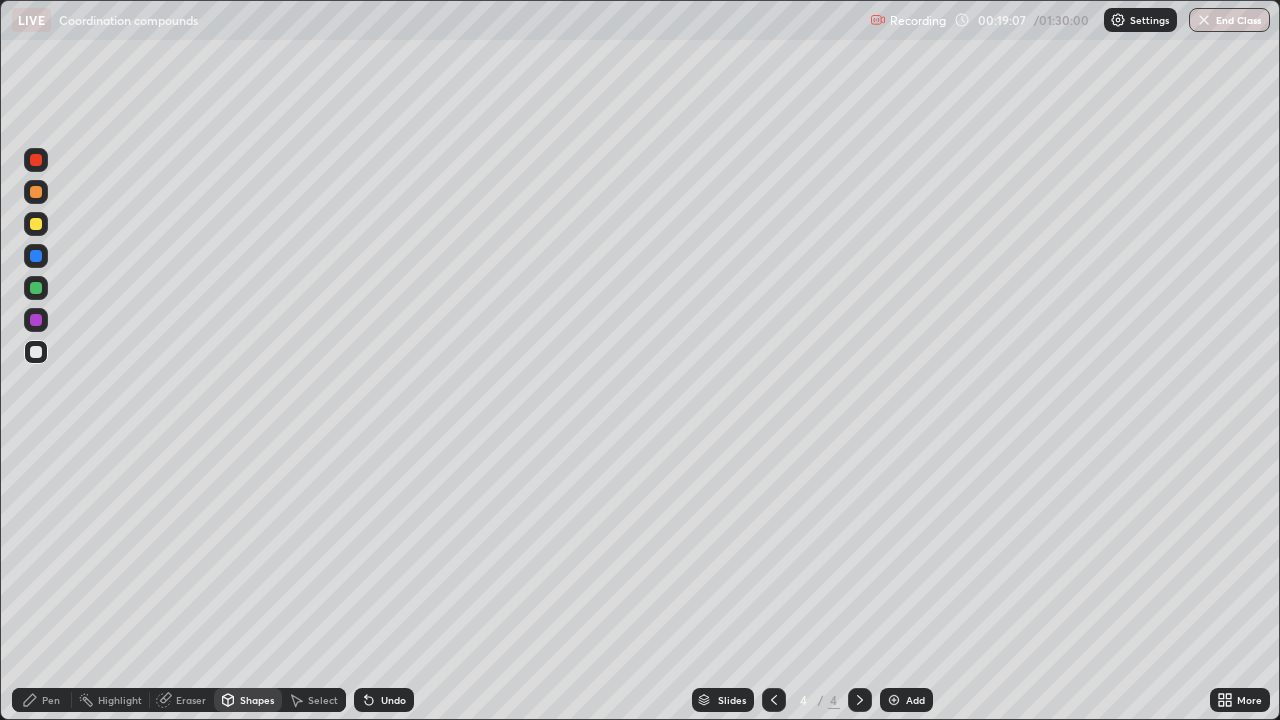 click on "Pen" at bounding box center [51, 700] 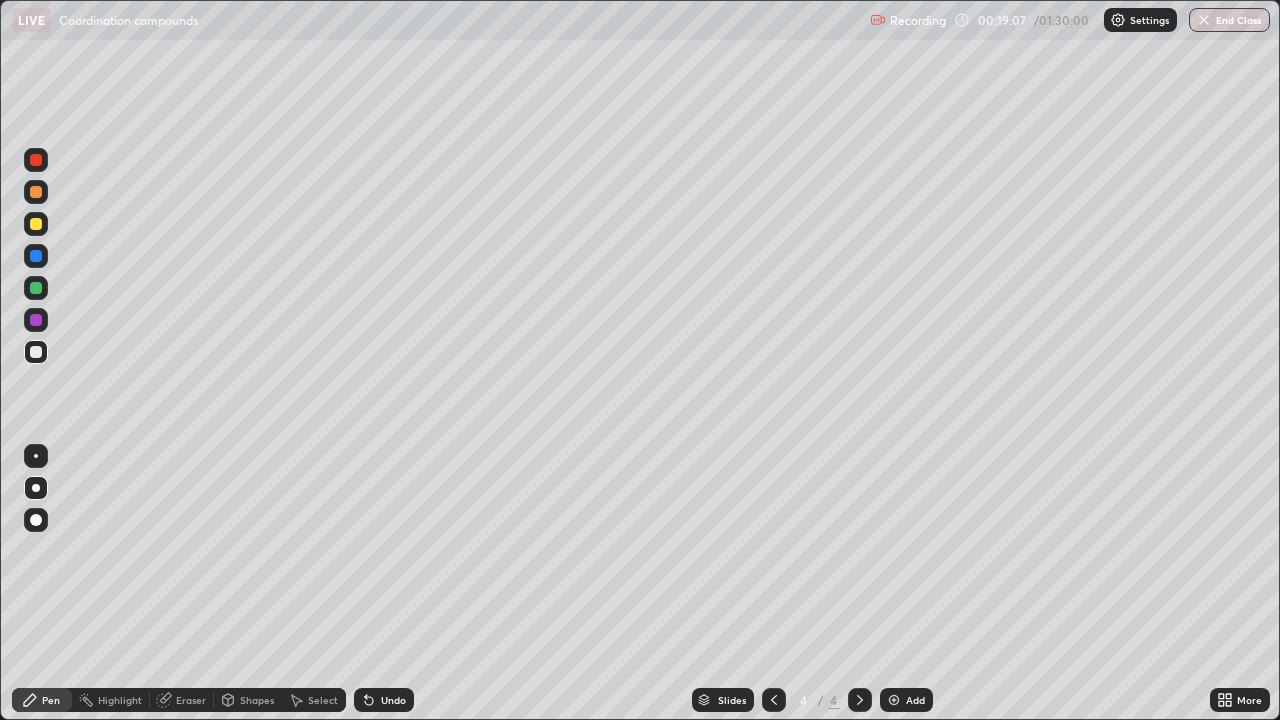 click at bounding box center (36, 352) 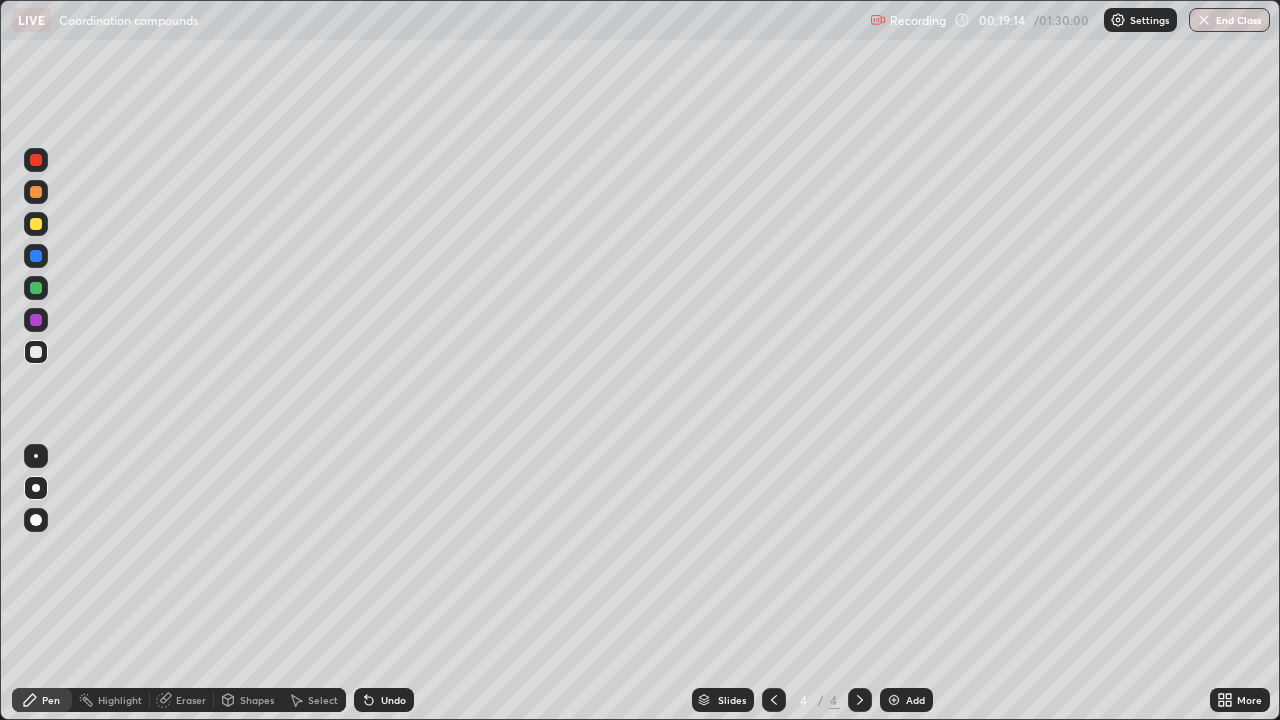 click on "Undo" at bounding box center [393, 700] 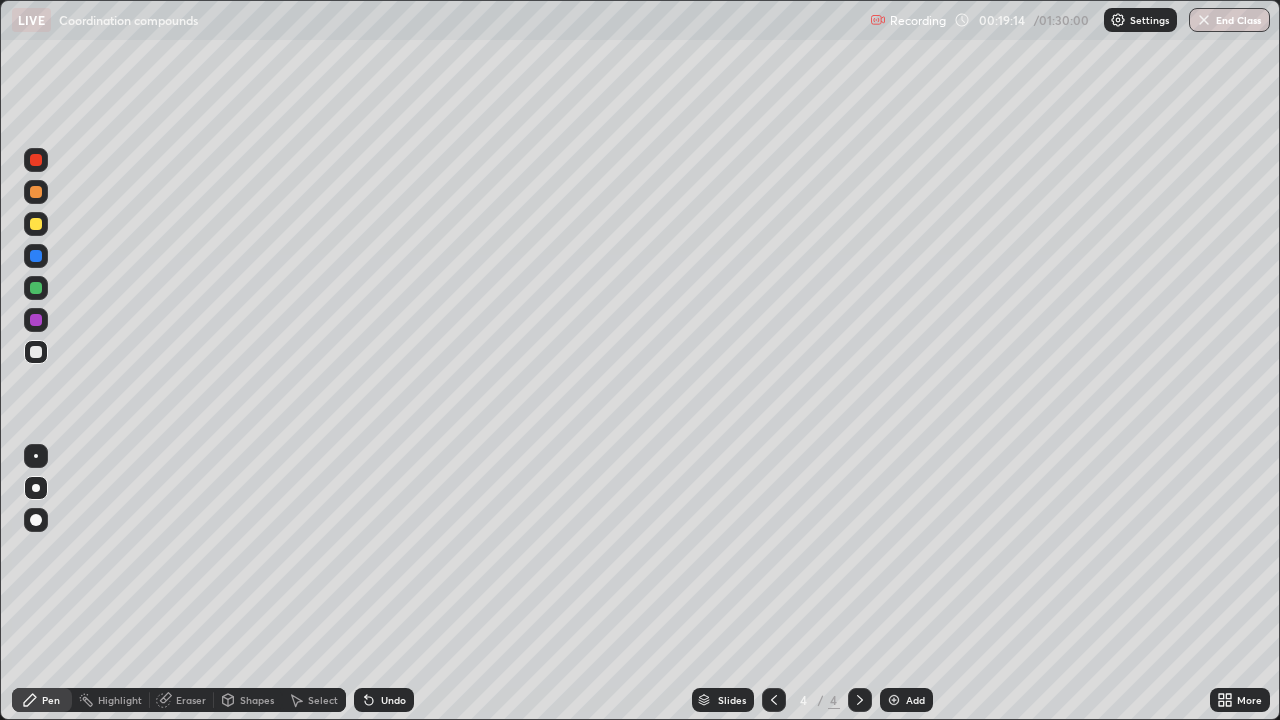 click on "Undo" at bounding box center [384, 700] 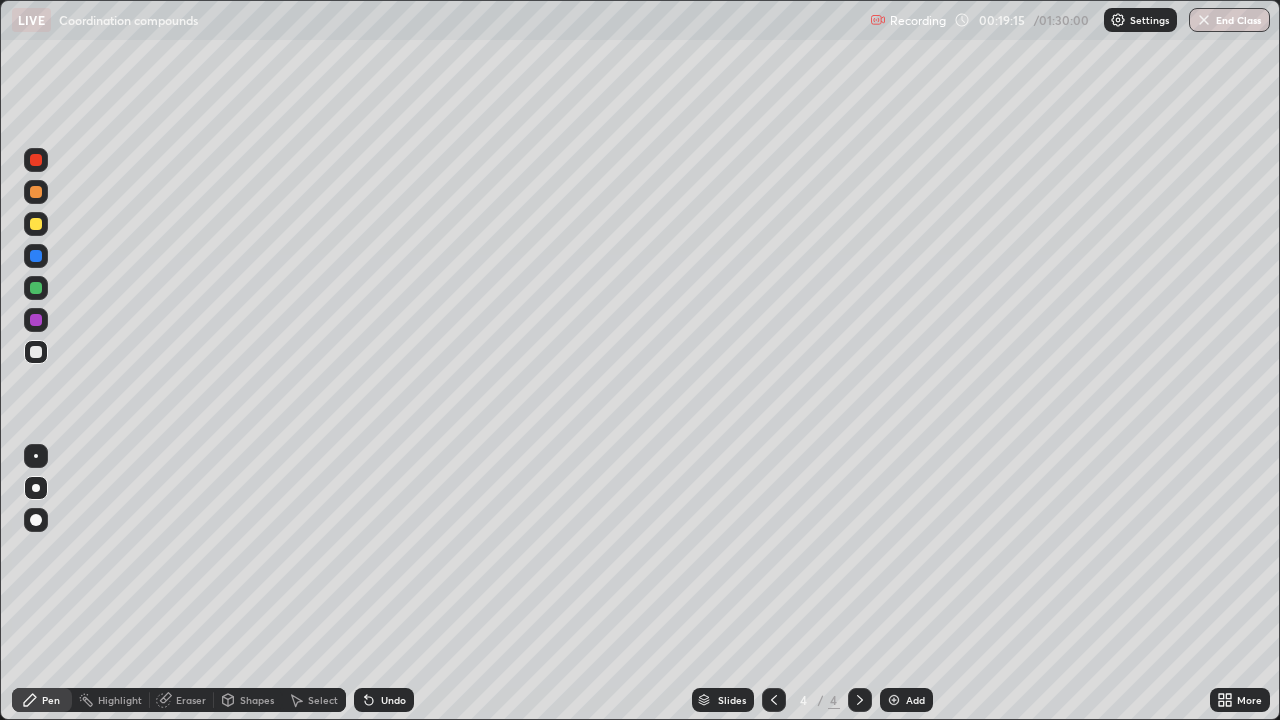 click on "Undo" at bounding box center (384, 700) 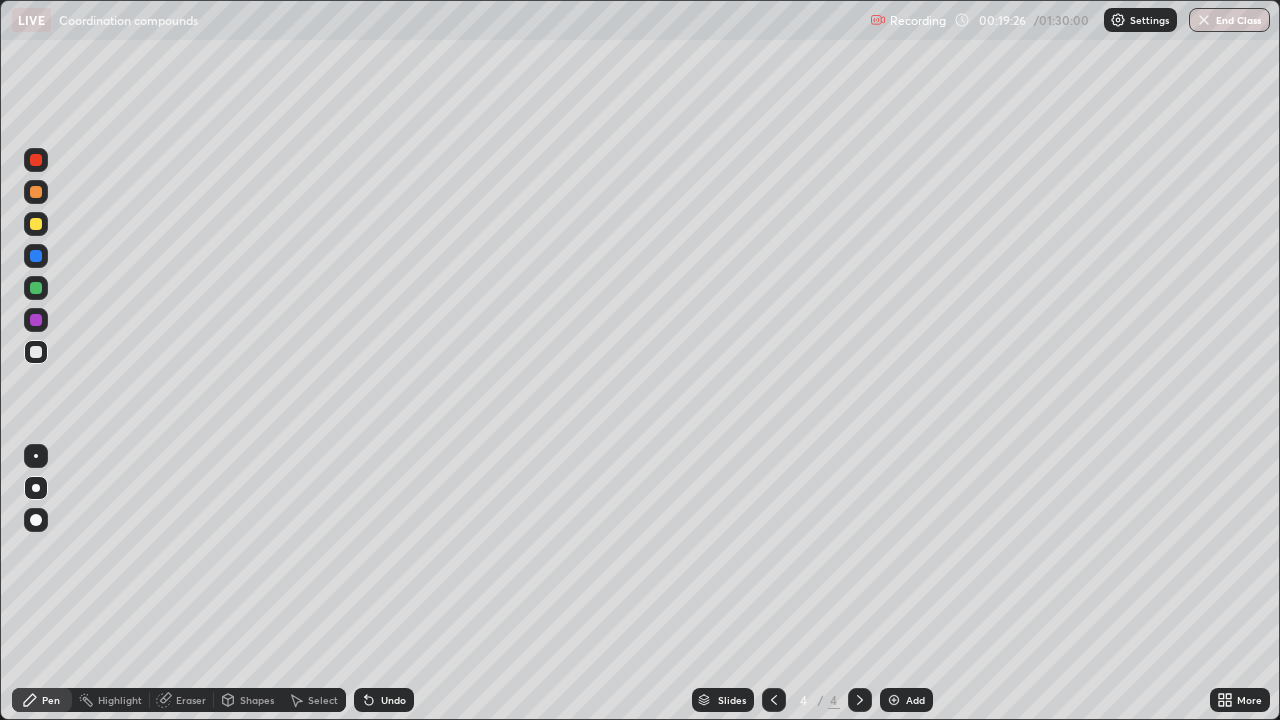 click on "Select" at bounding box center [323, 700] 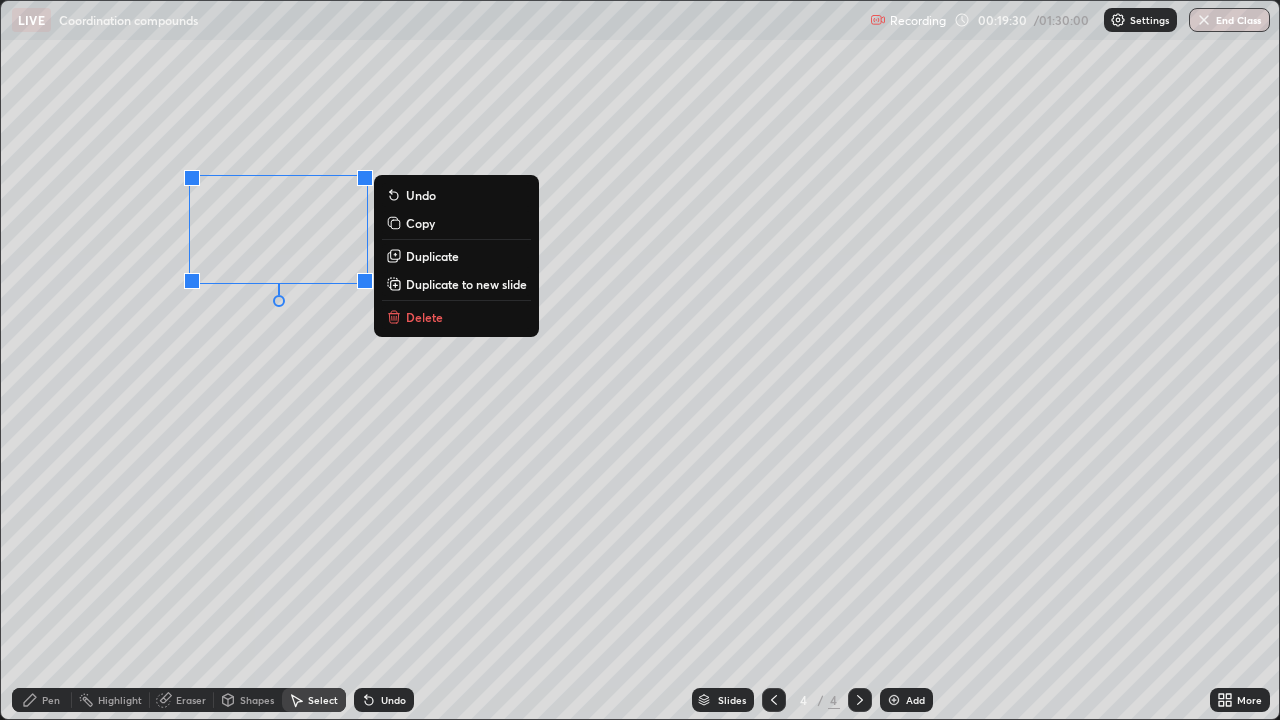click on "Pen" at bounding box center [51, 700] 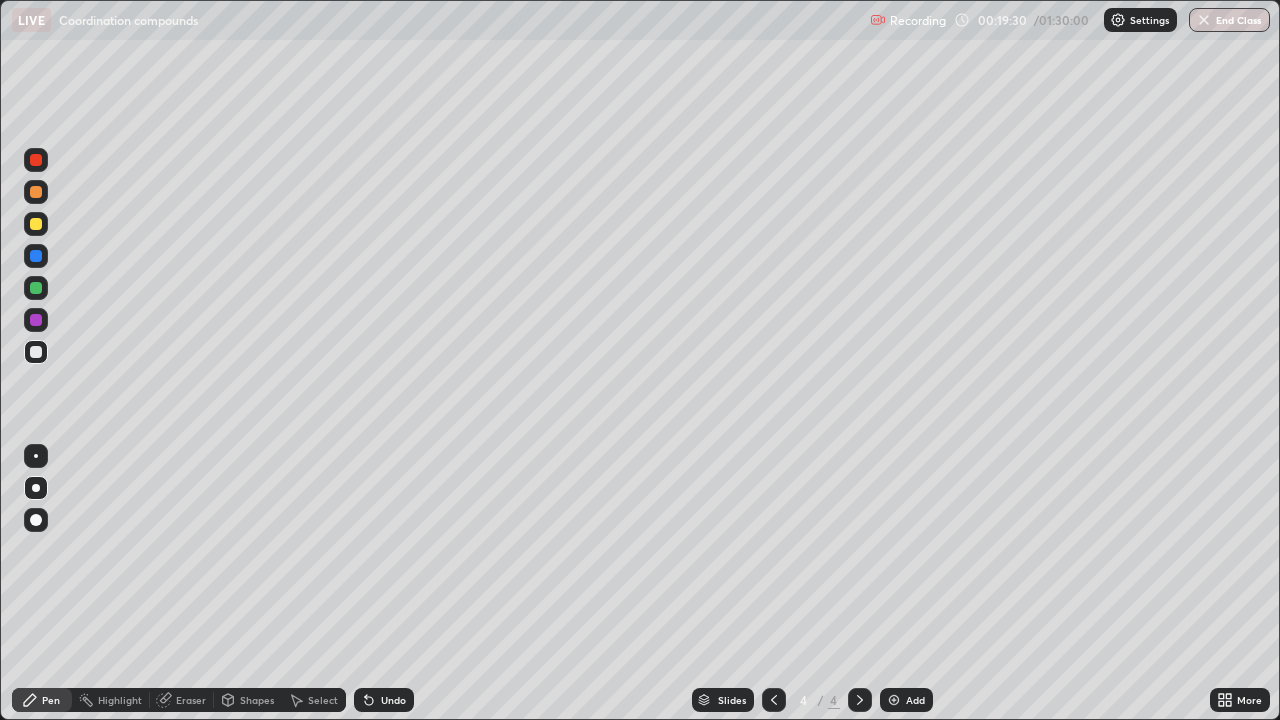 click at bounding box center [36, 352] 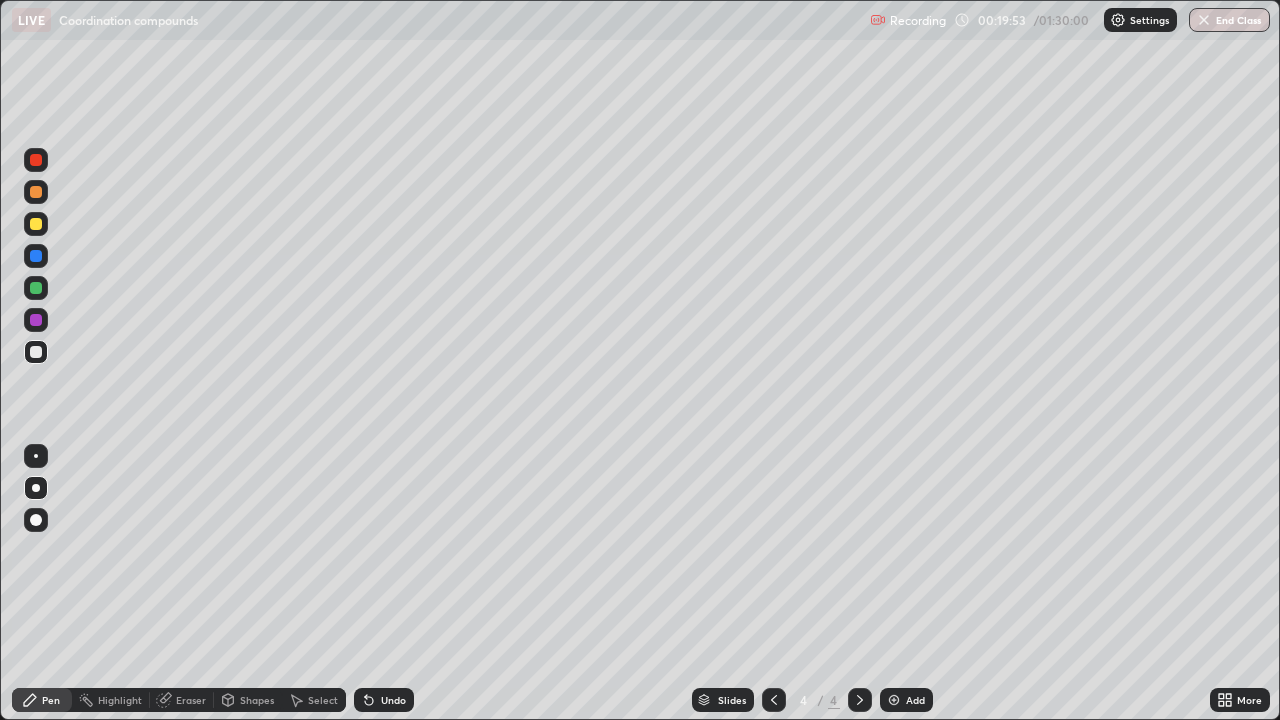 click at bounding box center [36, 352] 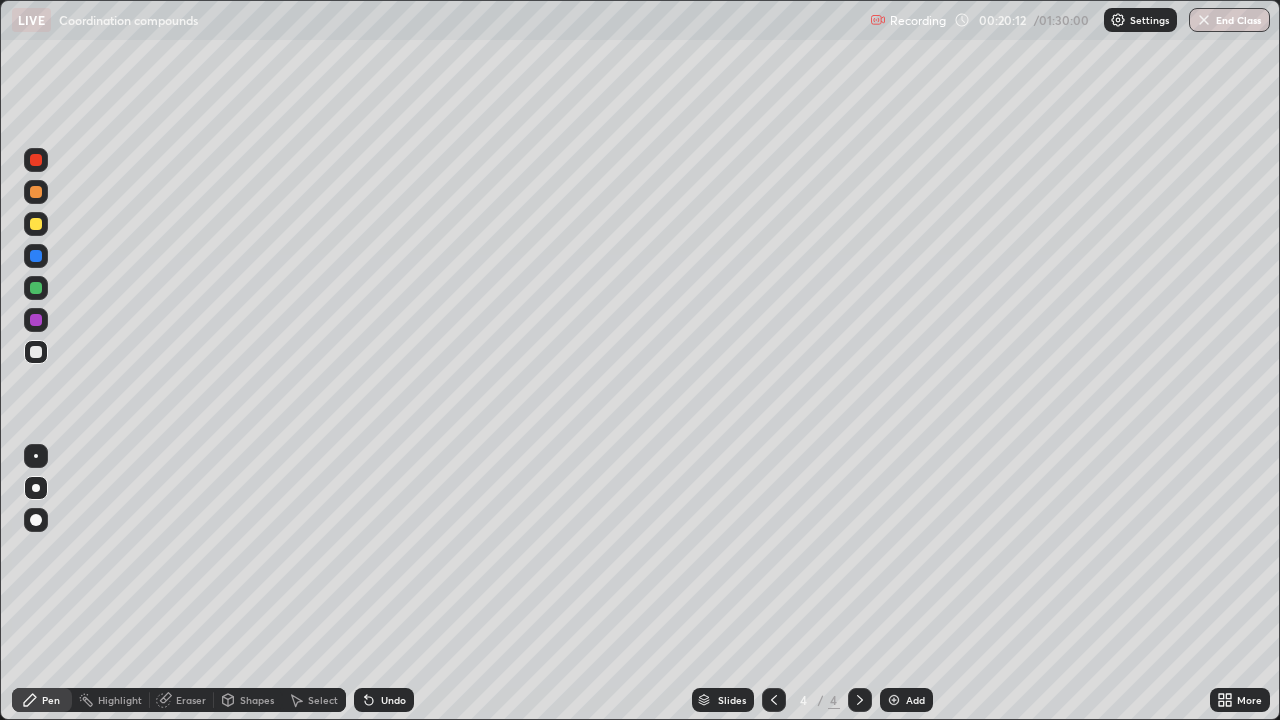 click on "Undo" at bounding box center (393, 700) 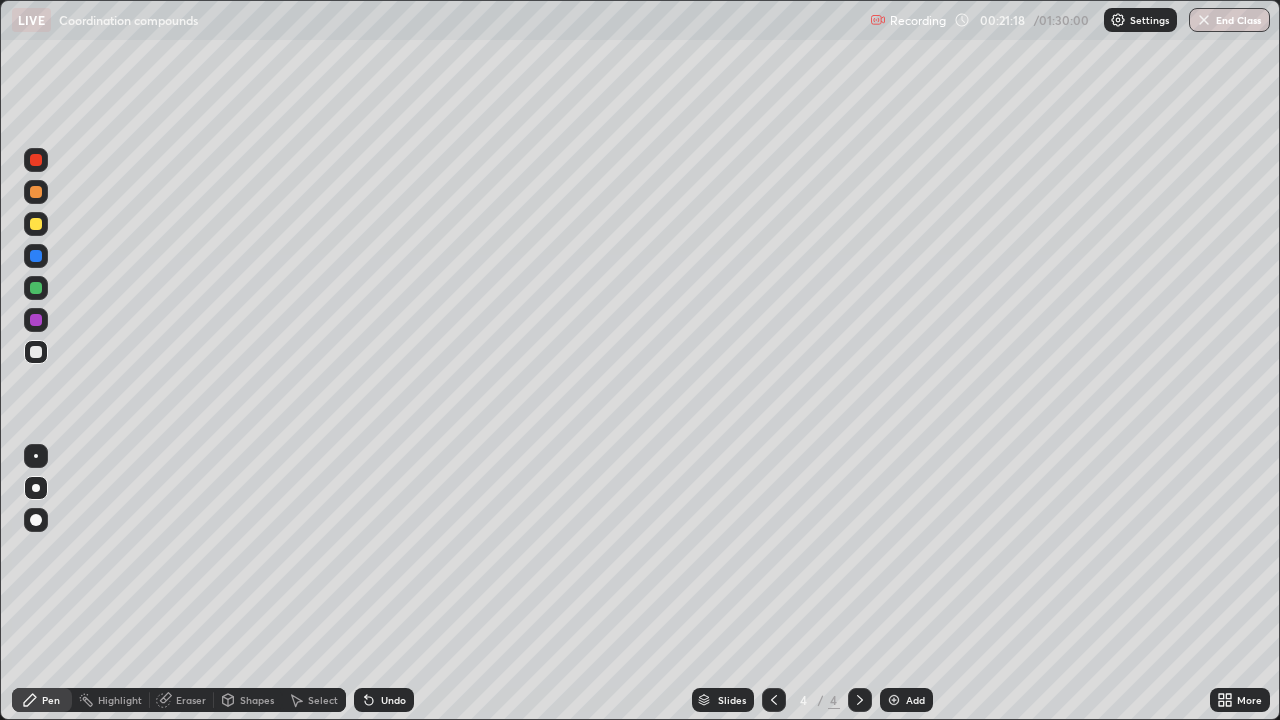 click on "Shapes" at bounding box center [257, 700] 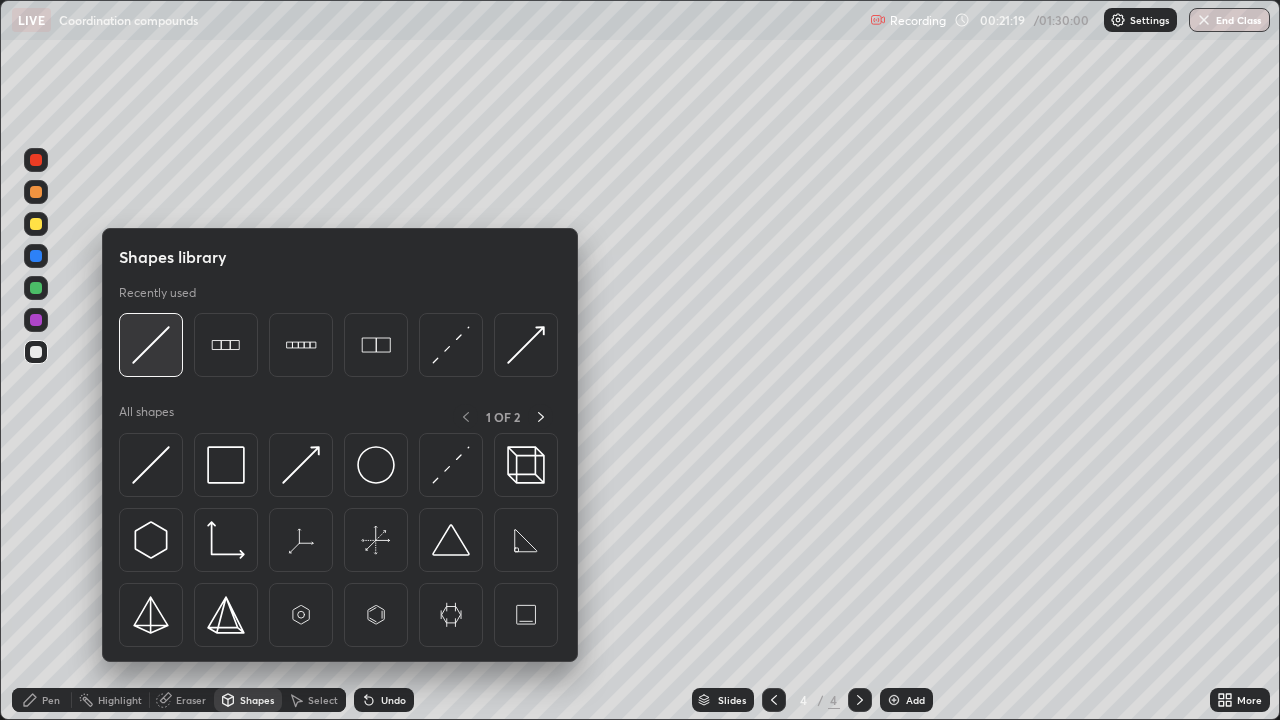 click at bounding box center (151, 345) 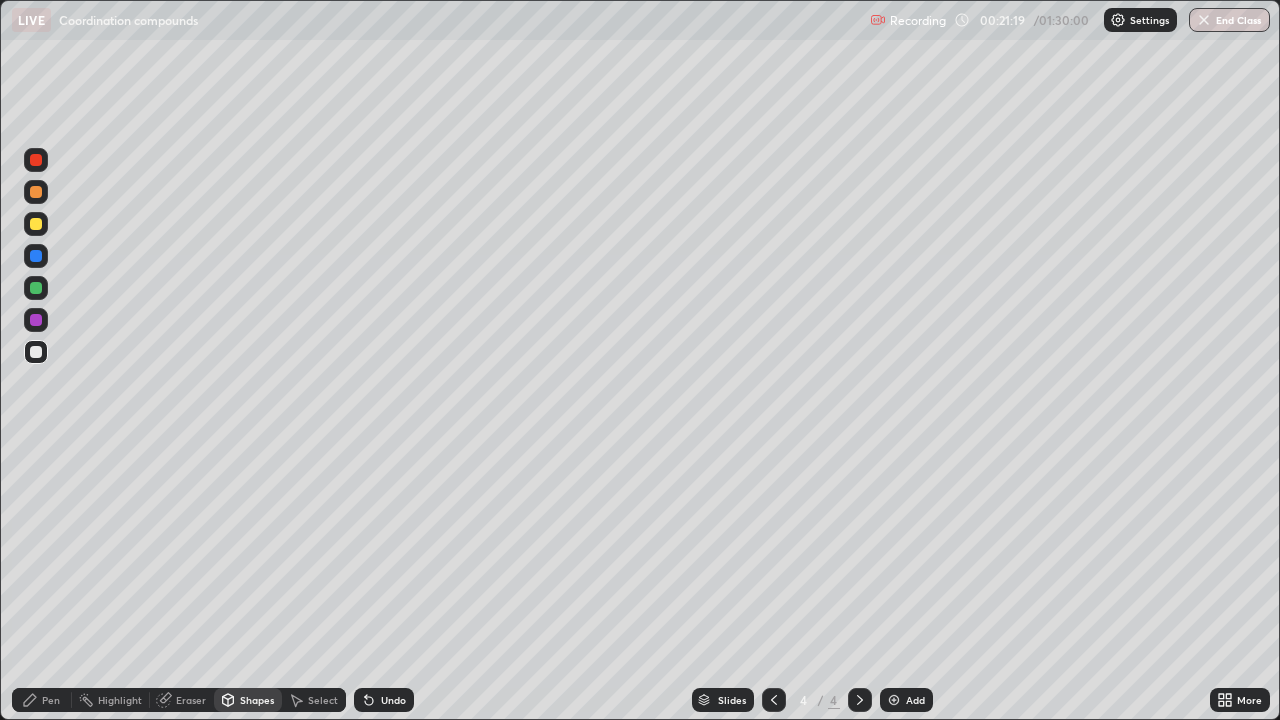 click at bounding box center (36, 192) 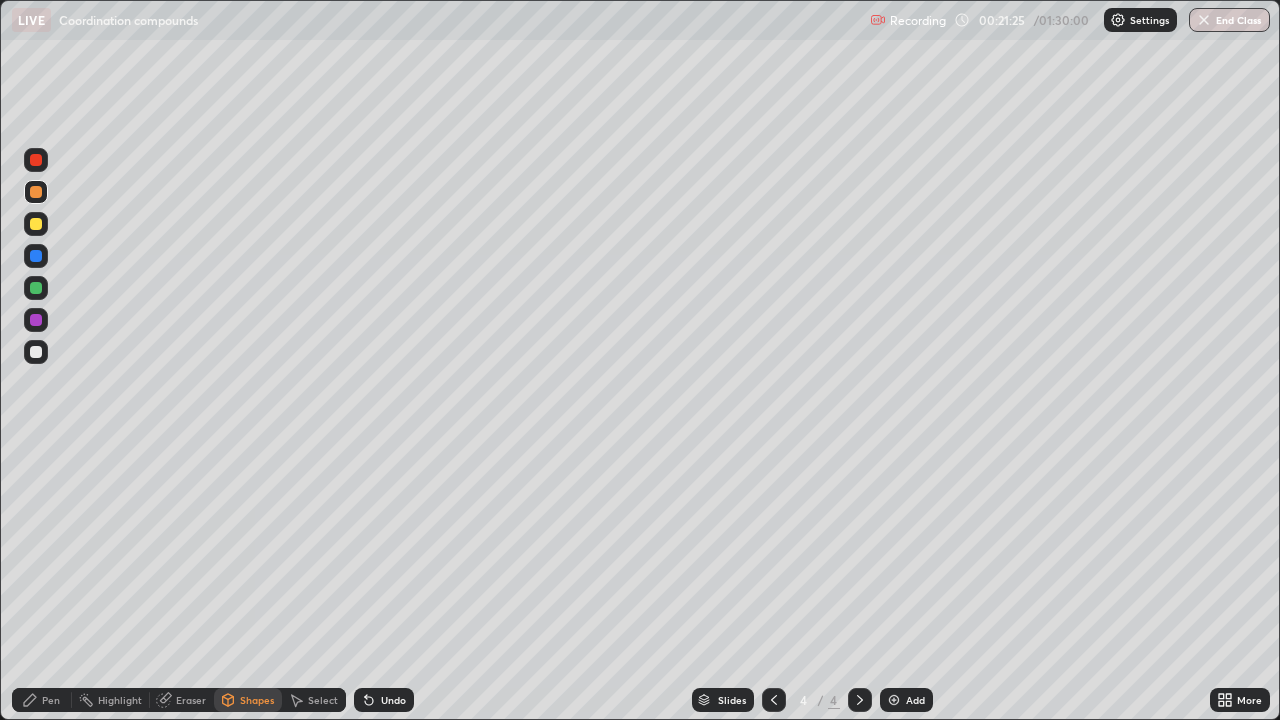 click on "Pen" at bounding box center [51, 700] 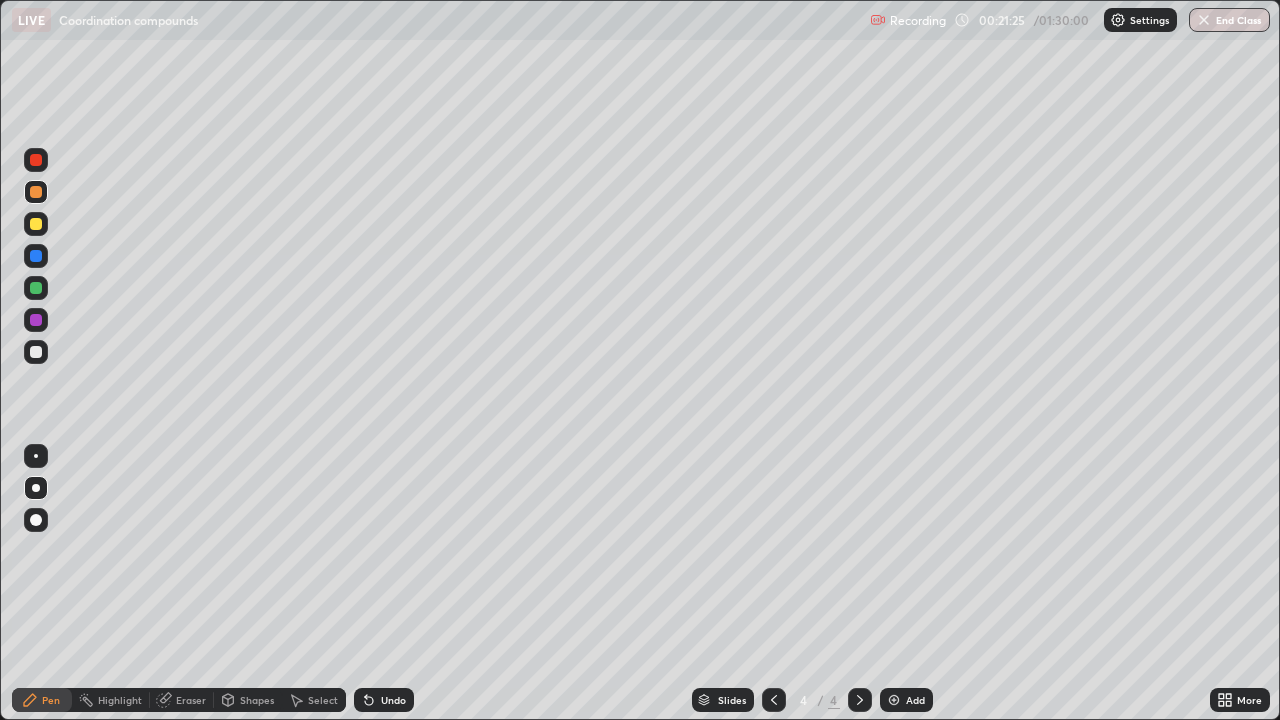 click at bounding box center [36, 352] 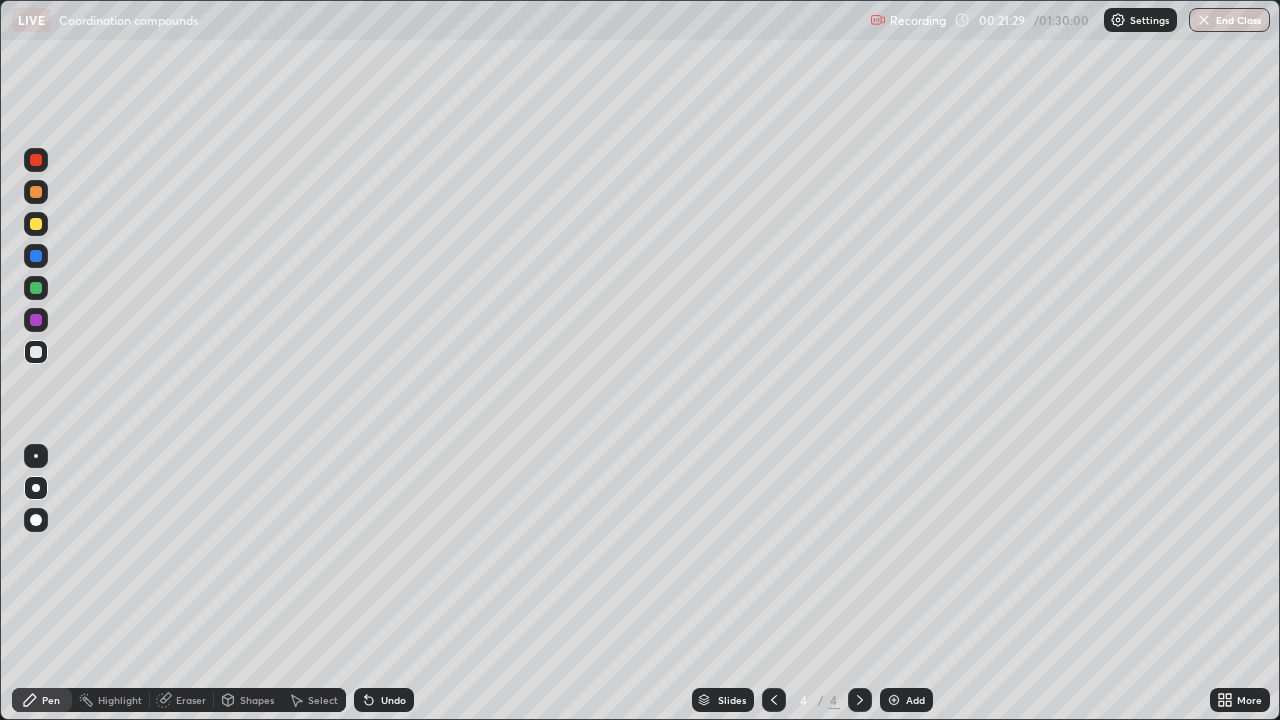 click on "Select" at bounding box center [323, 700] 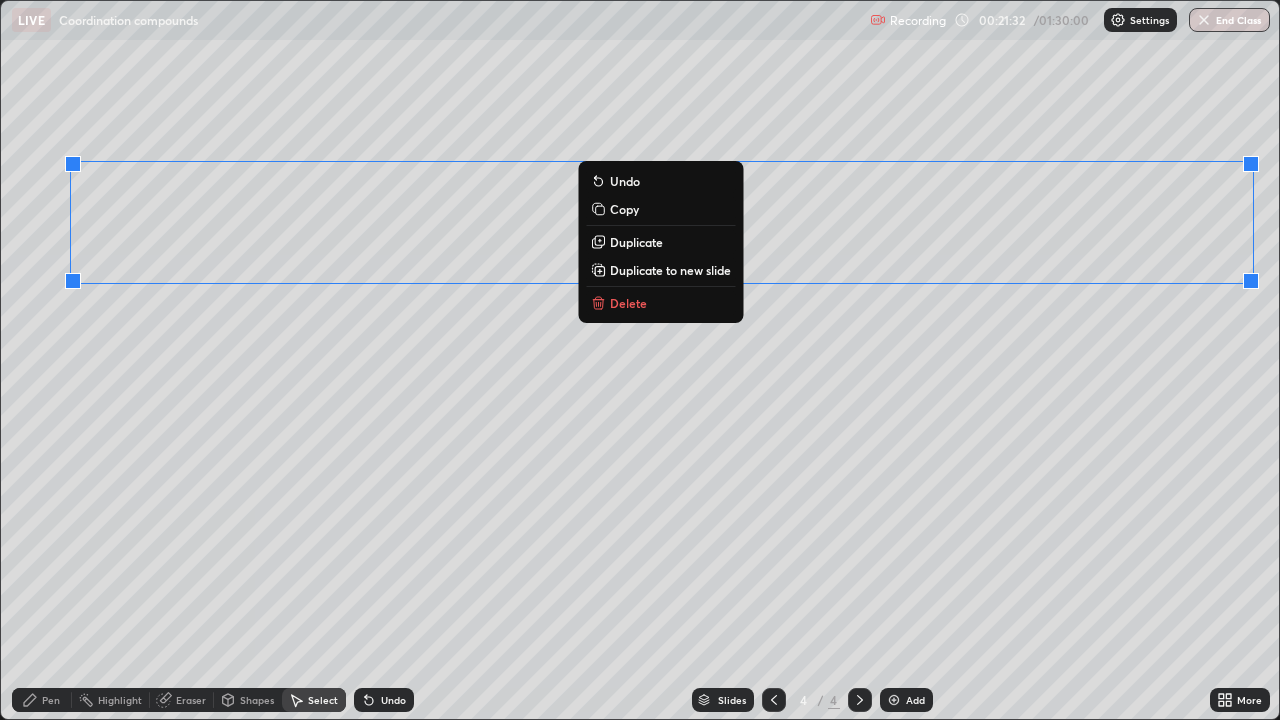 click on "0 ° Undo Copy Duplicate Duplicate to new slide Delete" at bounding box center (640, 360) 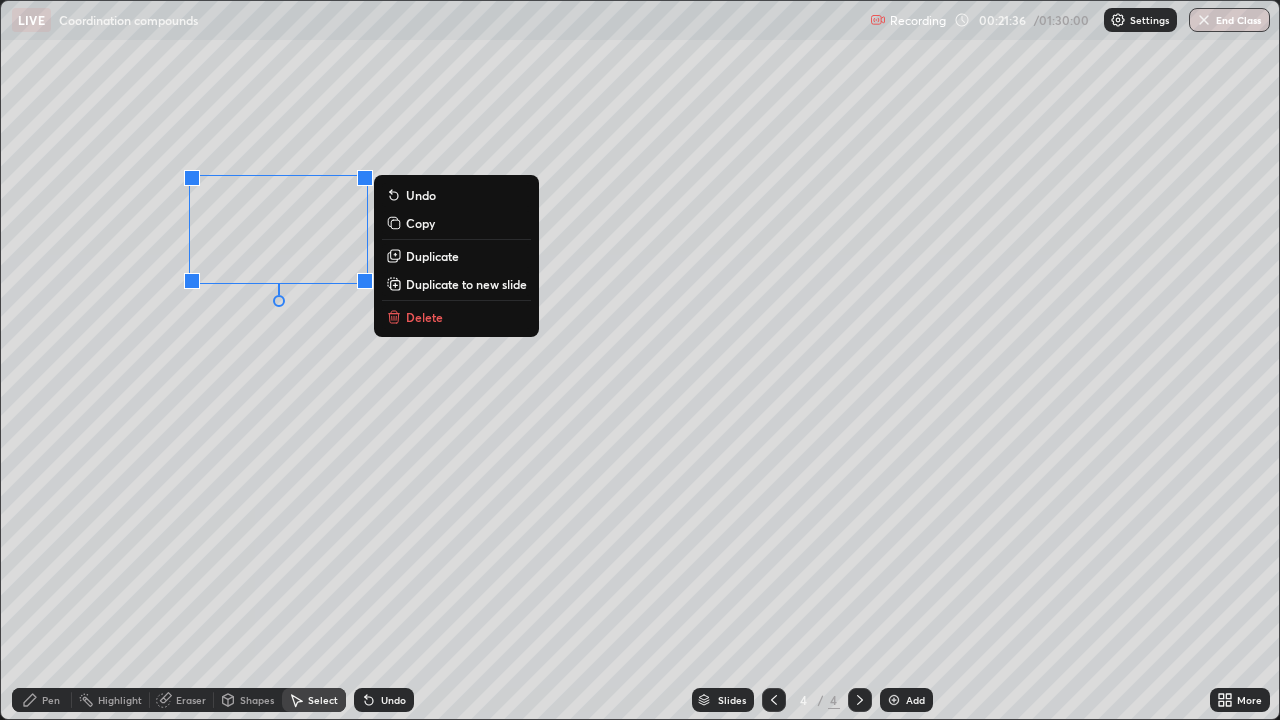 click on "Duplicate" at bounding box center [432, 256] 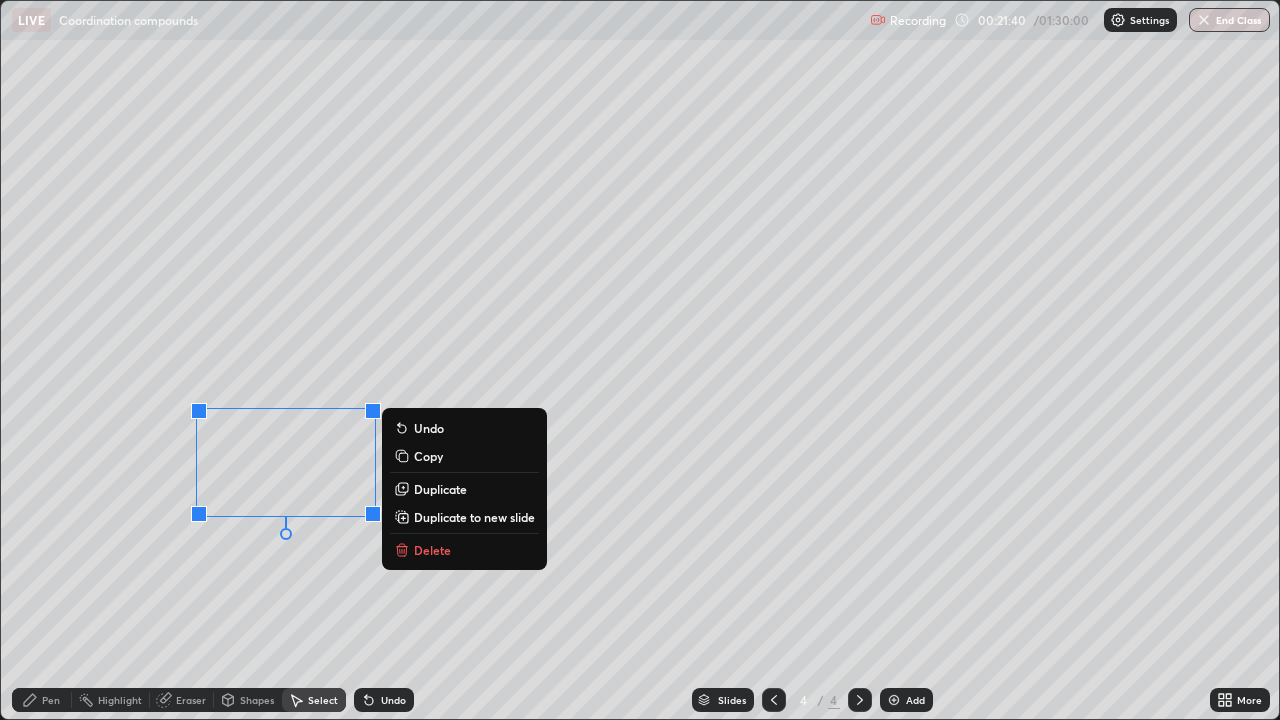 click on "Pen" at bounding box center (51, 700) 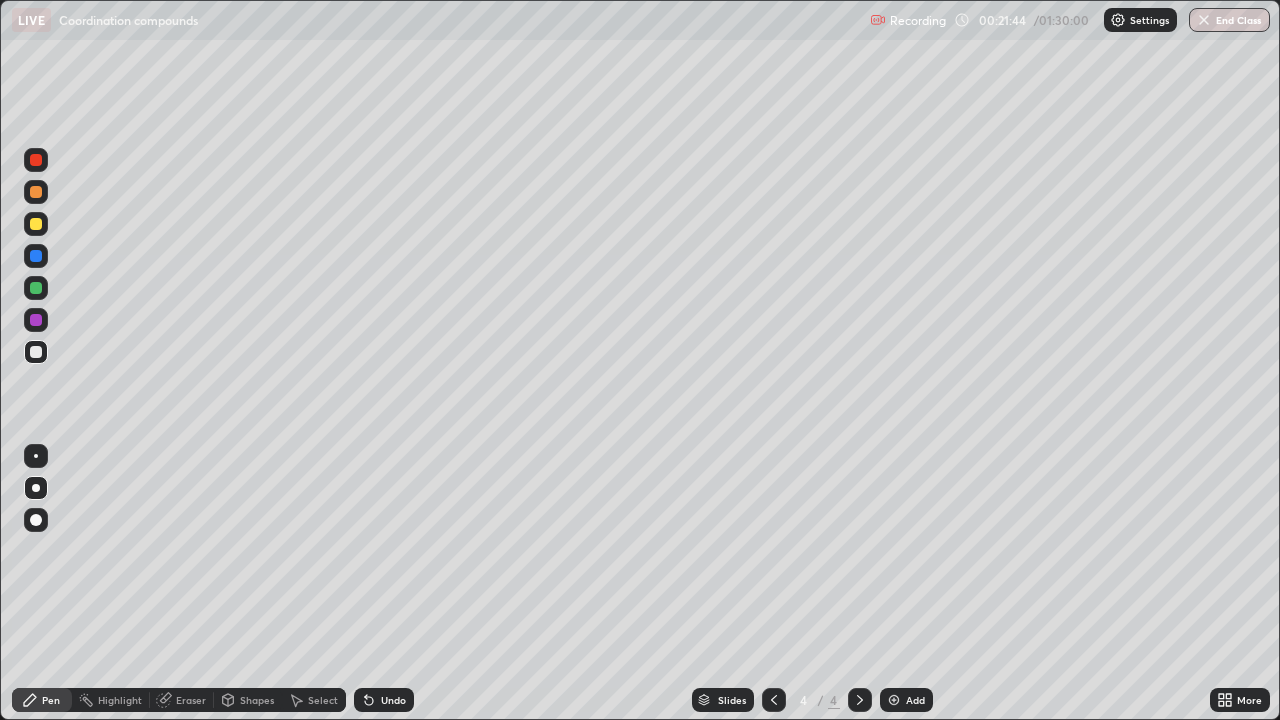 click at bounding box center (36, 352) 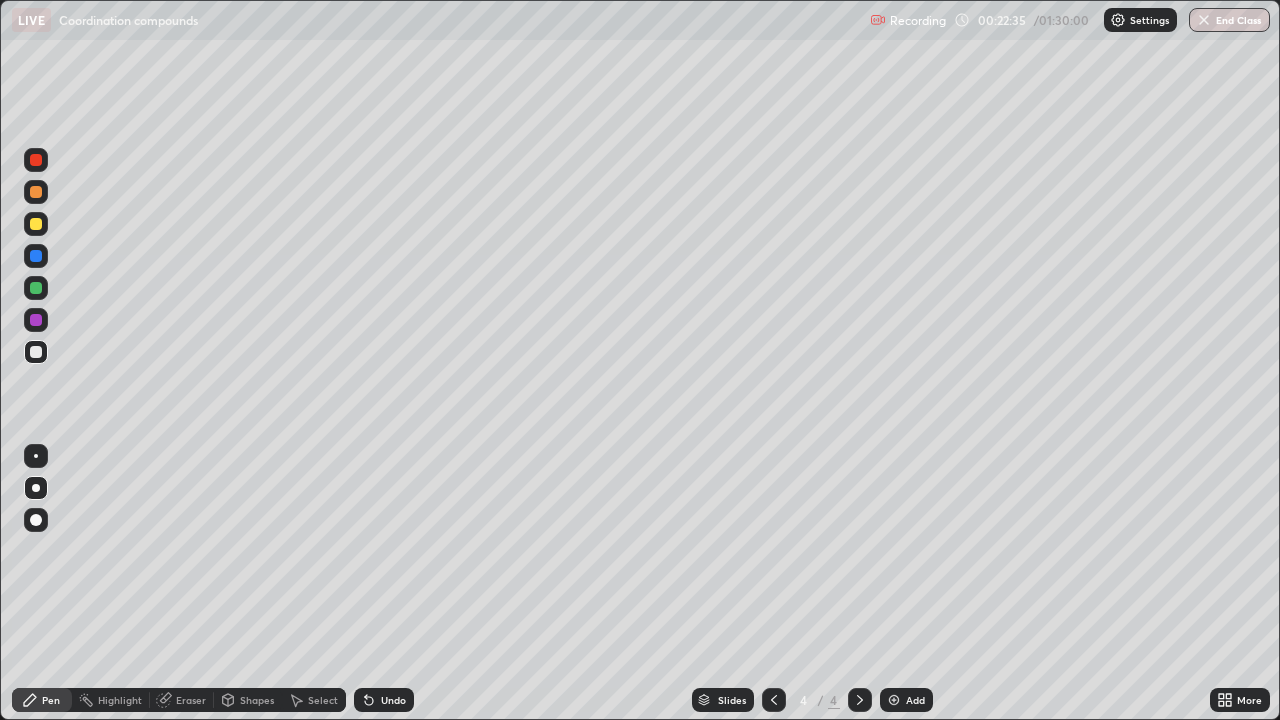 click on "Select" at bounding box center [323, 700] 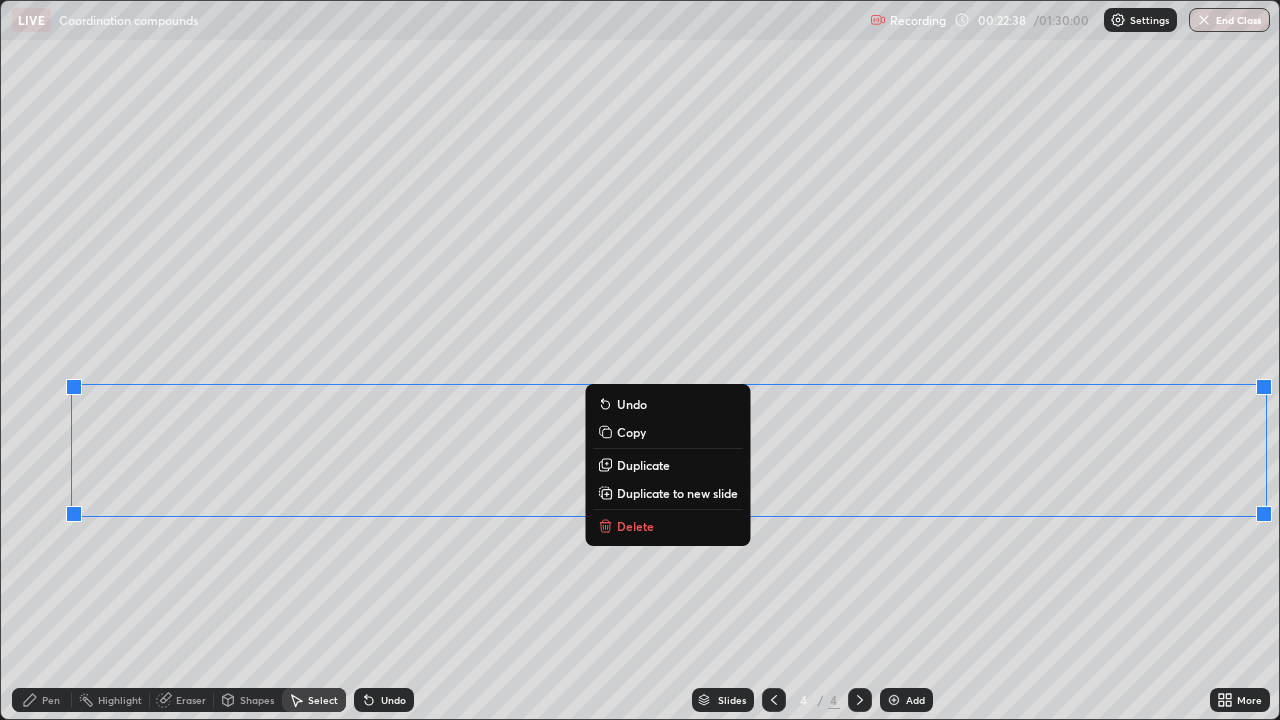 click on "0 ° Undo Copy Duplicate Duplicate to new slide Delete" at bounding box center (640, 360) 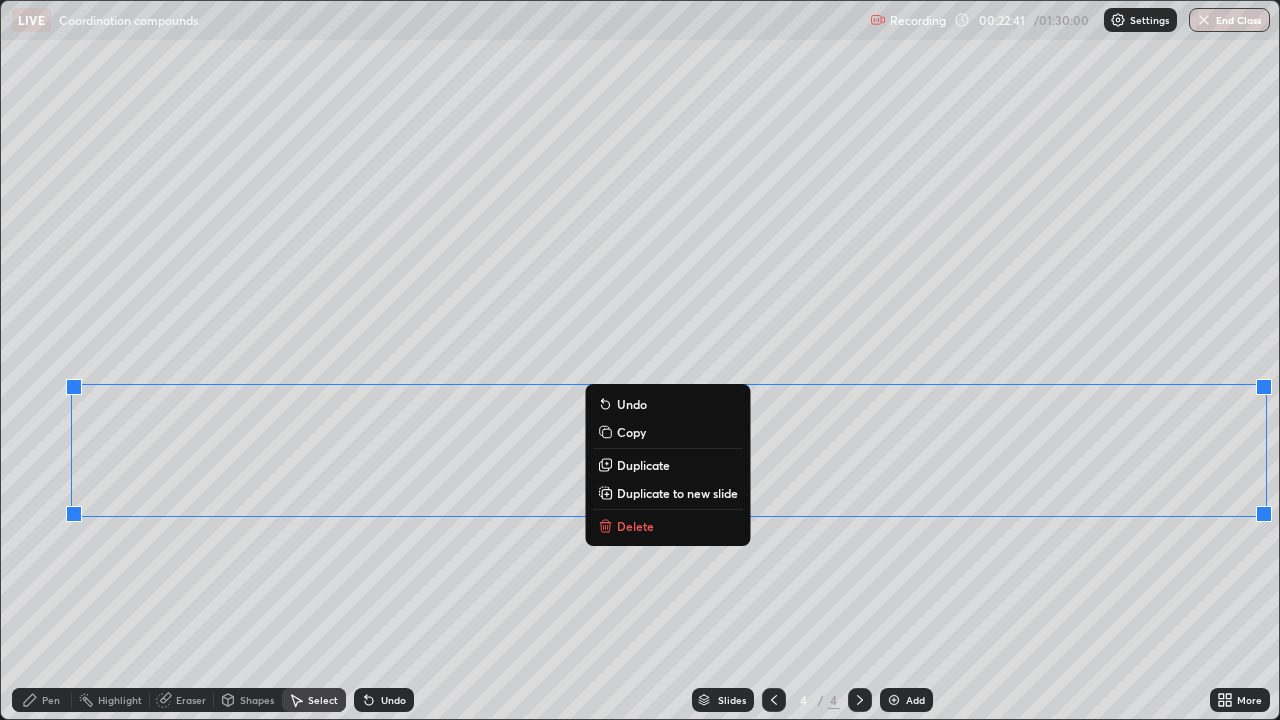 click on "0 ° Undo Copy Duplicate Duplicate to new slide Delete" at bounding box center (640, 360) 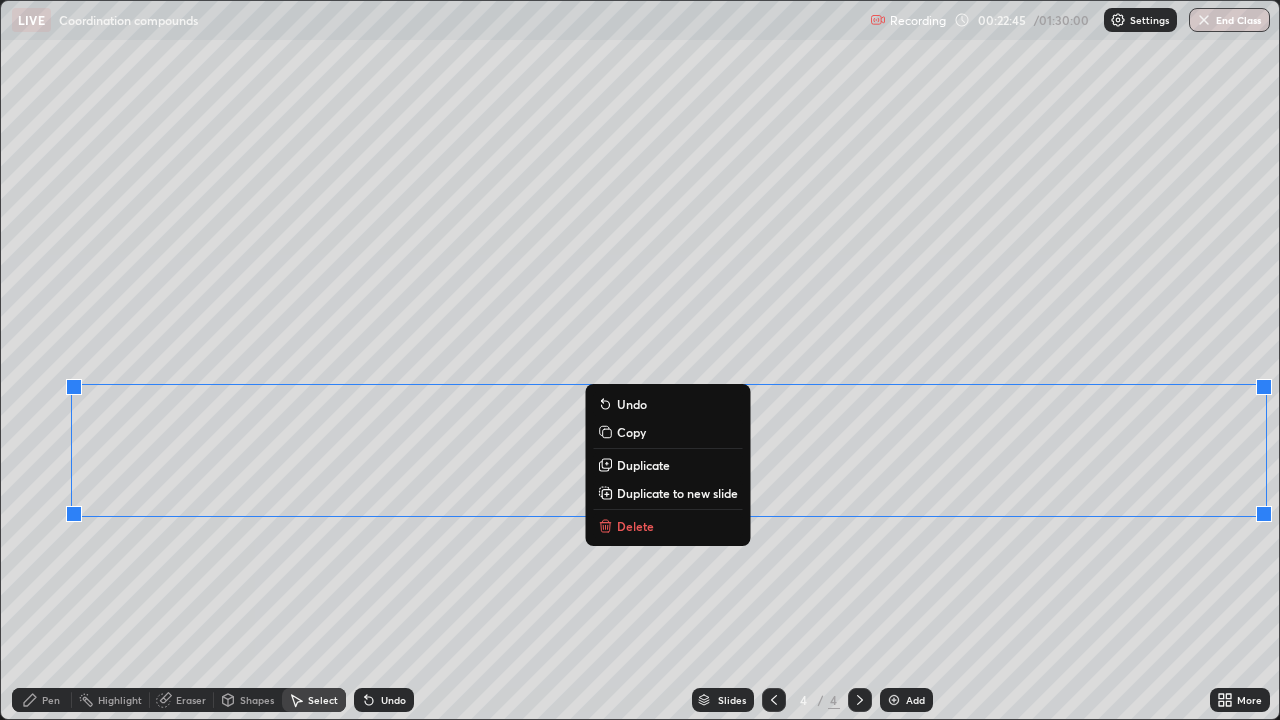 click on "0 ° Undo Copy Duplicate Duplicate to new slide Delete" at bounding box center (640, 360) 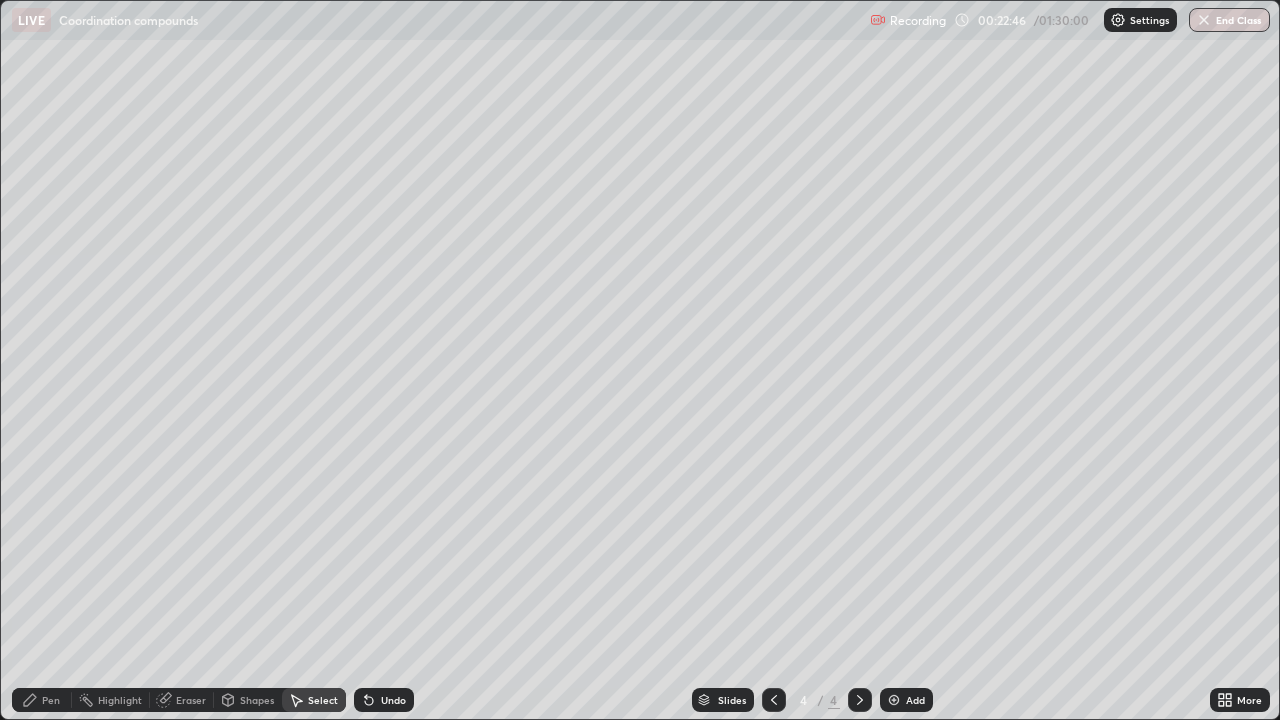 click on "Pen" at bounding box center (51, 700) 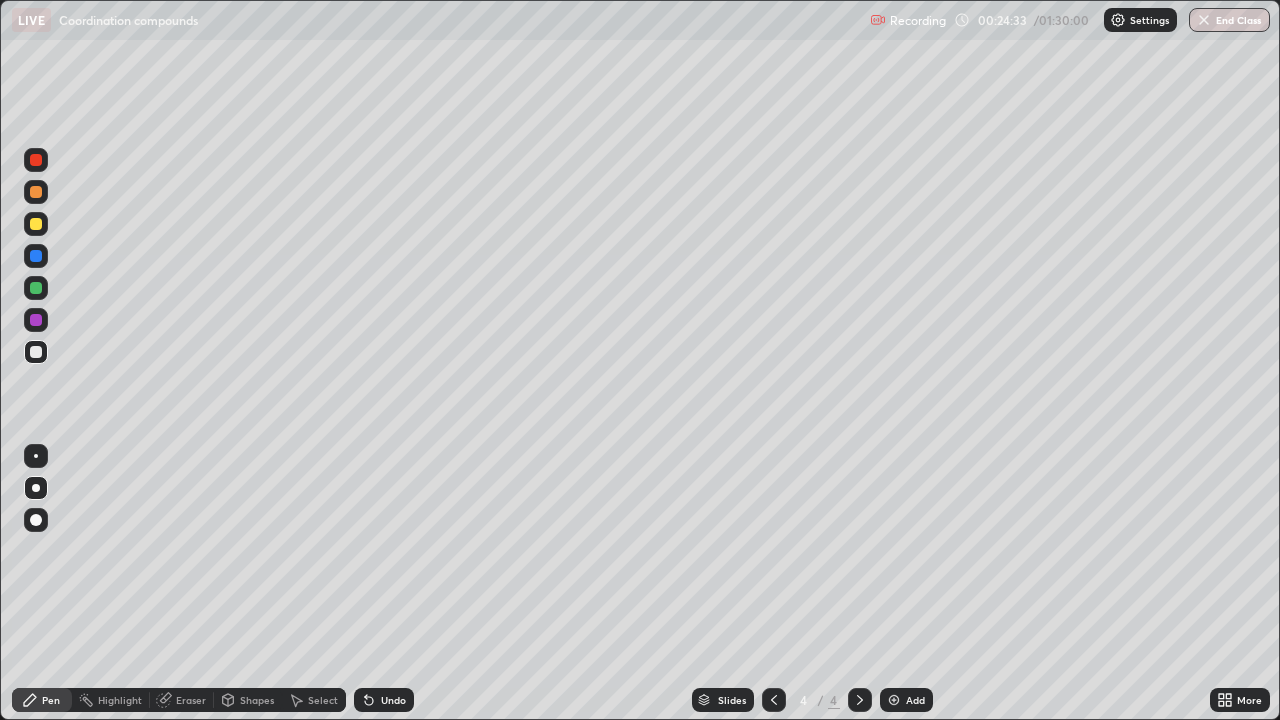 click on "Undo" at bounding box center (393, 700) 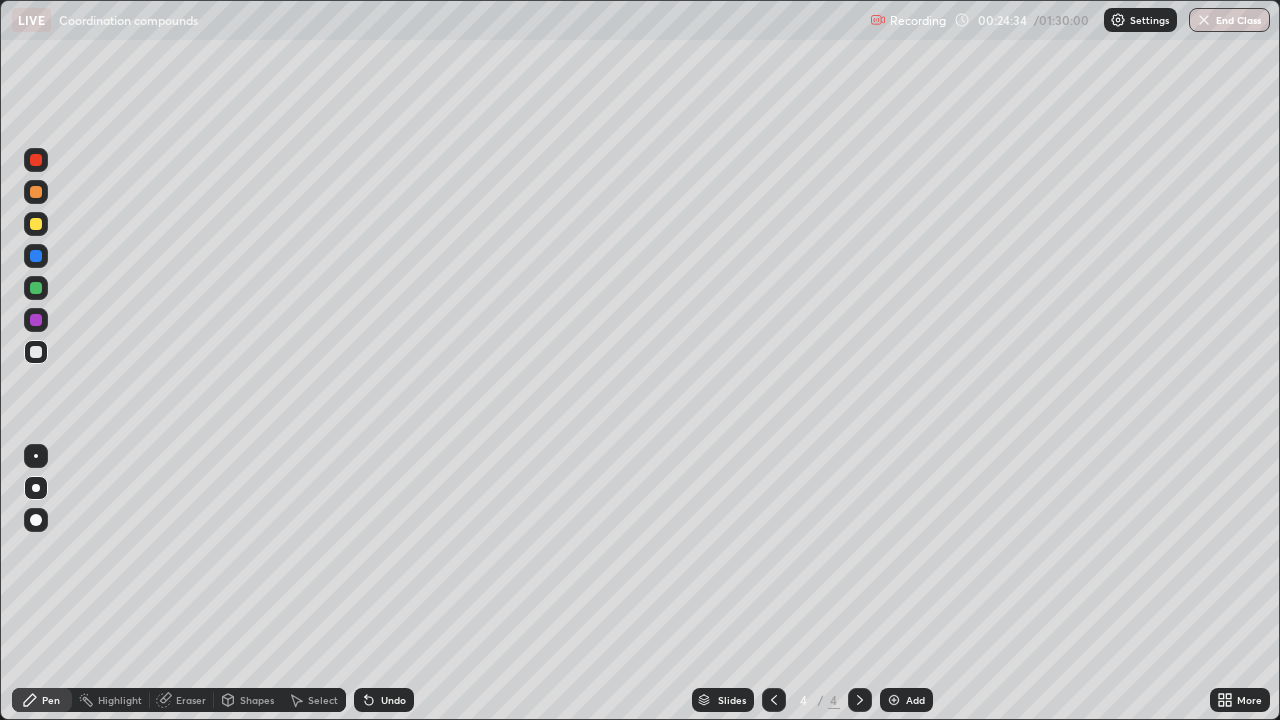 click on "Undo" at bounding box center (393, 700) 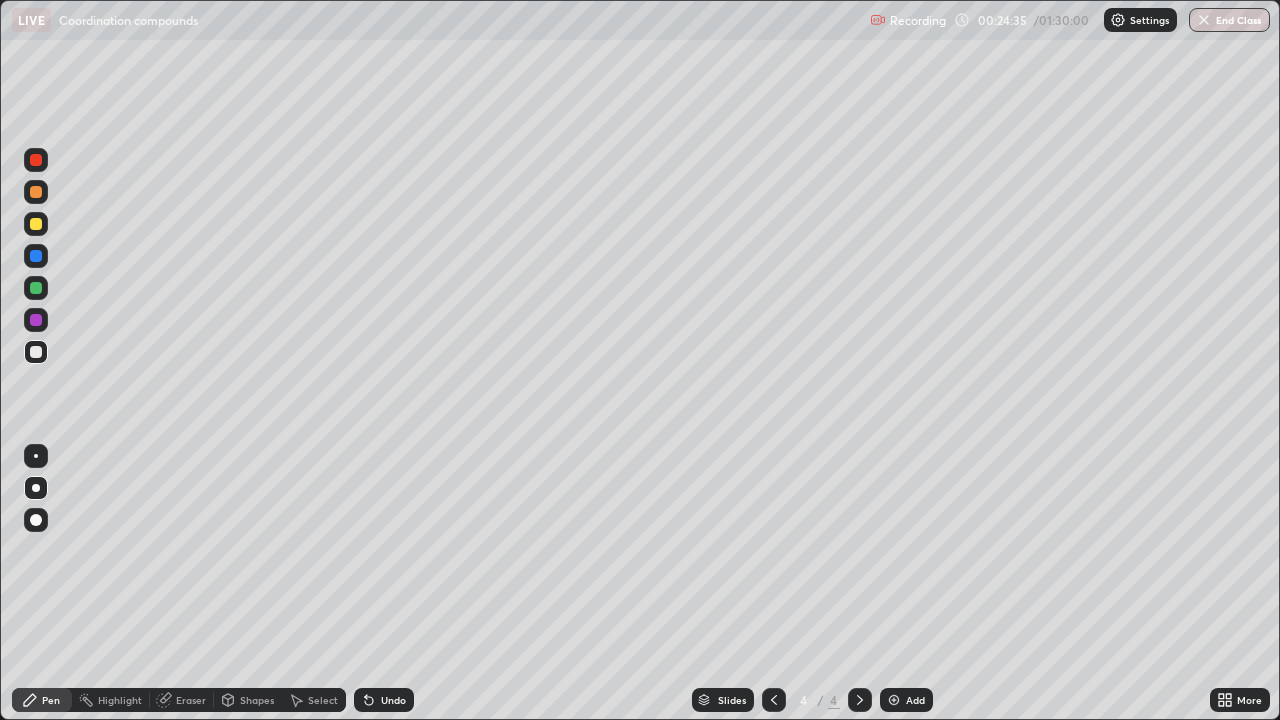 click on "Undo" at bounding box center (393, 700) 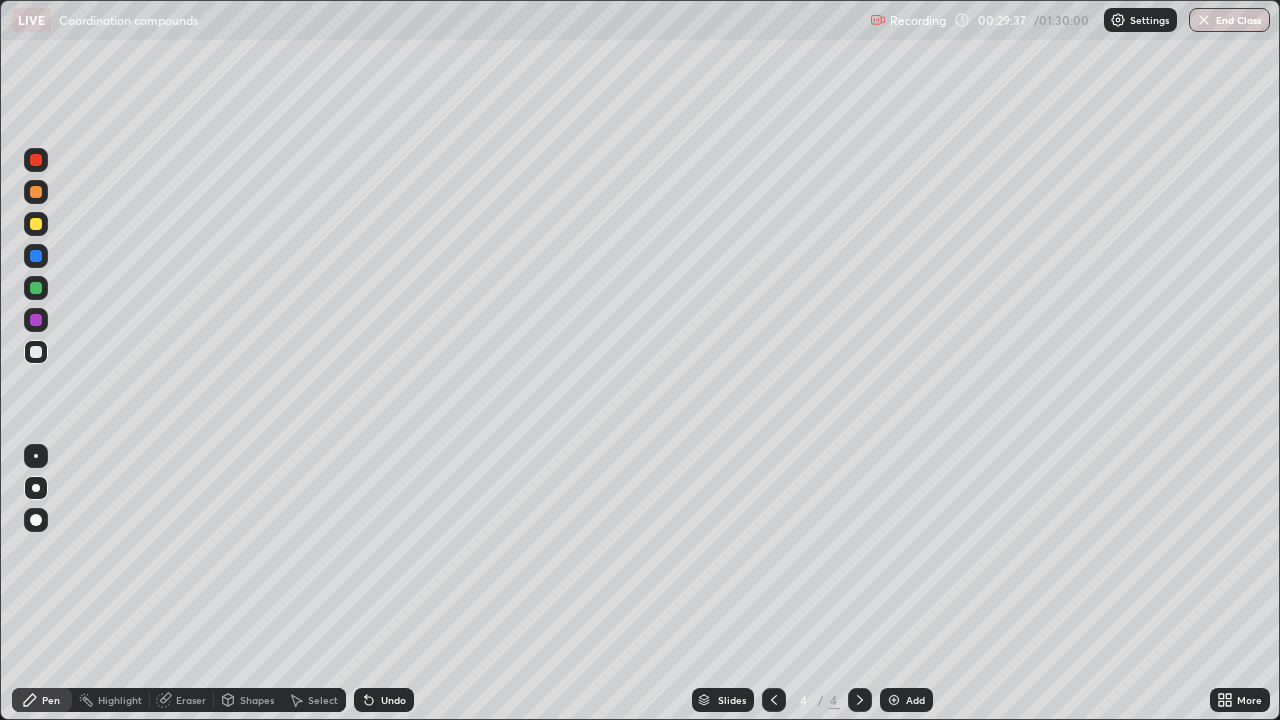click on "Add" at bounding box center (906, 700) 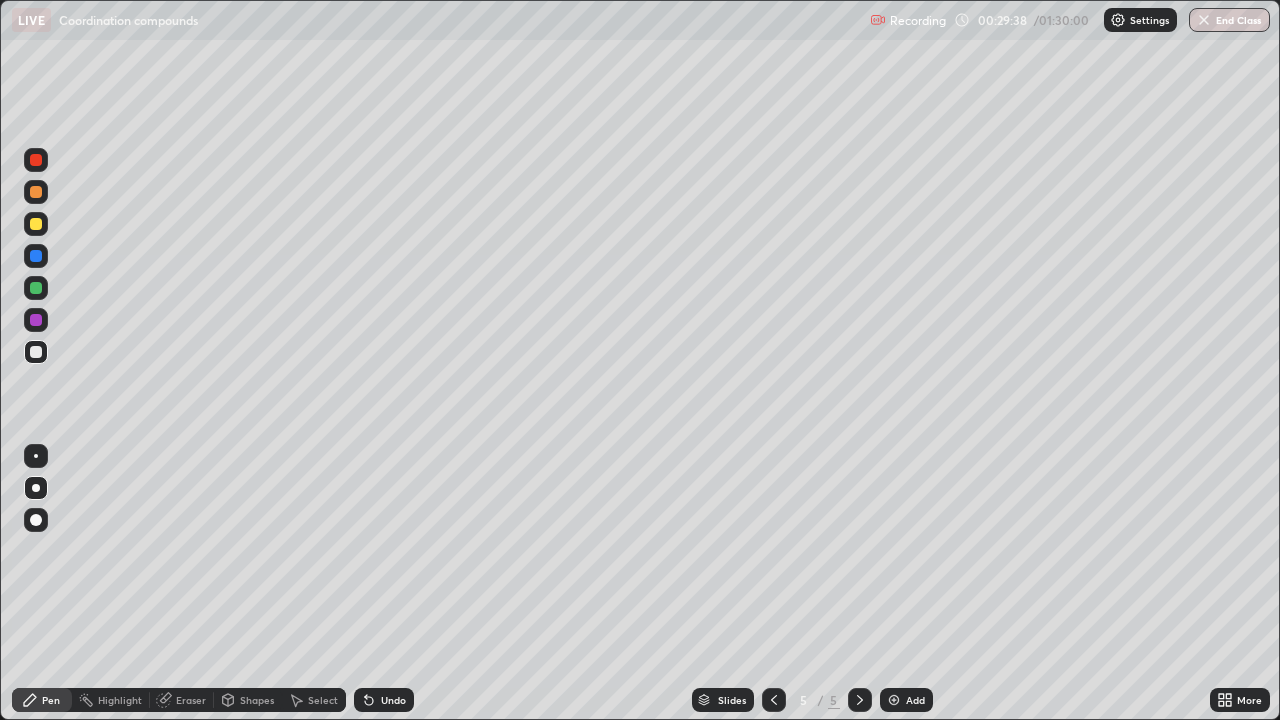 click 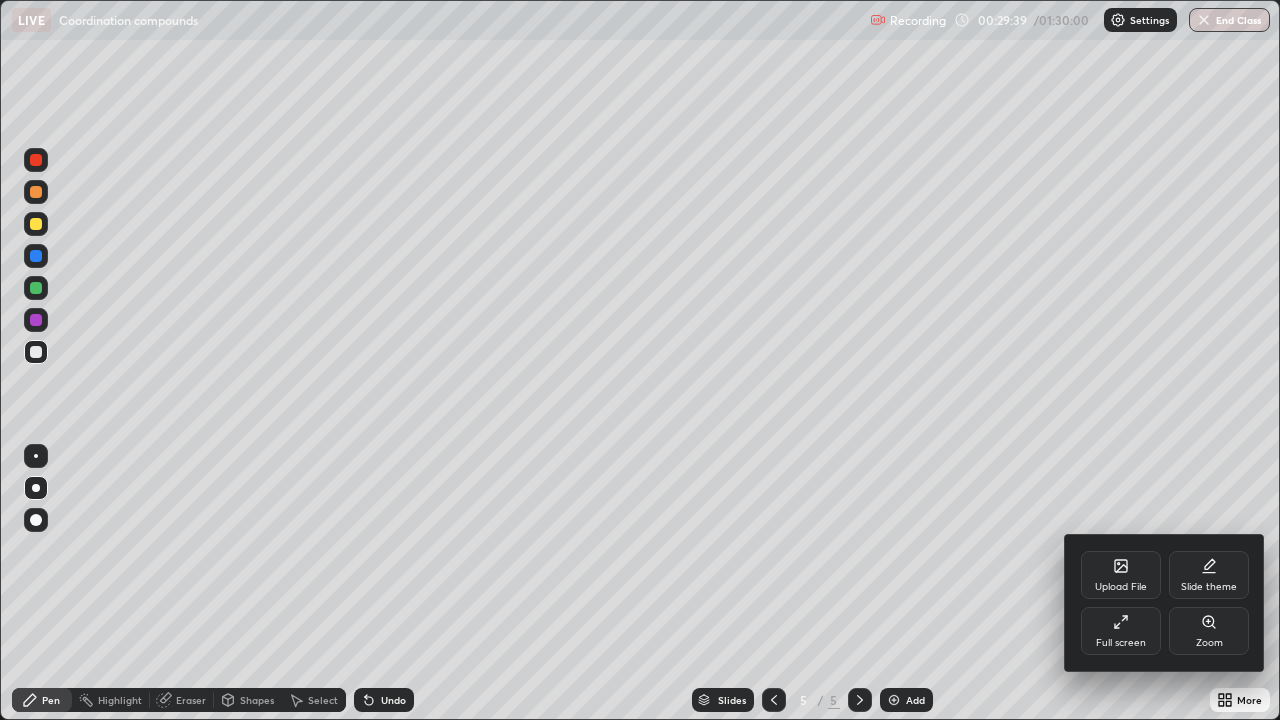 click on "Full screen" at bounding box center (1121, 643) 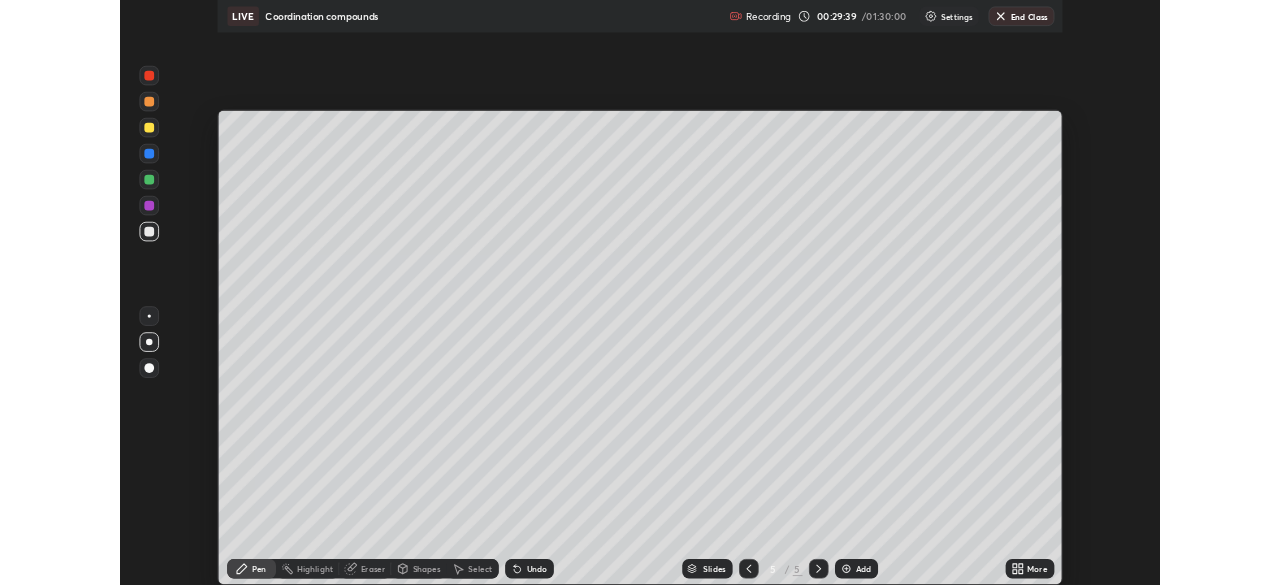 scroll, scrollTop: 585, scrollLeft: 1280, axis: both 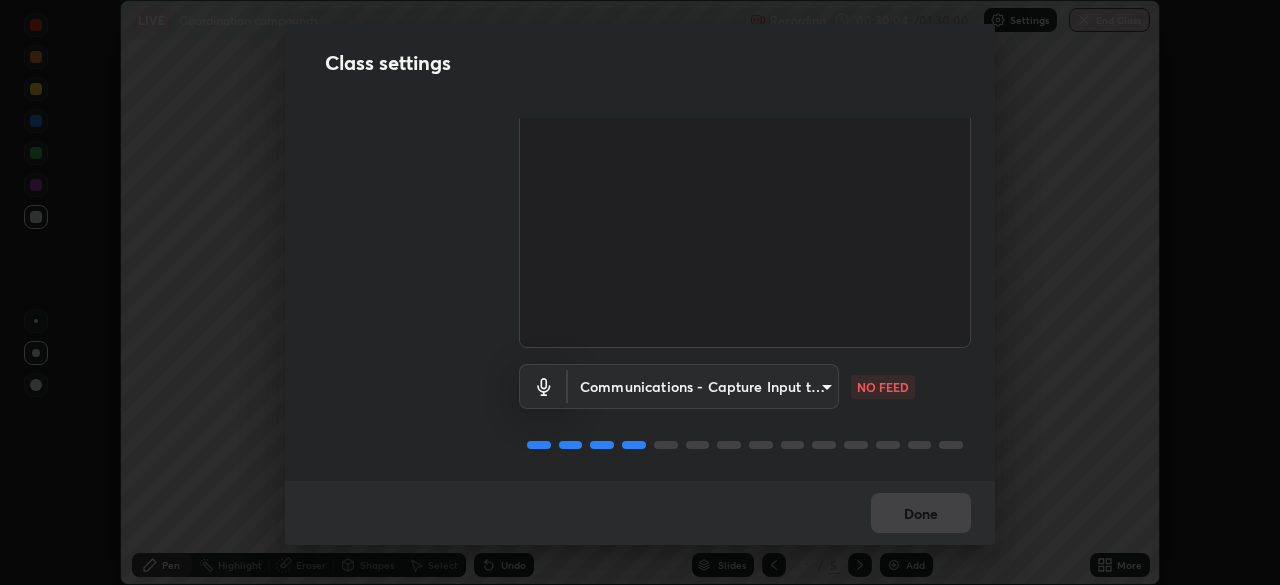 click on "Erase all LIVE Coordination compounds Recording 00:30:04 /  01:30:00 Settings End Class Setting up your live class Coordination compounds • L54 of Course On Chemistry for JEE Excel 4 2026 [NAME] Pen Highlight Eraser Shapes Select Undo Slides 5 / 5 Add More No doubts shared Encourage your learners to ask a doubt for better clarity Report an issue Reason for reporting Buffering Chat not working Audio - Video sync issue Educator video quality low ​ Attach an image Report Class settings Audio & Video OBS Virtual Camera [HASH] WORKING Communications - Capture Input terminal (Digital Array MIC) communications NO FEED Done" at bounding box center [640, 292] 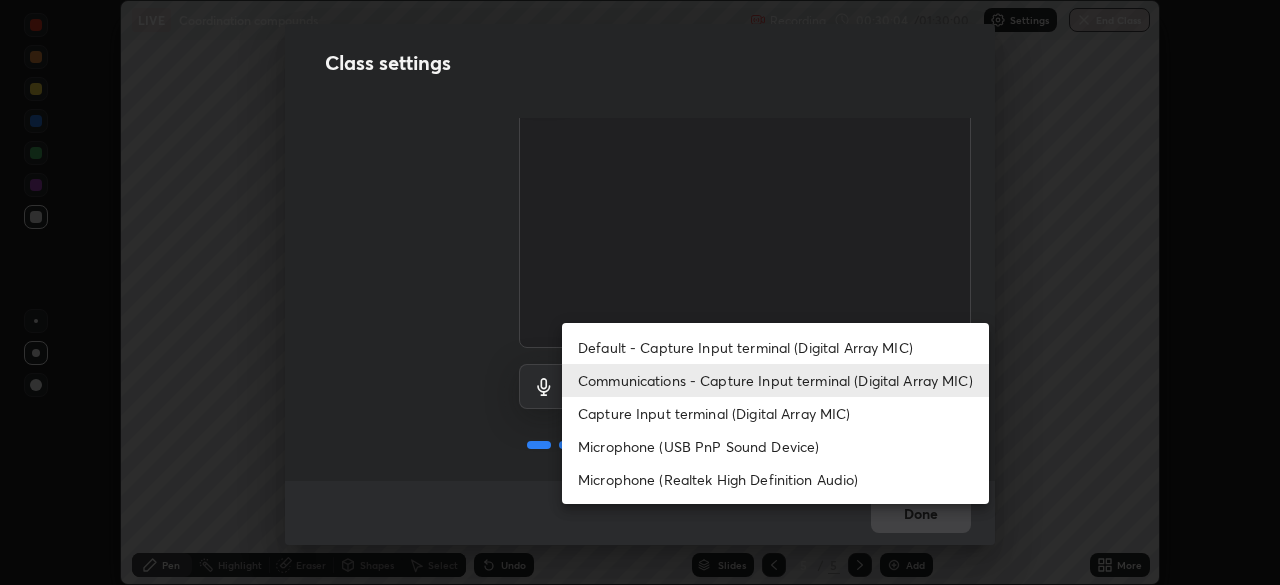 click on "Default - Capture Input terminal (Digital Array MIC)" at bounding box center [775, 347] 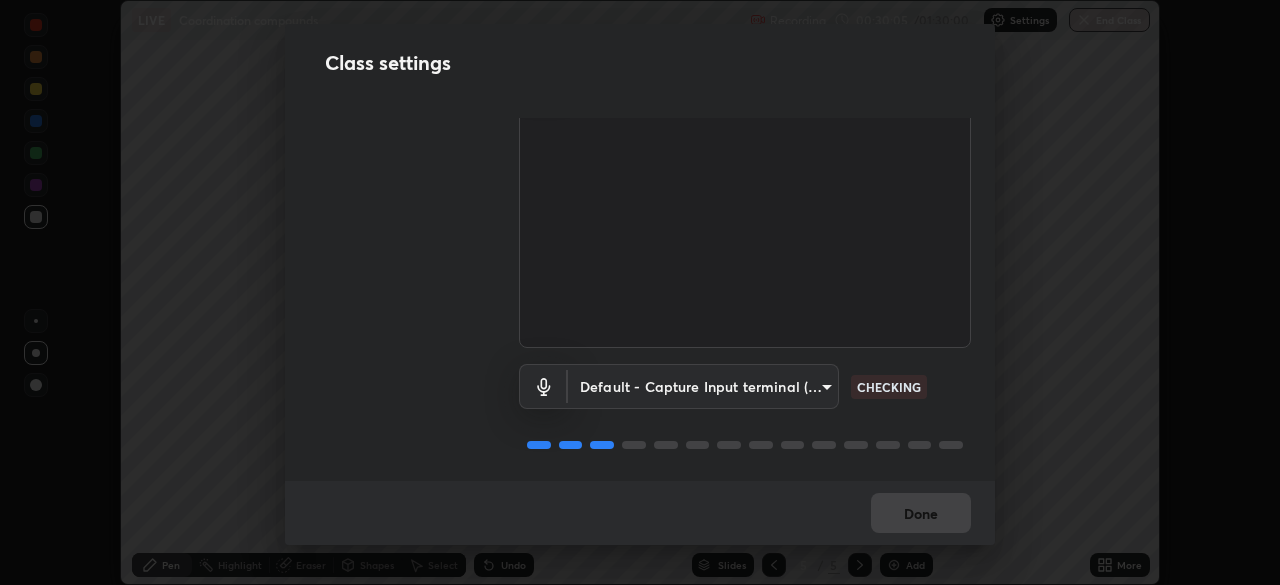 click on "Erase all LIVE Coordination compounds Recording 00:30:05 /  01:30:00 Settings End Class Setting up your live class Coordination compounds • L54 of Course On Chemistry for JEE Excel 4 2026 [NAME] Pen Highlight Eraser Shapes Select Undo Slides 5 / 5 Add More No doubts shared Encourage your learners to ask a doubt for better clarity Report an issue Reason for reporting Buffering Chat not working Audio - Video sync issue Educator video quality low ​ Attach an image Report Class settings Audio & Video OBS Virtual Camera [HASH] WORKING Default - Capture Input terminal (Digital Array MIC) default CHECKING Done" at bounding box center (640, 292) 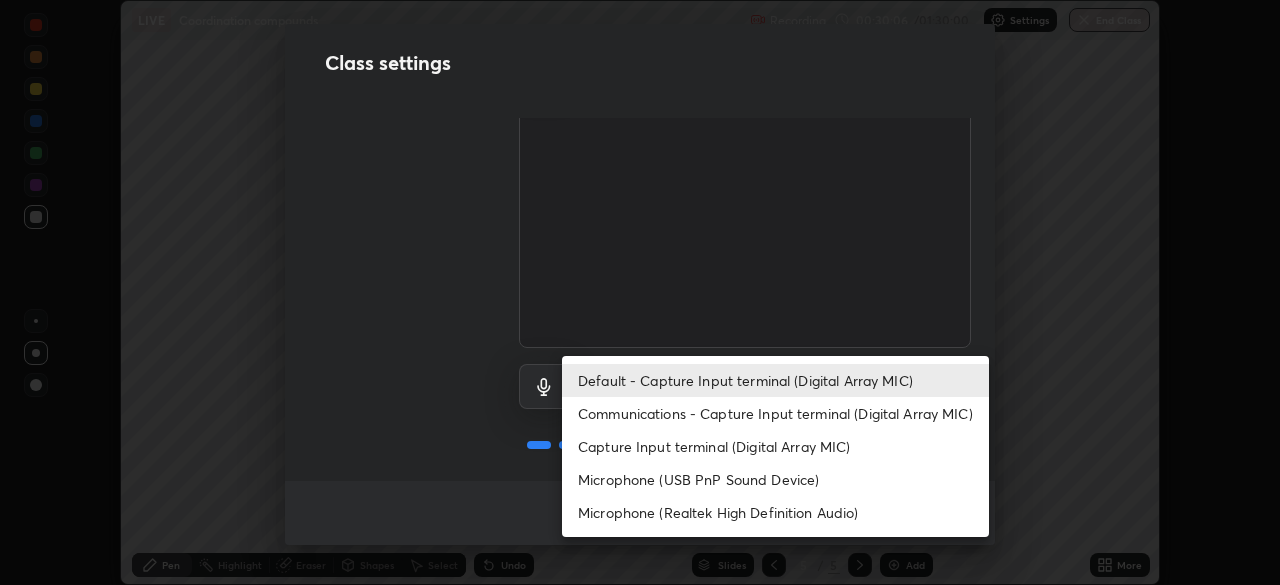 click on "Communications - Capture Input terminal (Digital Array MIC)" at bounding box center (775, 413) 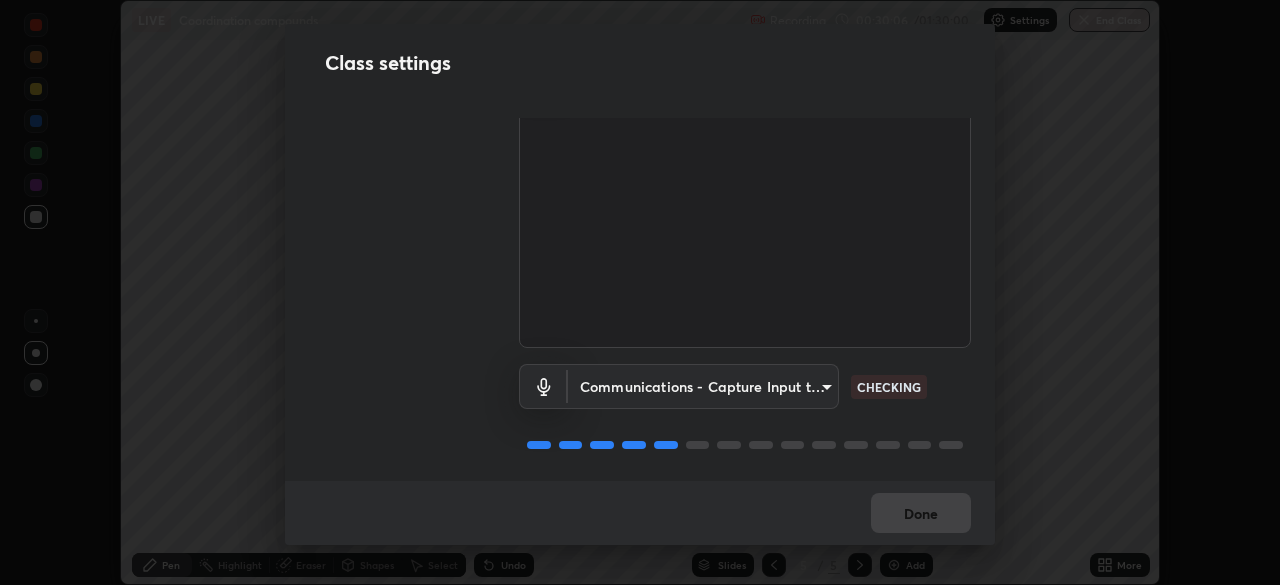 type on "communications" 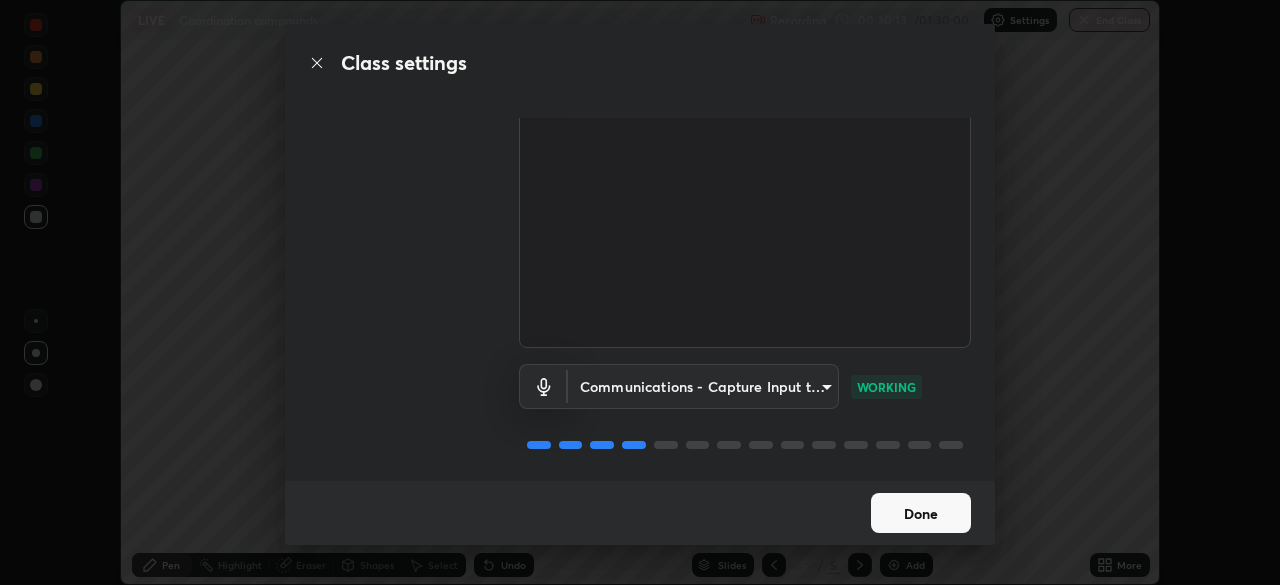 click on "Done" at bounding box center [921, 513] 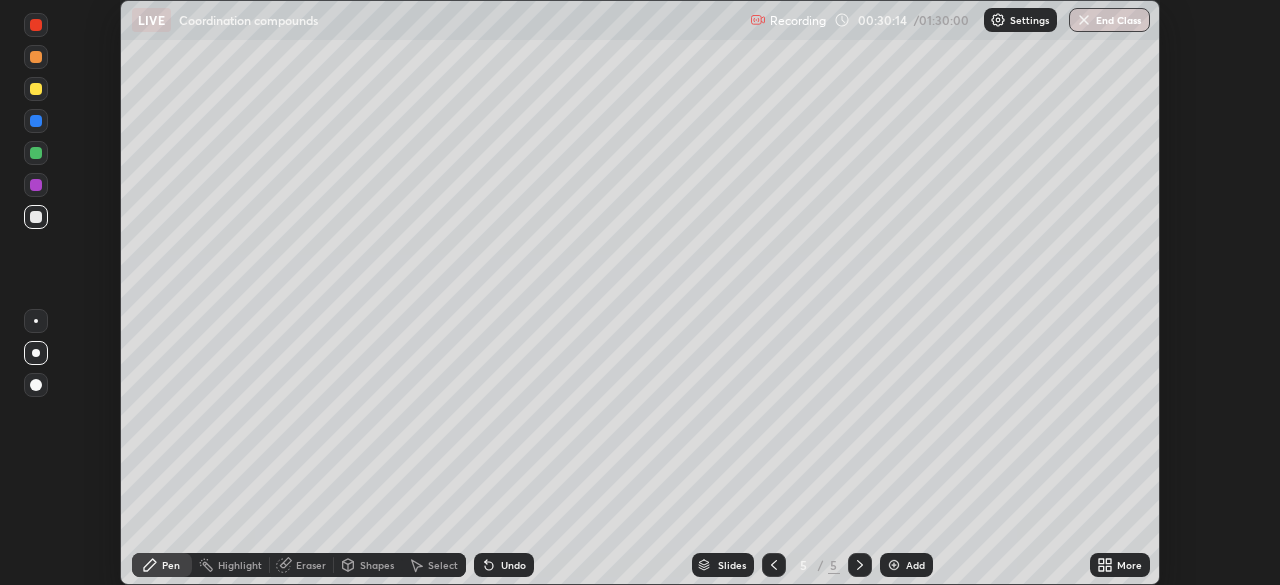 click 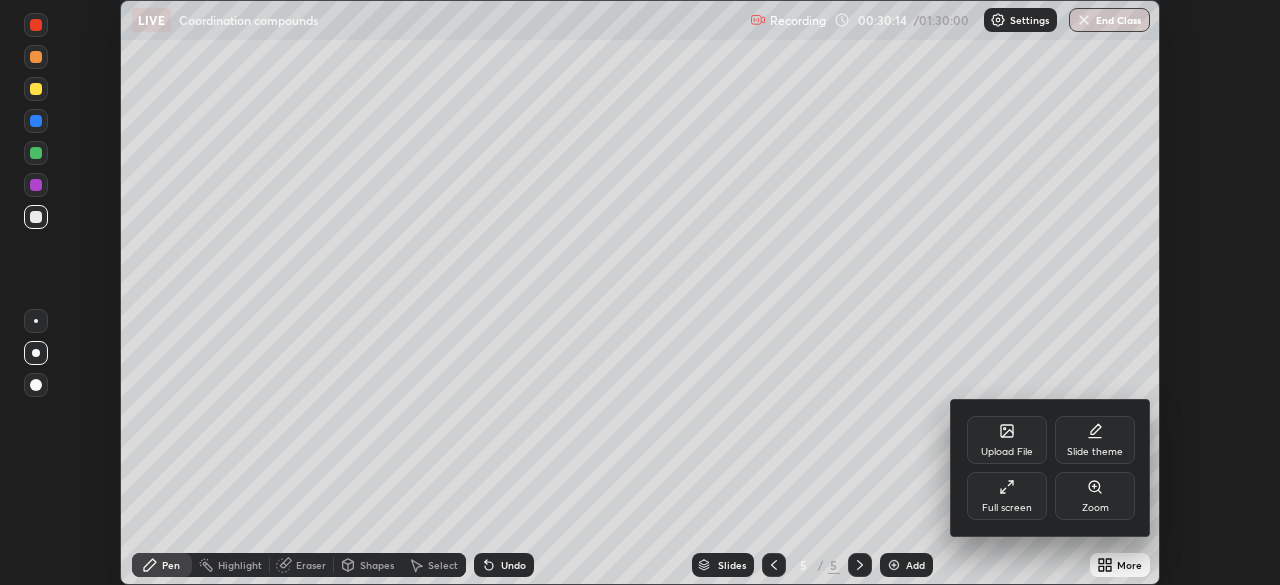 click on "Full screen" at bounding box center (1007, 508) 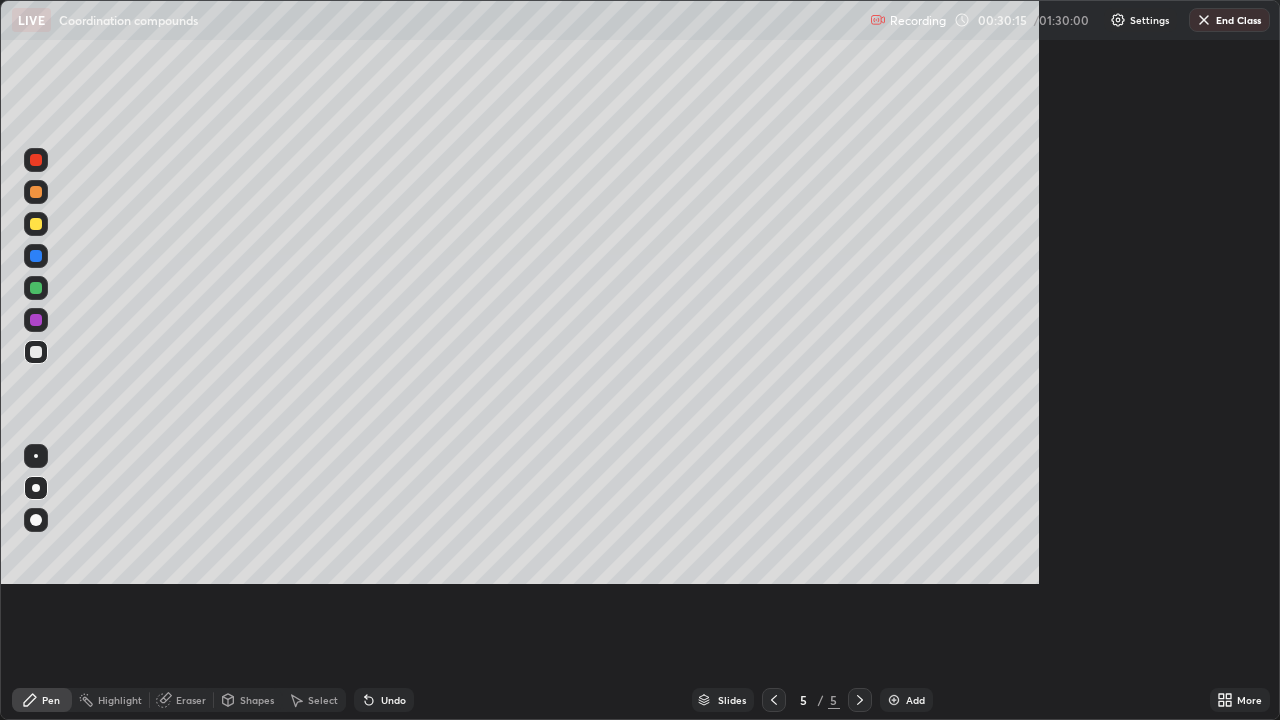 scroll, scrollTop: 99280, scrollLeft: 98720, axis: both 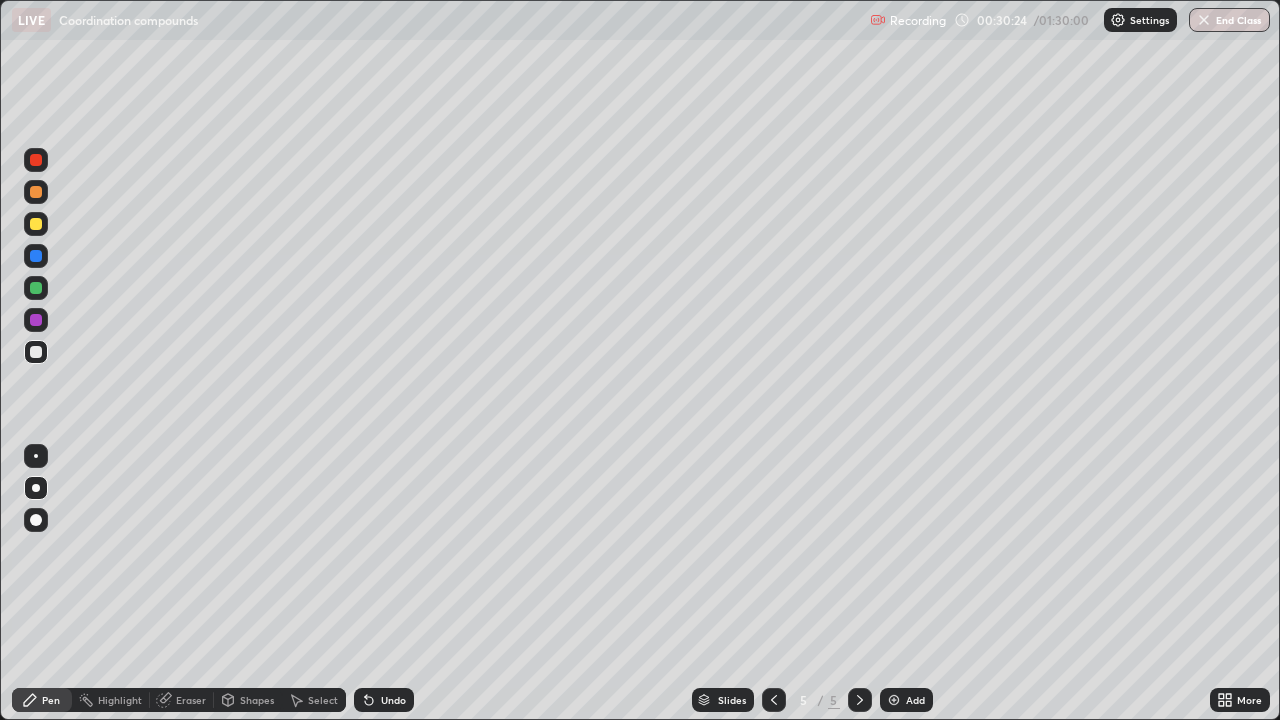 click 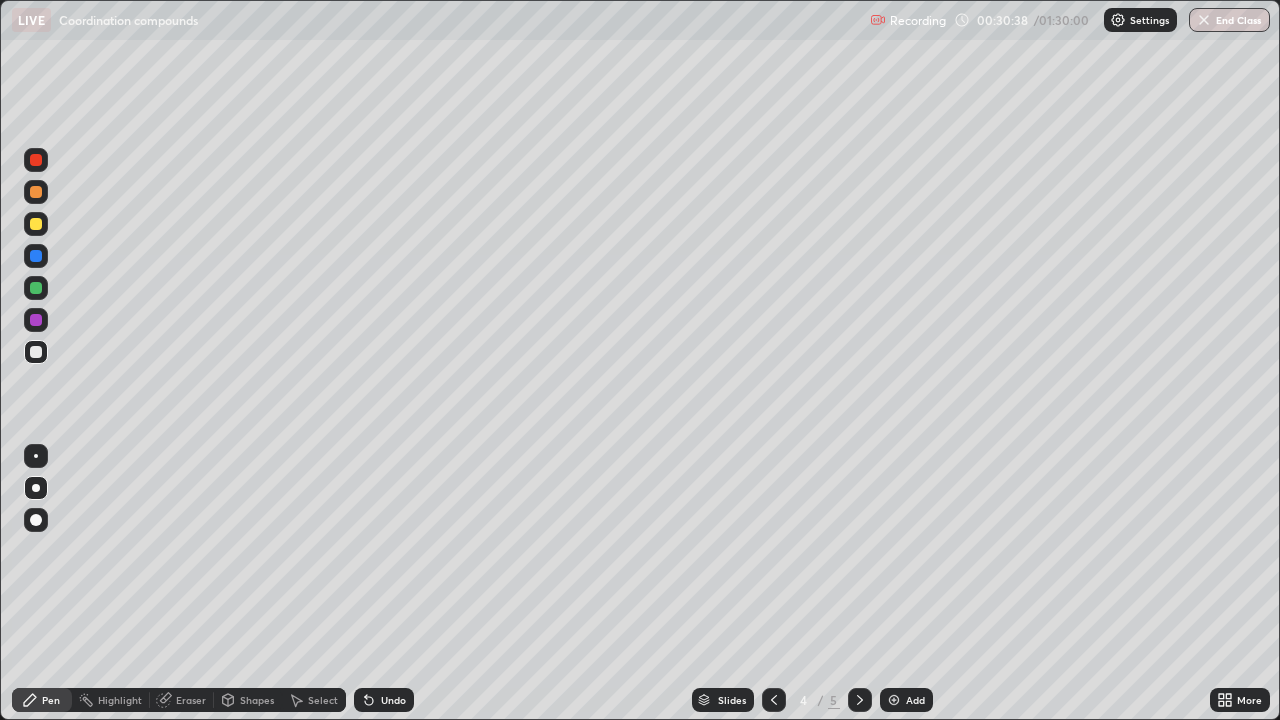click at bounding box center [36, 192] 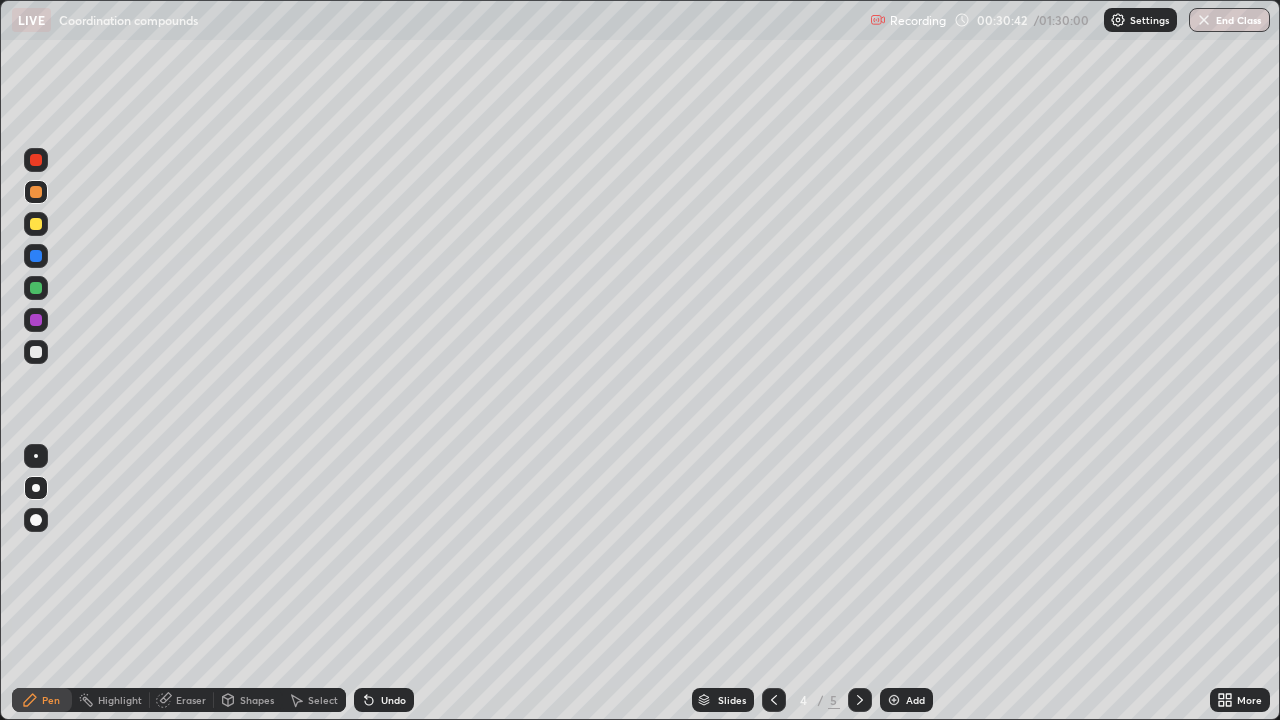 click 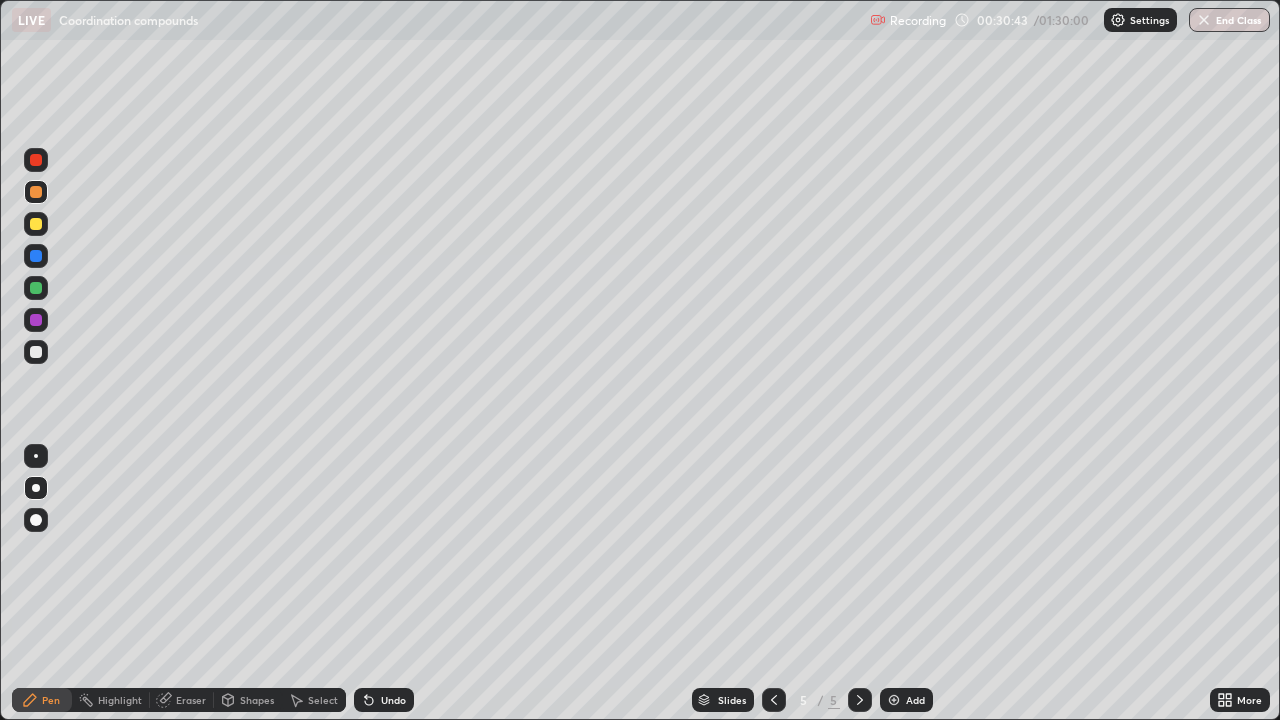click at bounding box center [36, 352] 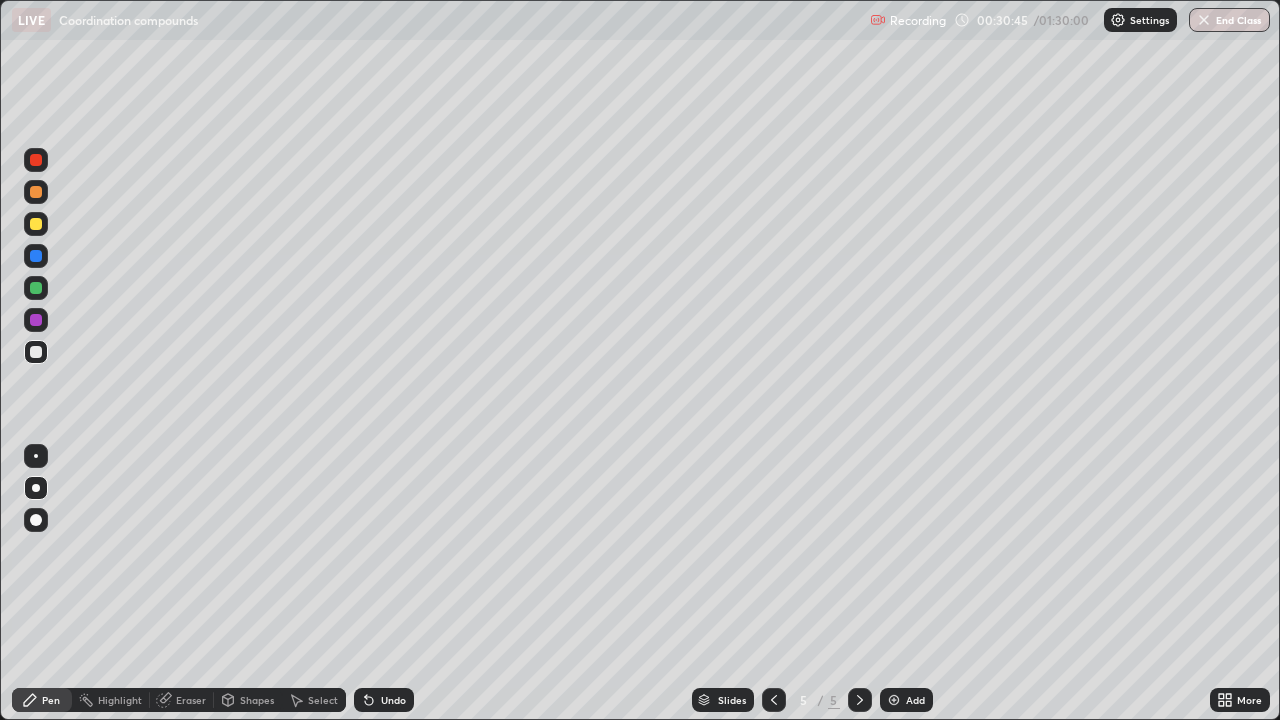 click at bounding box center (36, 352) 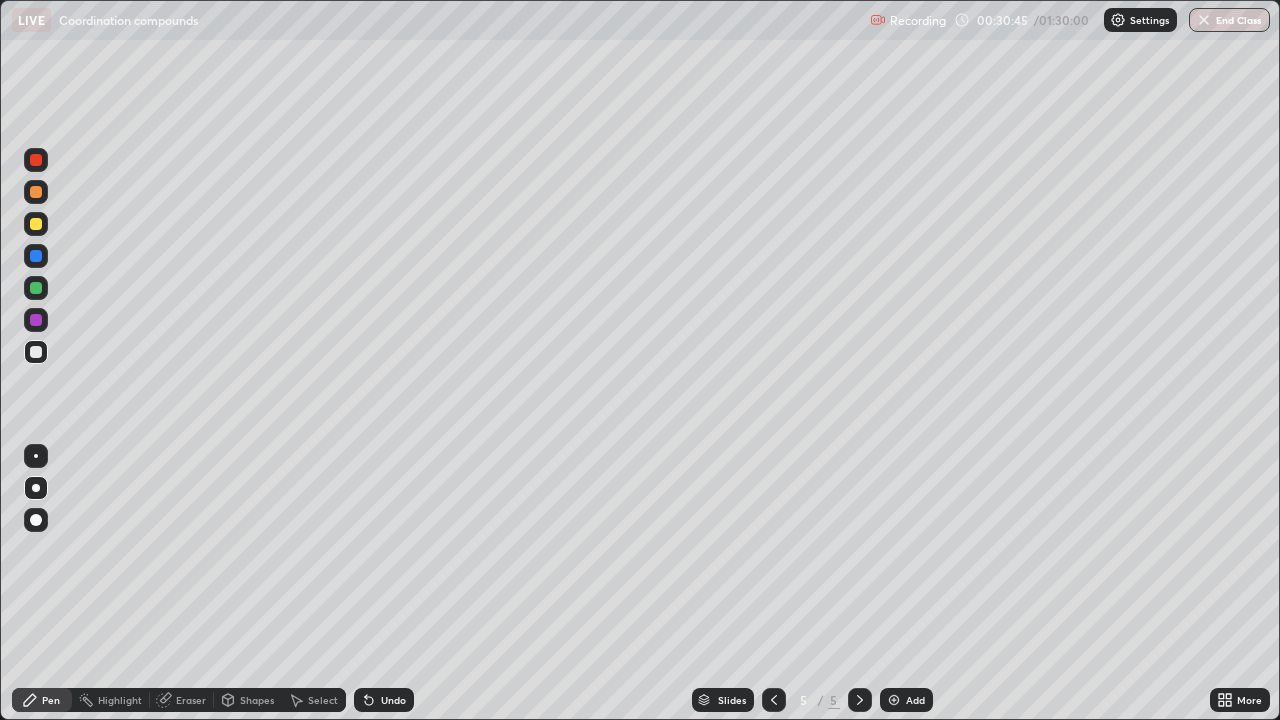 click at bounding box center (36, 352) 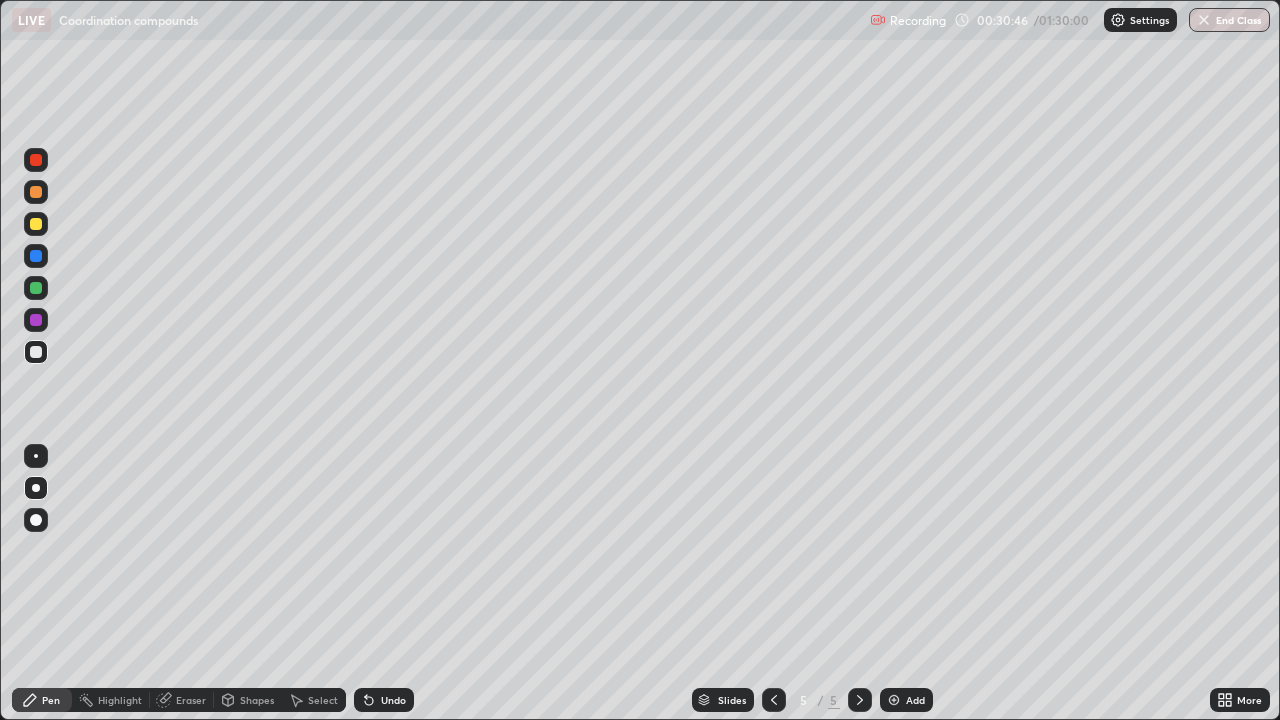 click at bounding box center [36, 224] 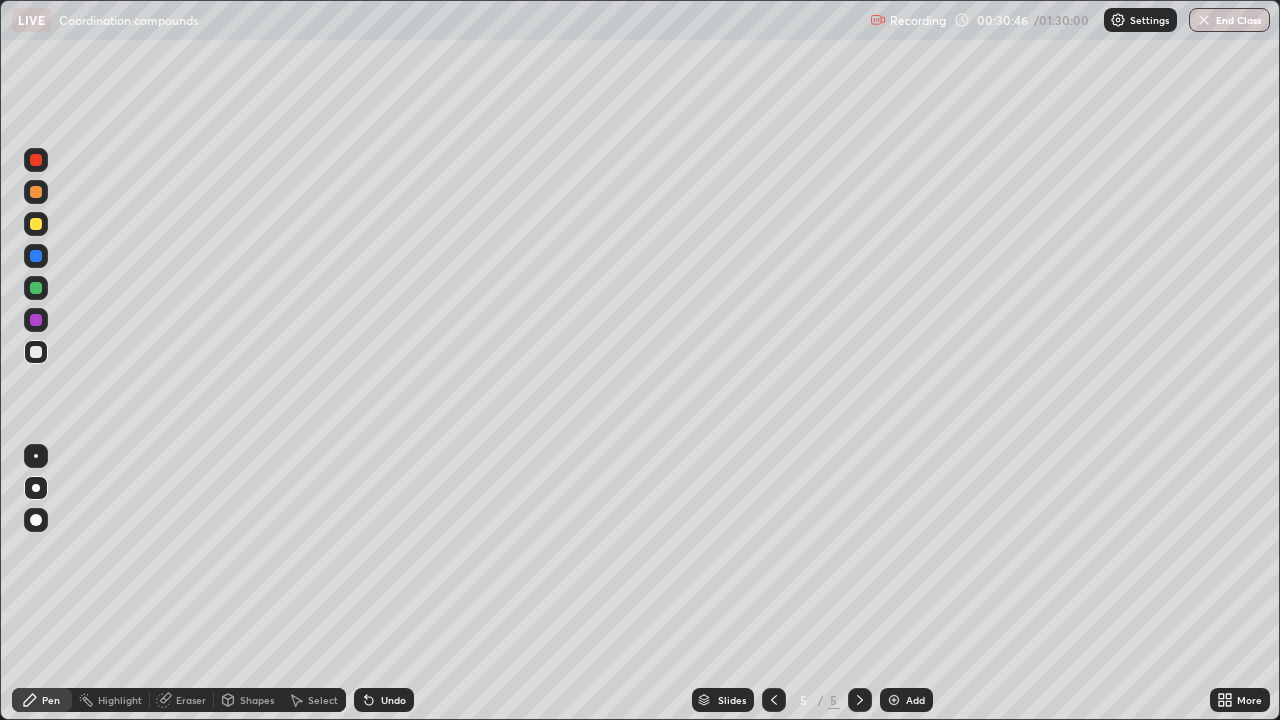 click at bounding box center [36, 224] 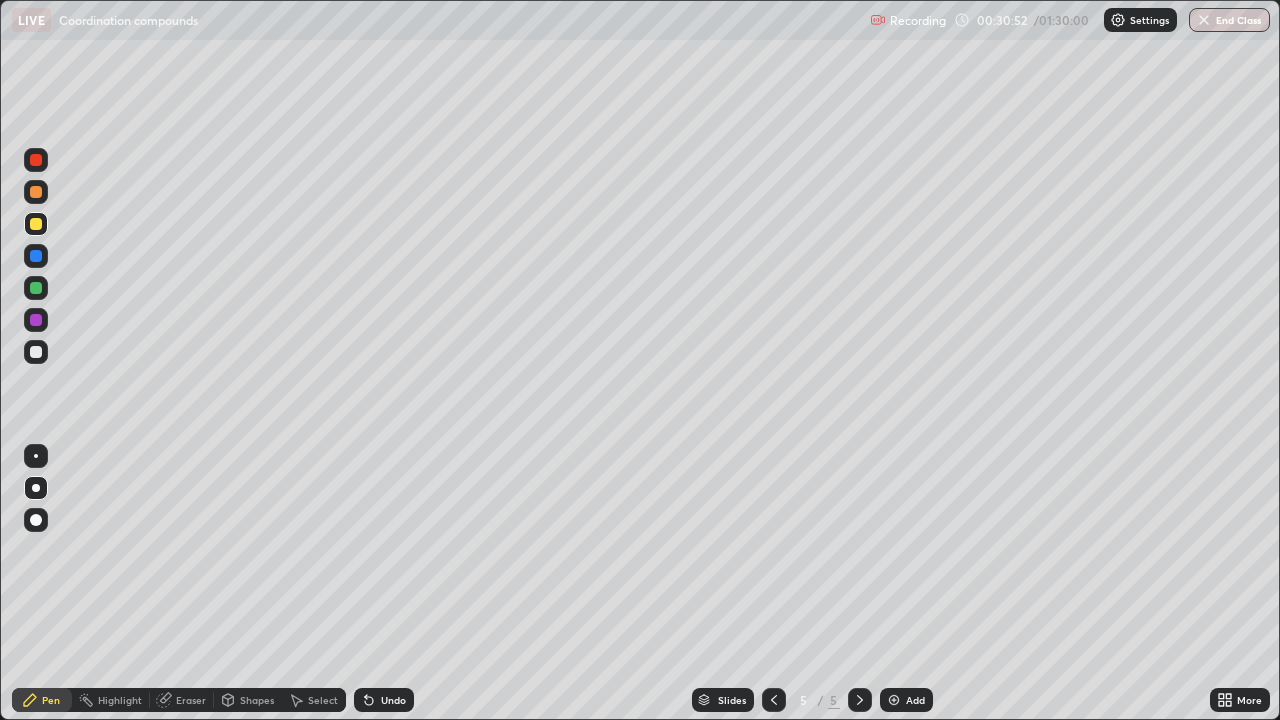 click at bounding box center (36, 352) 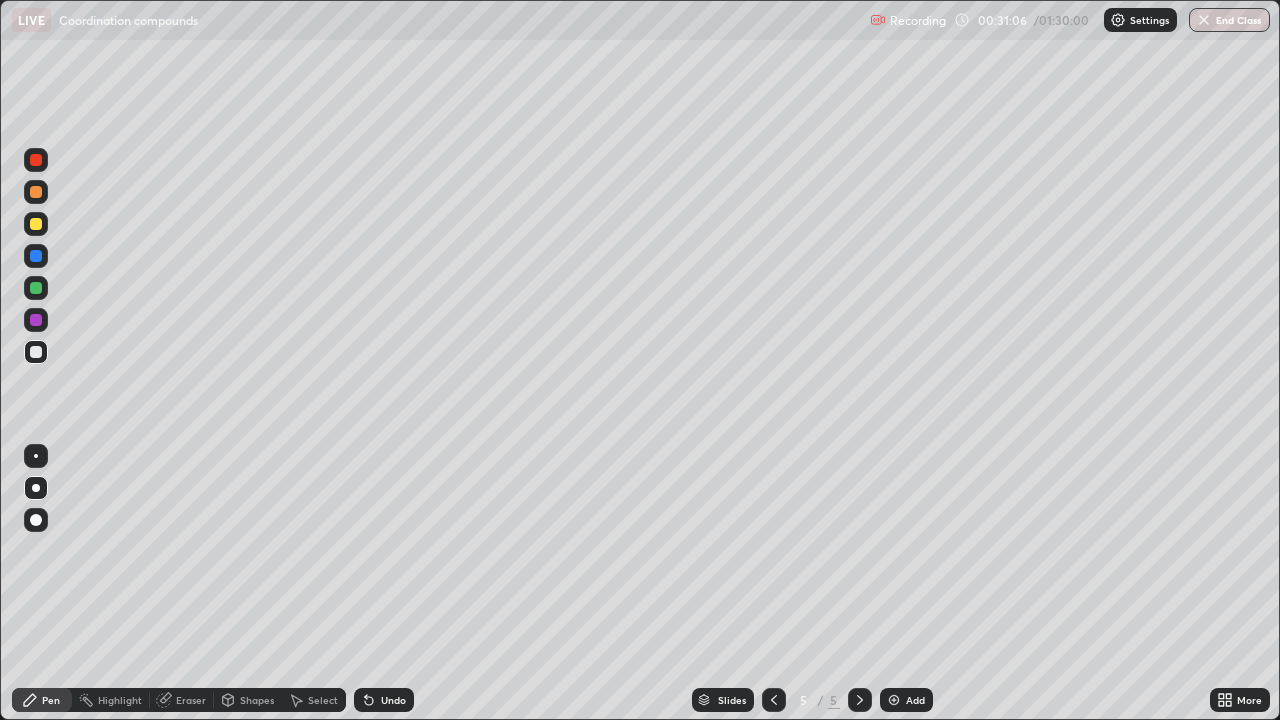click on "Select" at bounding box center [323, 700] 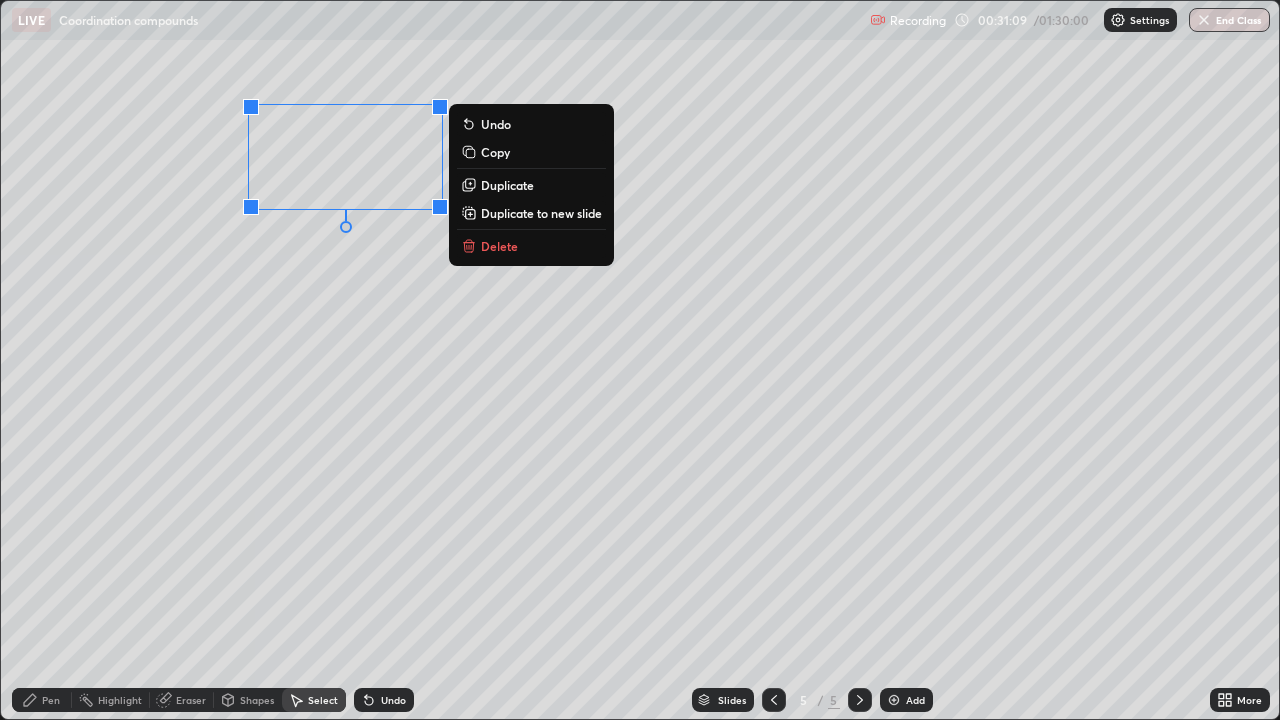 click on "Duplicate" at bounding box center [507, 185] 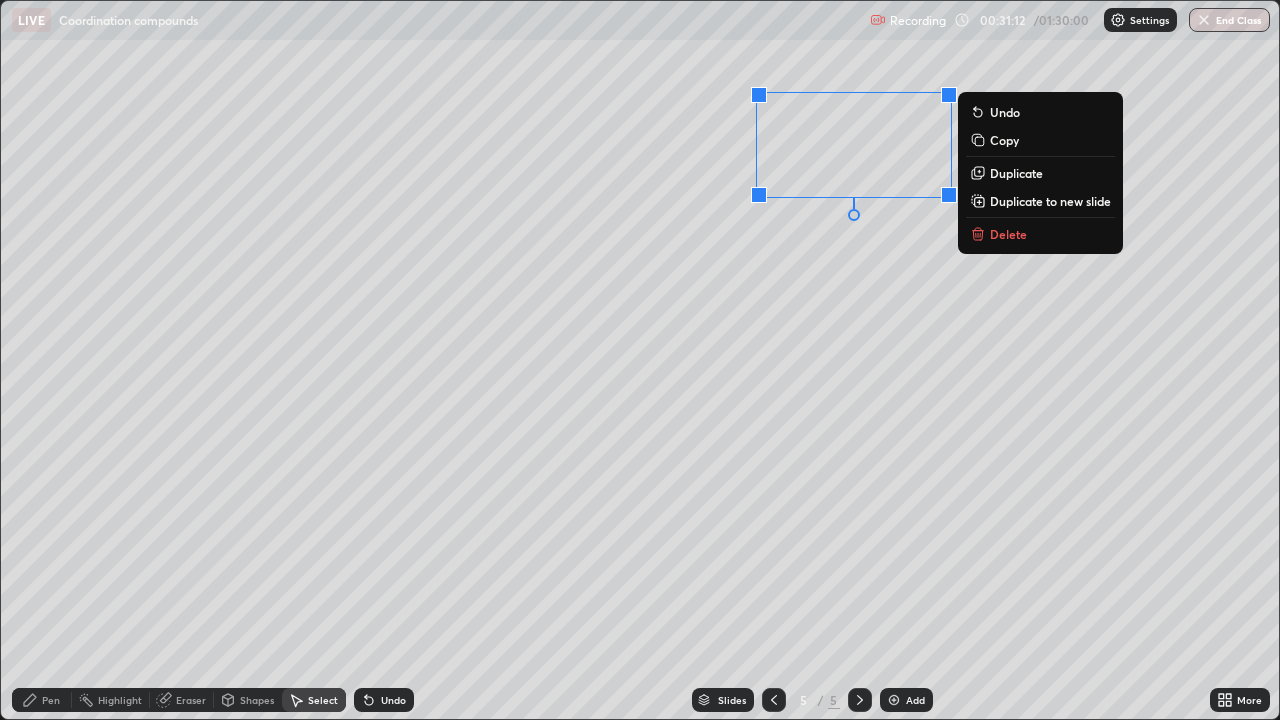 click on "Duplicate" at bounding box center (1016, 173) 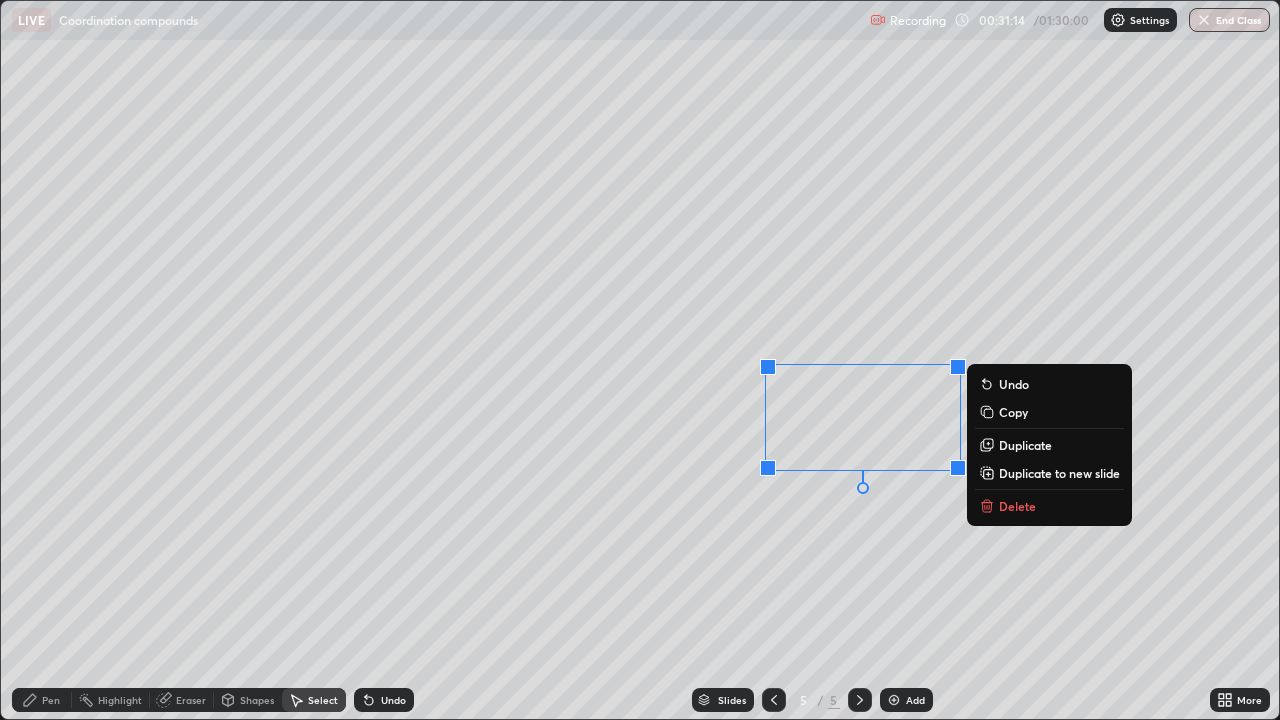 click on "Duplicate" at bounding box center [1025, 445] 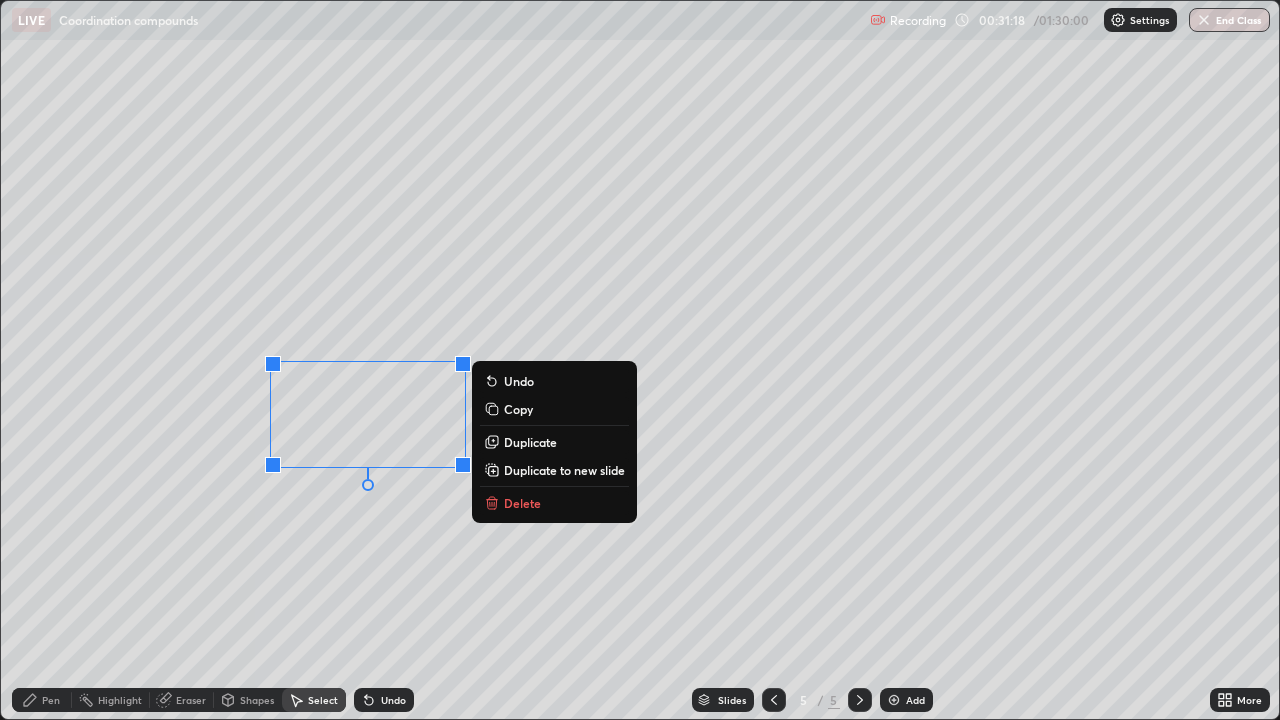 click on "Pen" at bounding box center (42, 700) 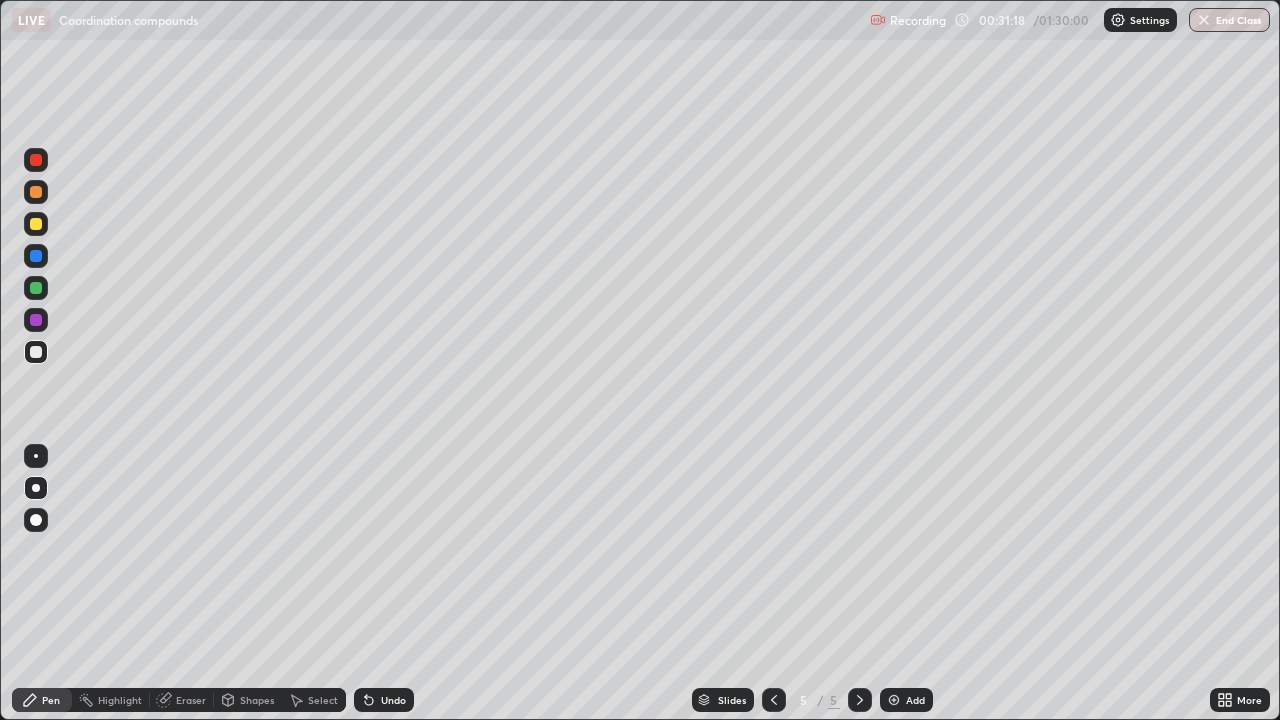 click at bounding box center [36, 352] 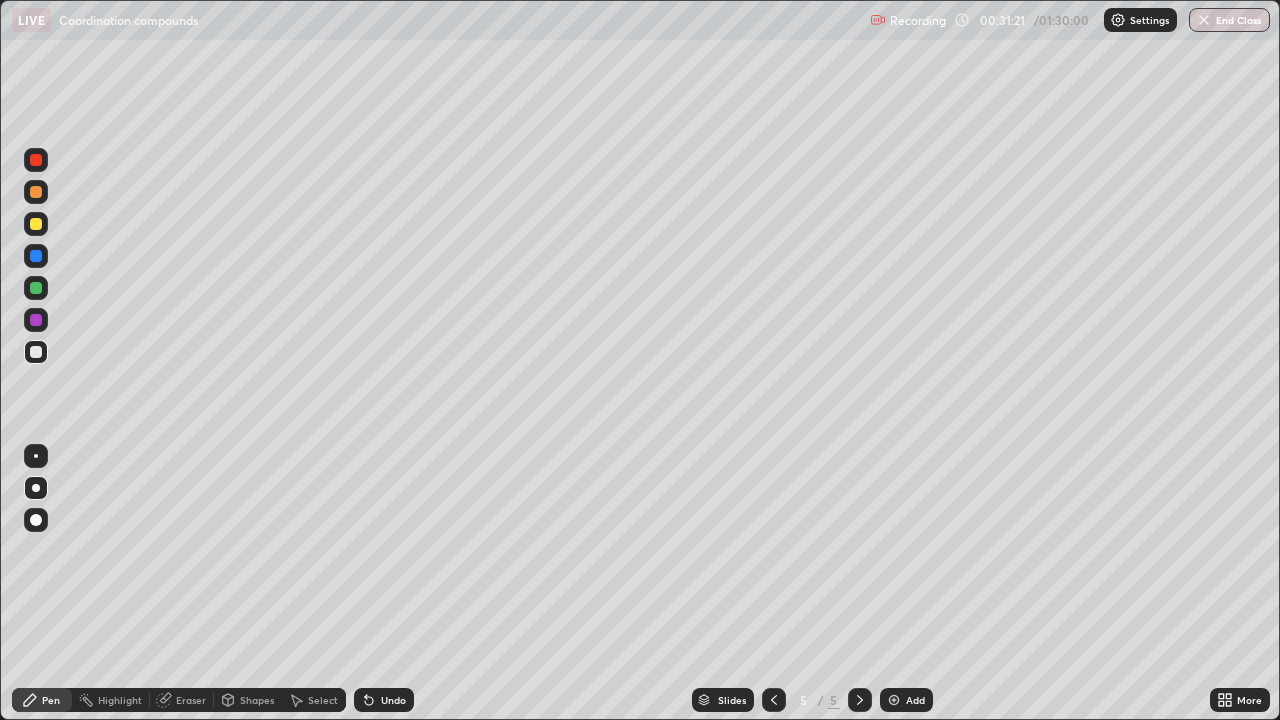click at bounding box center [36, 352] 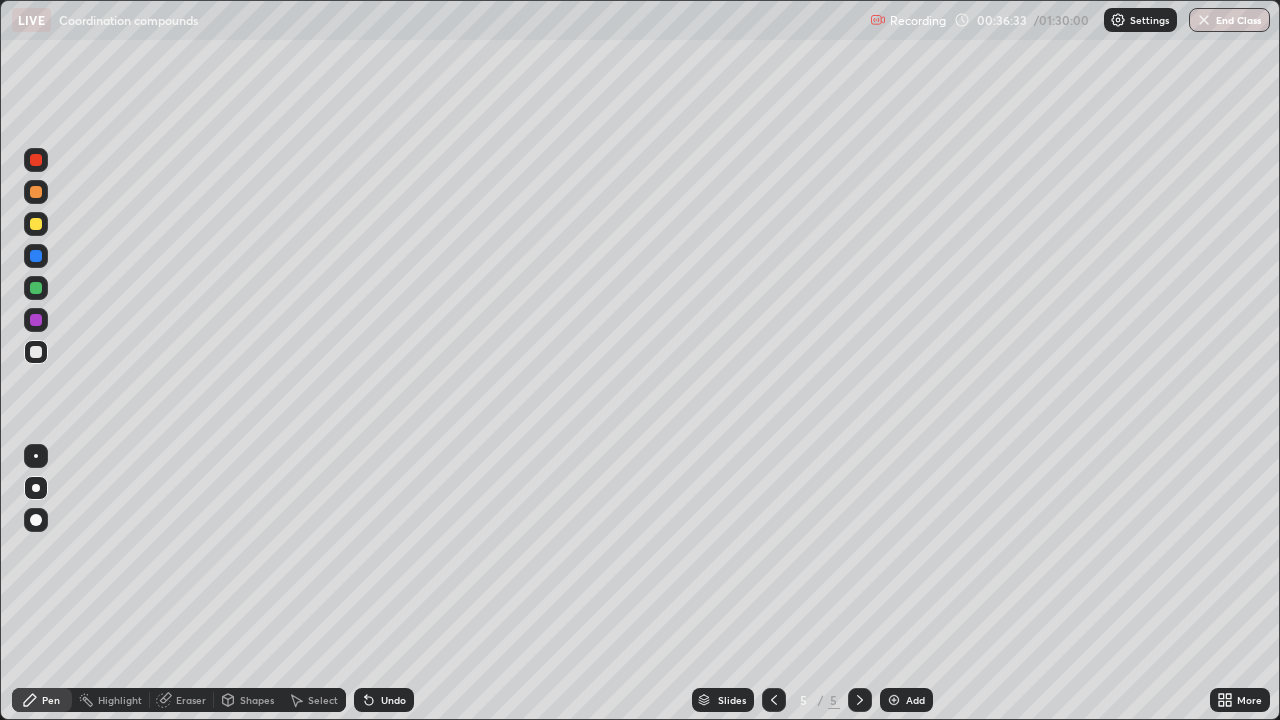 click 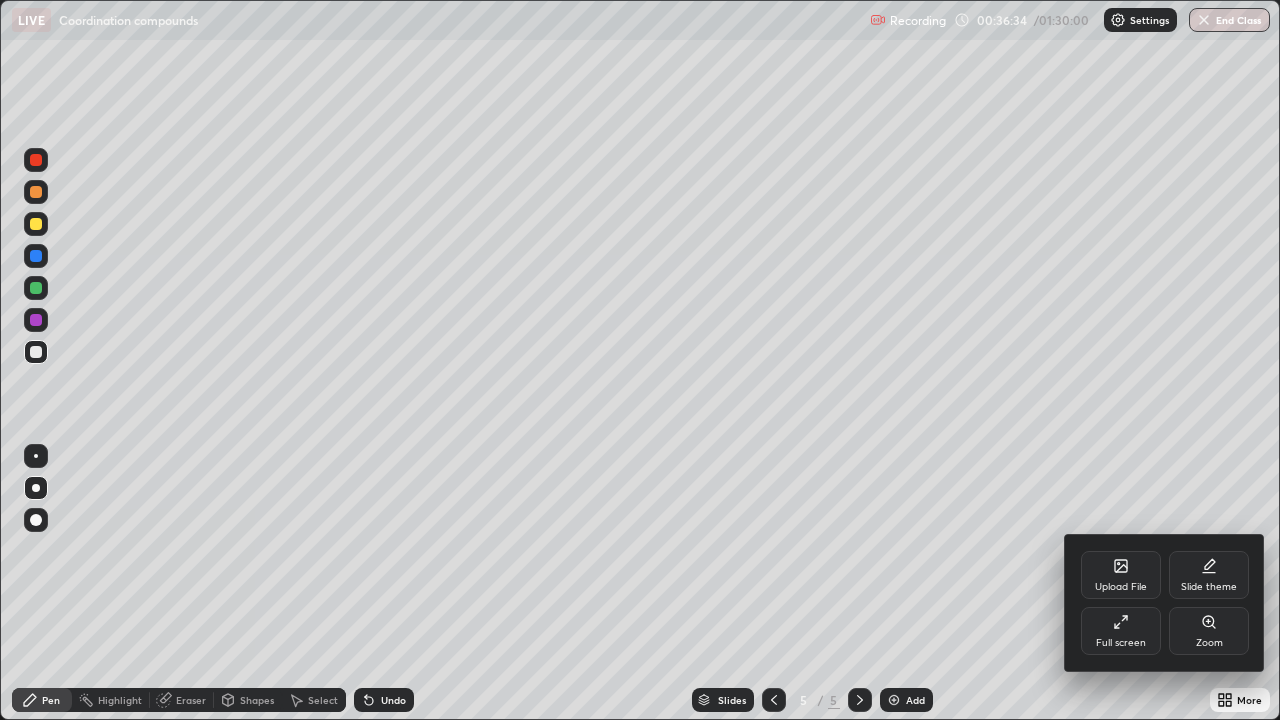 click on "Full screen" at bounding box center [1121, 631] 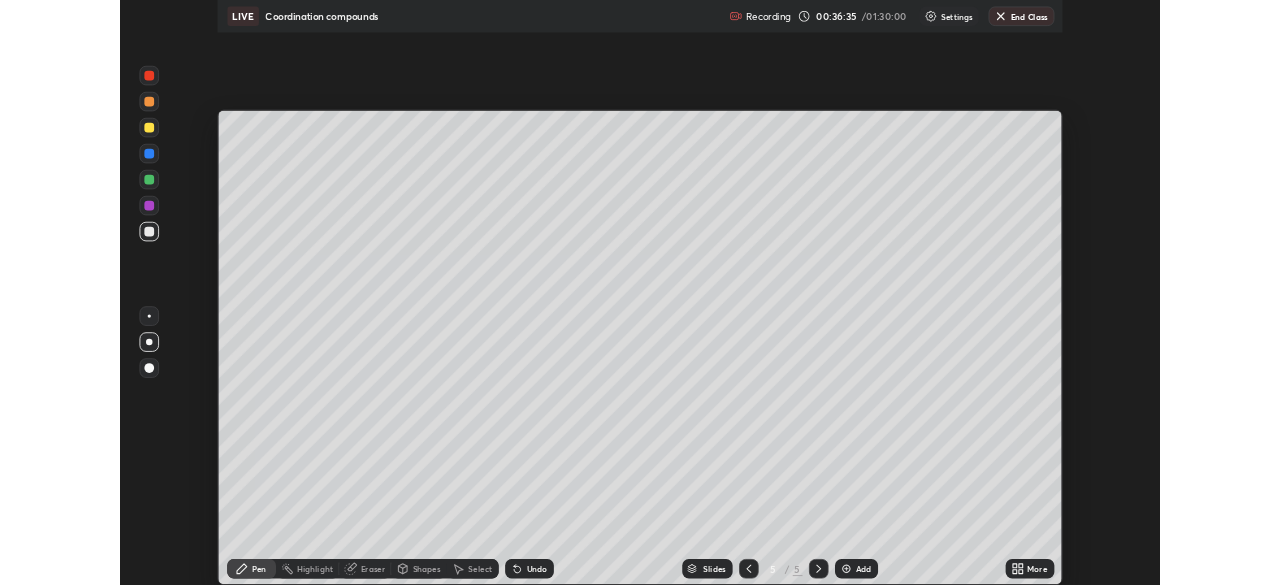 scroll, scrollTop: 585, scrollLeft: 1280, axis: both 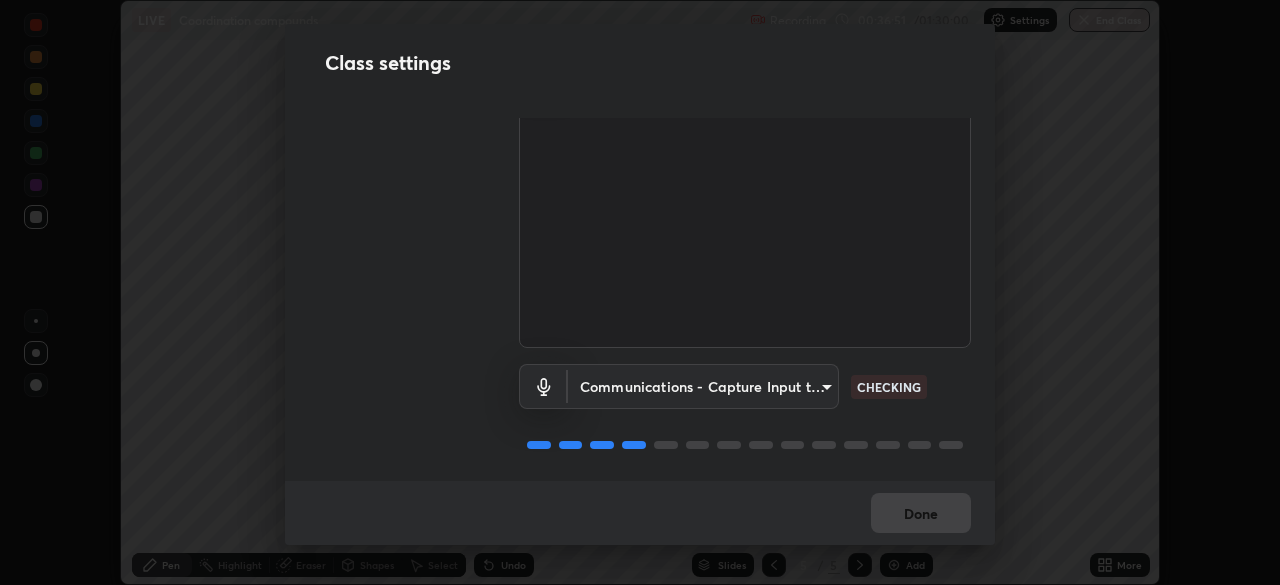 click on "Erase all LIVE Coordination compounds Recording 00:36:51 /  01:30:00 Settings End Class Setting up your live class Coordination compounds • L54 of Course On Chemistry for JEE Excel 4 2026 [FIRST] [LAST] Pen Highlight Eraser Shapes Select Undo Slides 5 / 5 Add More No doubts shared Encourage your learners to ask a doubt for better clarity Report an issue Reason for reporting Buffering Chat not working Audio - Video sync issue Educator video quality low ​ Attach an image Report Class settings Audio & Video OBS Virtual Camera [HASH] CHECKING Communications - Capture Input terminal (Digital Array MIC) communications CHECKING Done" at bounding box center [640, 292] 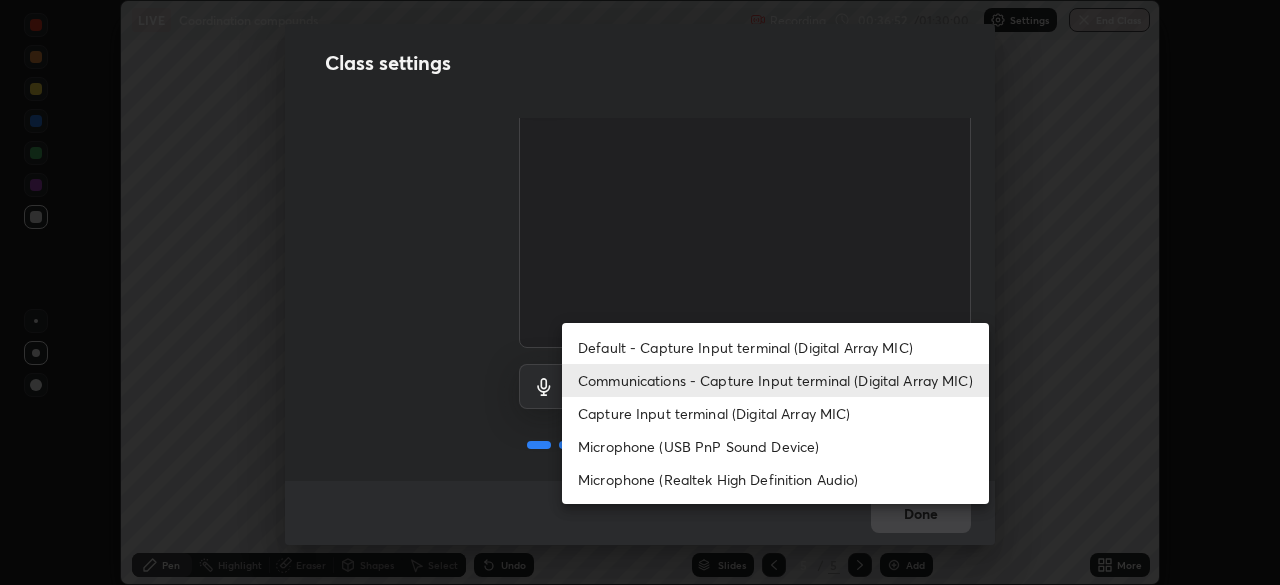 click on "Default - Capture Input terminal (Digital Array MIC)" at bounding box center (775, 347) 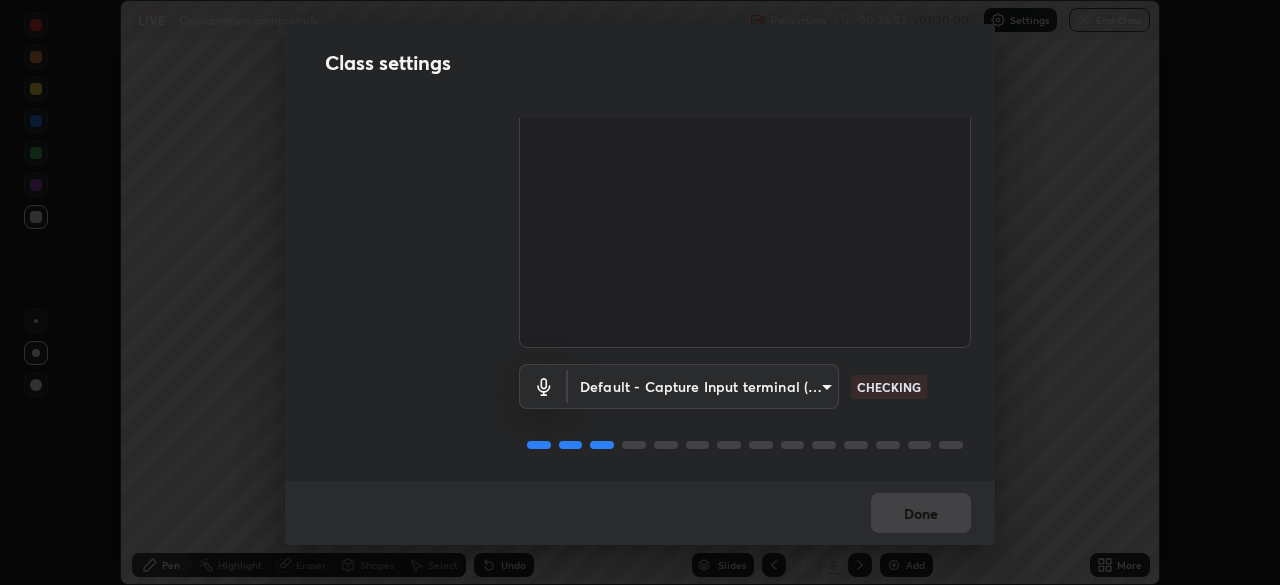 click on "Erase all LIVE Coordination compounds Recording 00:36:52 /  01:30:00 Settings End Class Setting up your live class Coordination compounds • L54 of Course On Chemistry for JEE Excel 4 2026 Karan Kumawat Pen Highlight Eraser Shapes Select Undo Slides 5 / 5 Add More No doubts shared Encourage your learners to ask a doubt for better clarity Report an issue Reason for reporting Buffering Chat not working Audio - Video sync issue Educator video quality low ​ Attach an image Report Class settings Audio & Video OBS Virtual Camera 3bea00eeac86fb66be6728b5c695c6c415261c56062ce64894d09a8807f83109 CHECKING Default - Capture Input terminal (Digital Array MIC) default CHECKING Done" at bounding box center (640, 292) 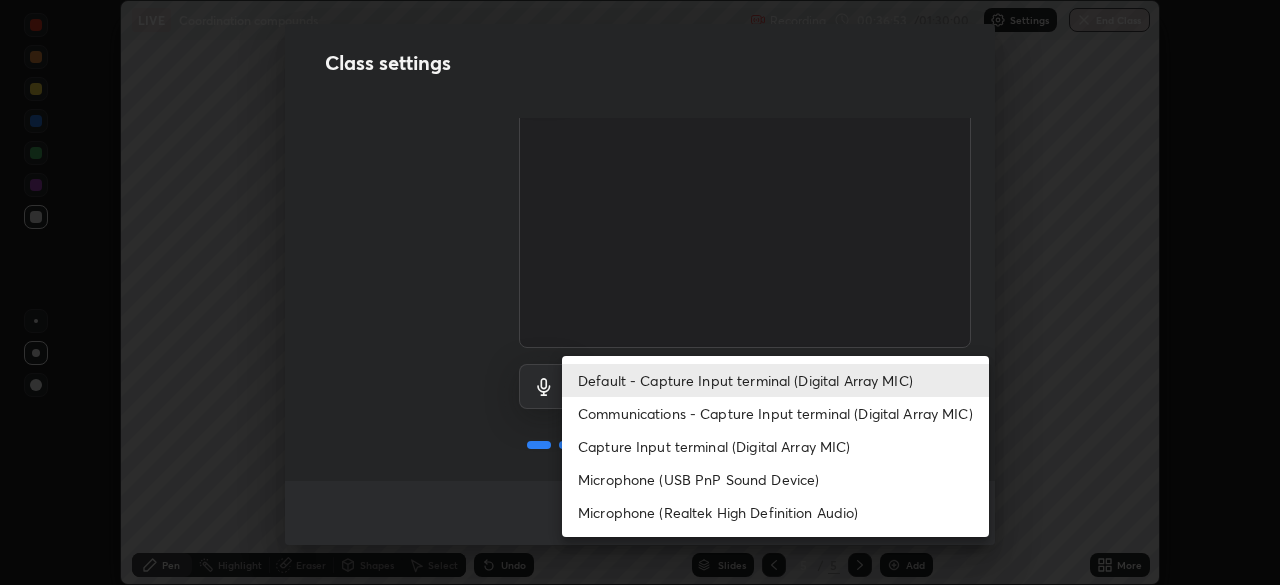 click on "Communications - Capture Input terminal (Digital Array MIC)" at bounding box center [775, 413] 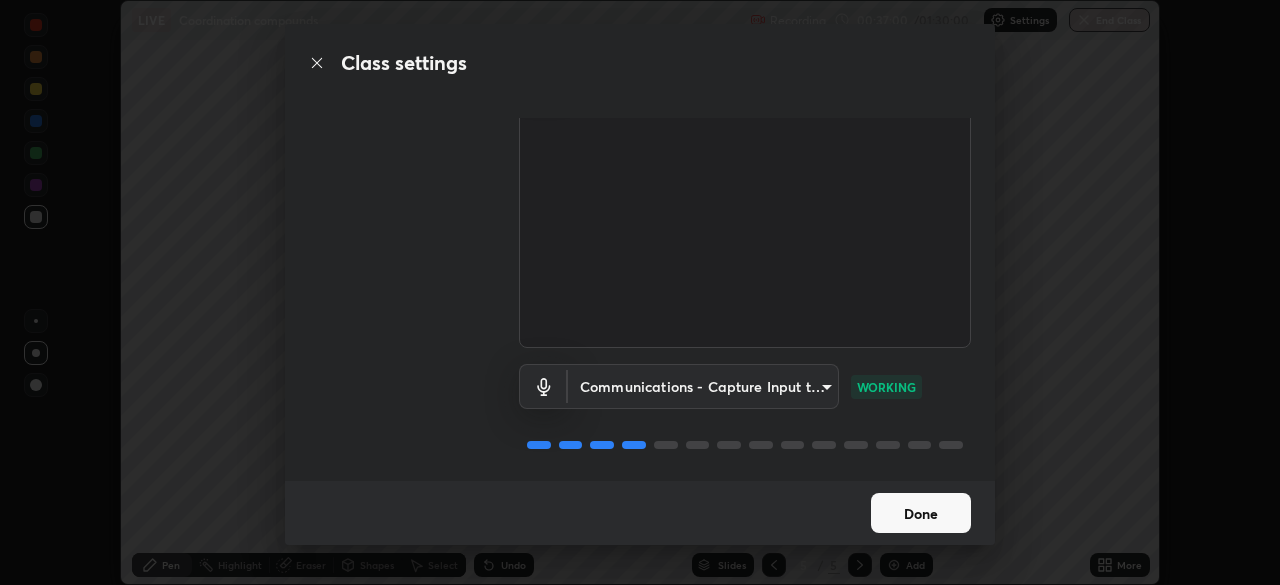 click on "Done" at bounding box center (921, 513) 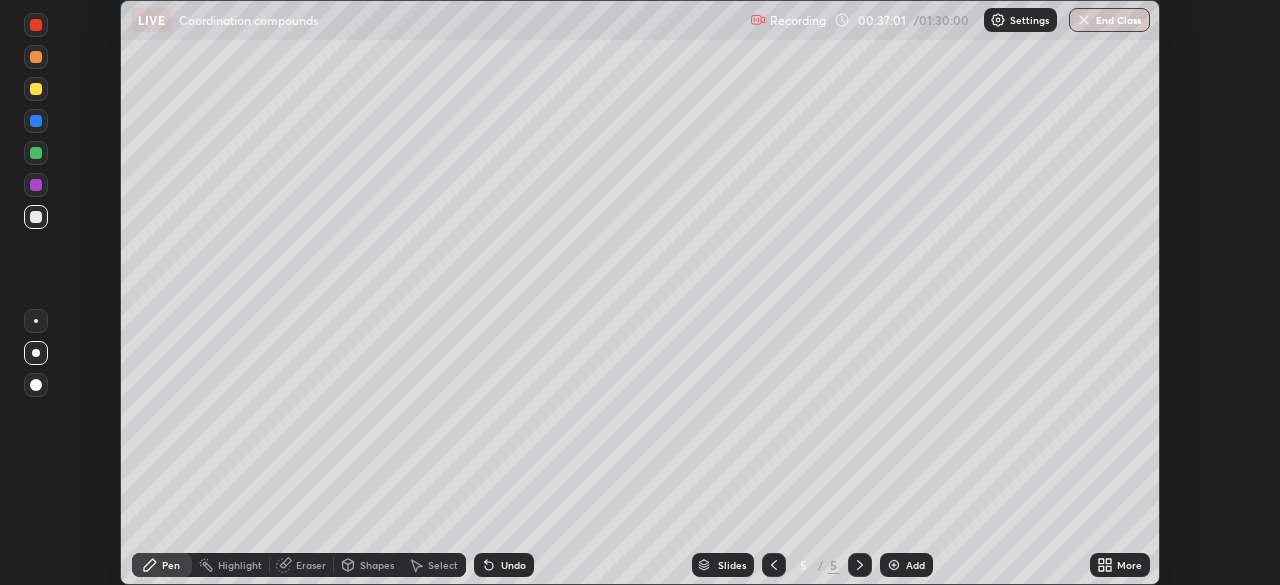 click on "More" at bounding box center (1120, 565) 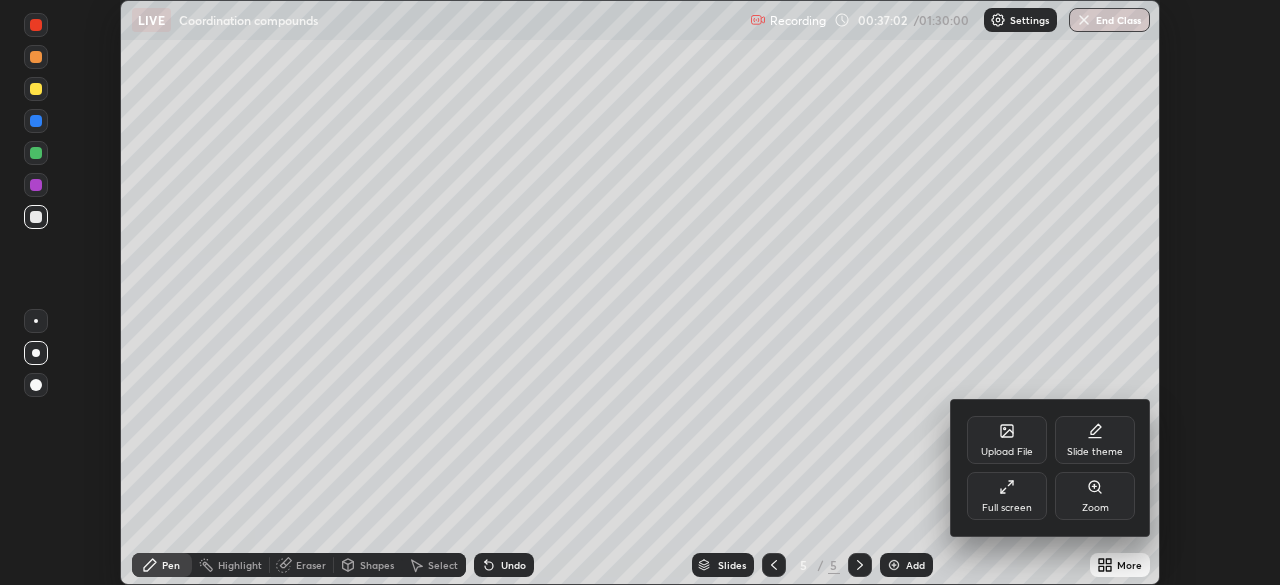 click on "Full screen" at bounding box center [1007, 508] 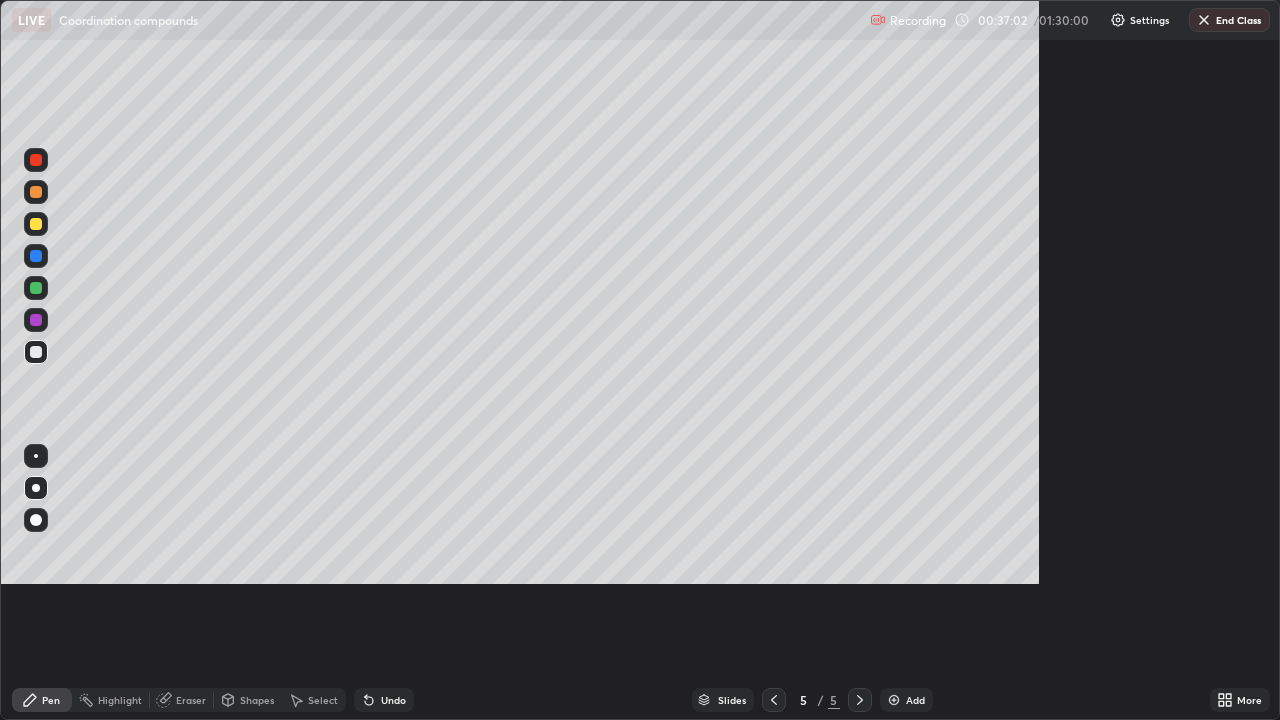 scroll, scrollTop: 99280, scrollLeft: 98720, axis: both 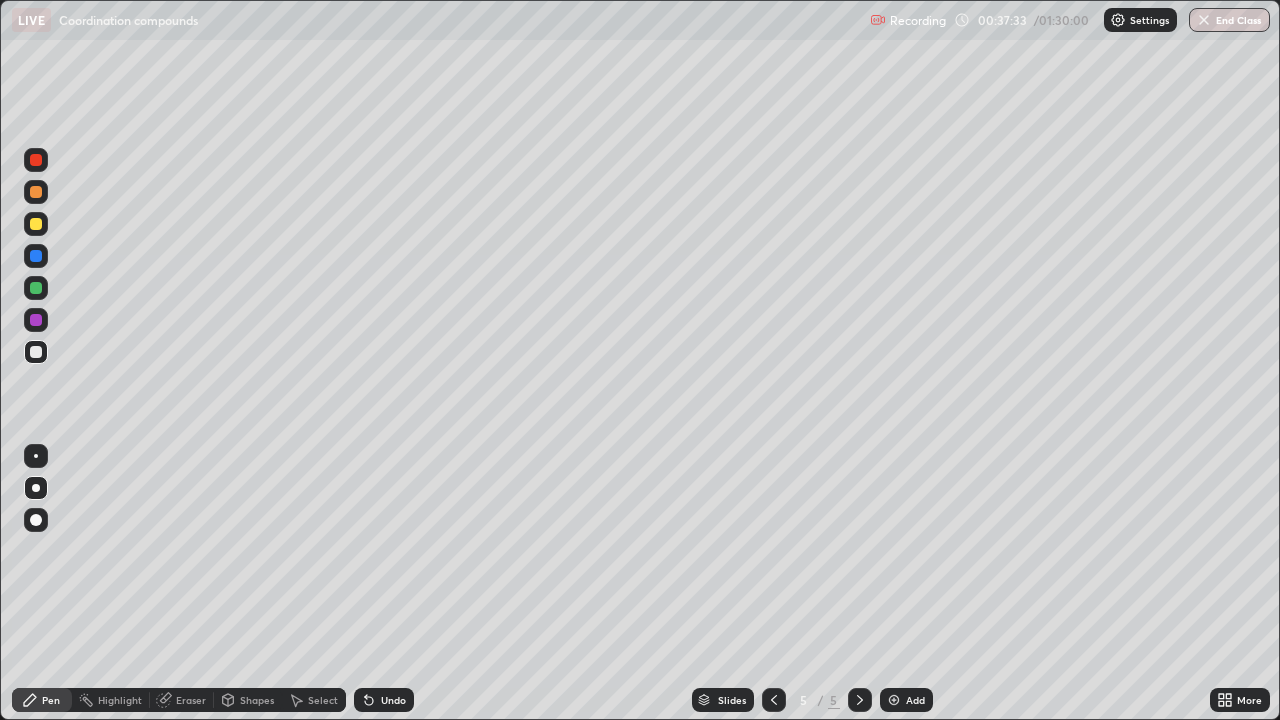 click 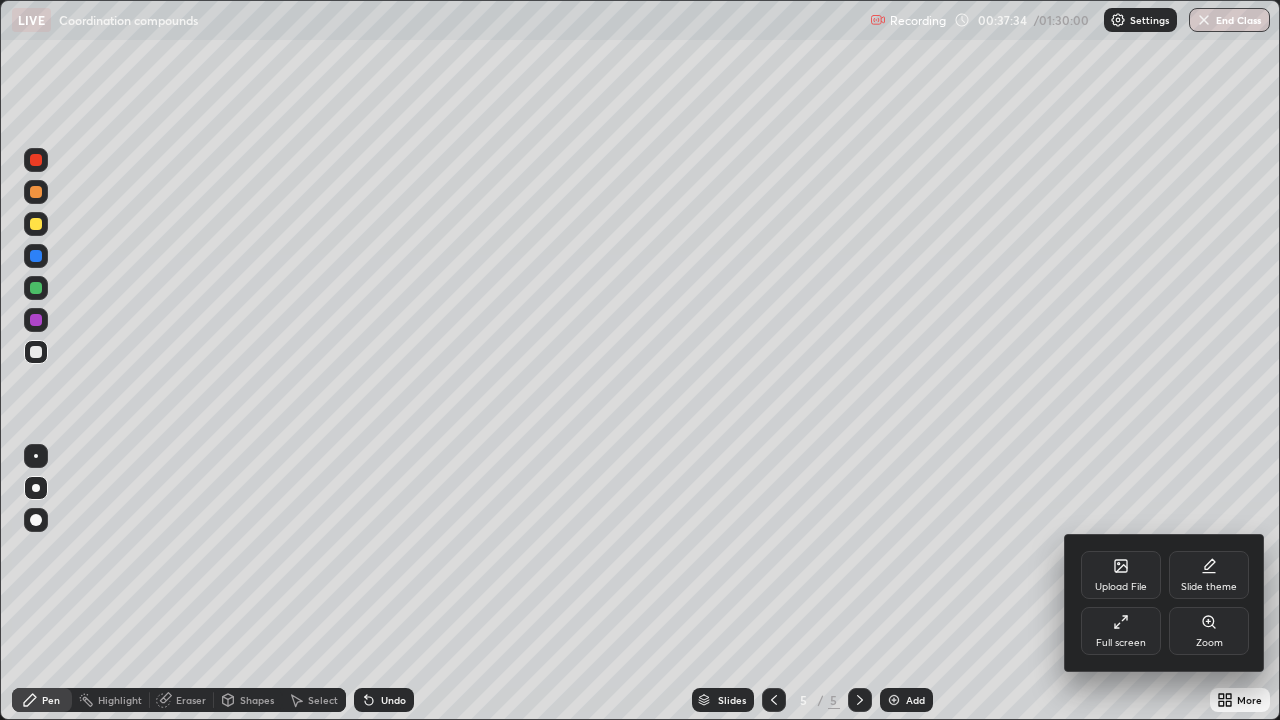 click on "Full screen" at bounding box center (1121, 631) 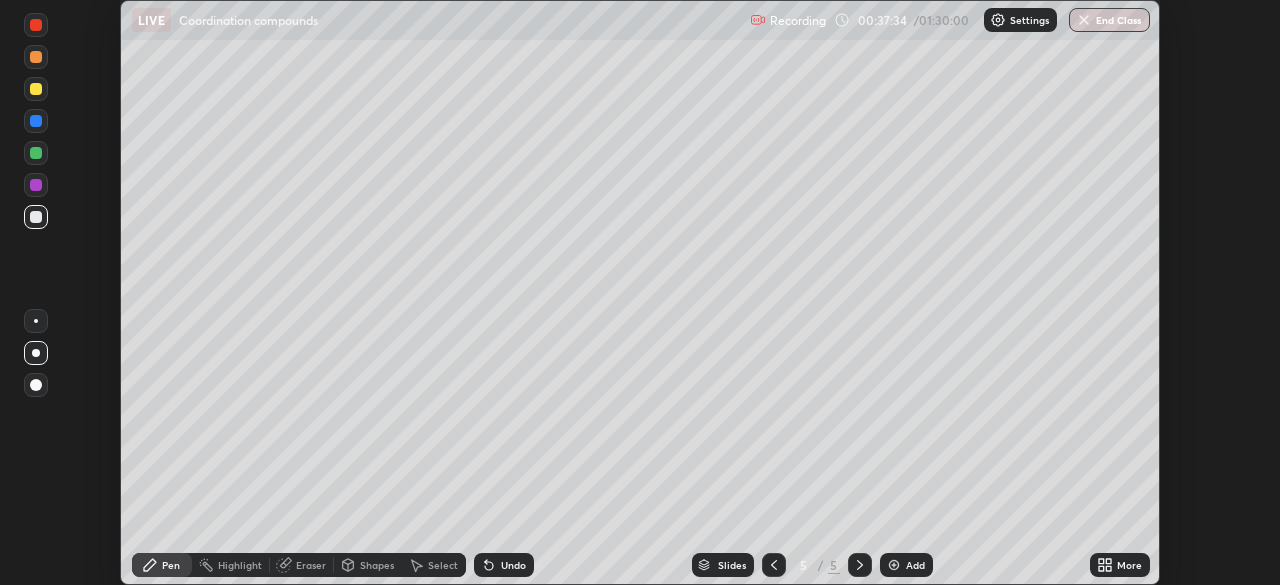 scroll, scrollTop: 585, scrollLeft: 1280, axis: both 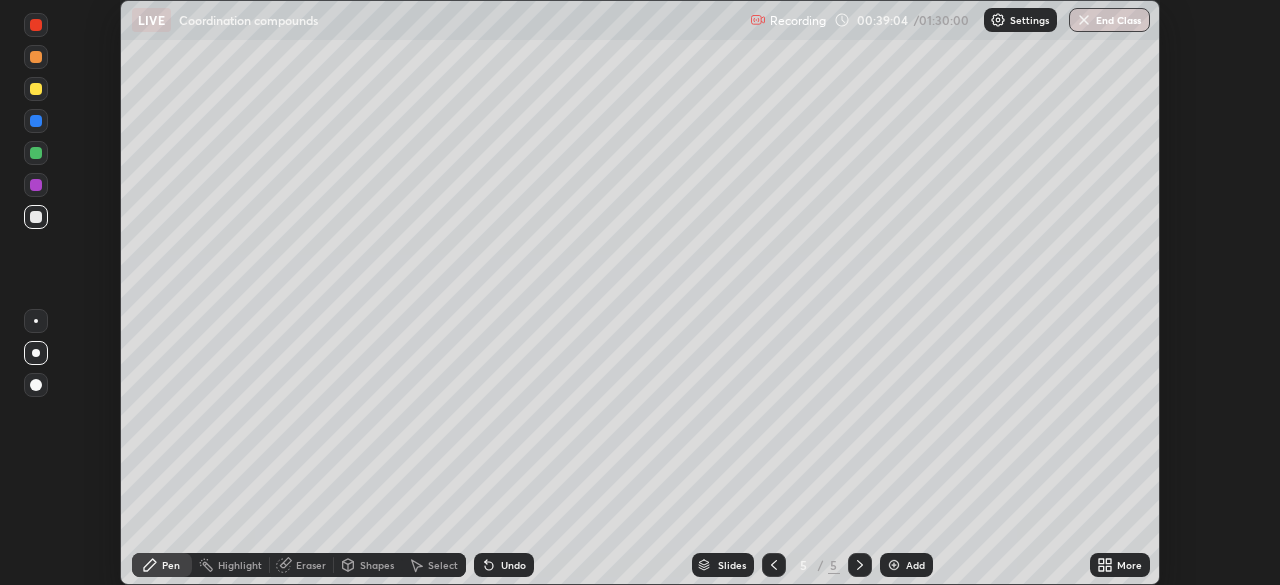 click on "Add" at bounding box center [915, 565] 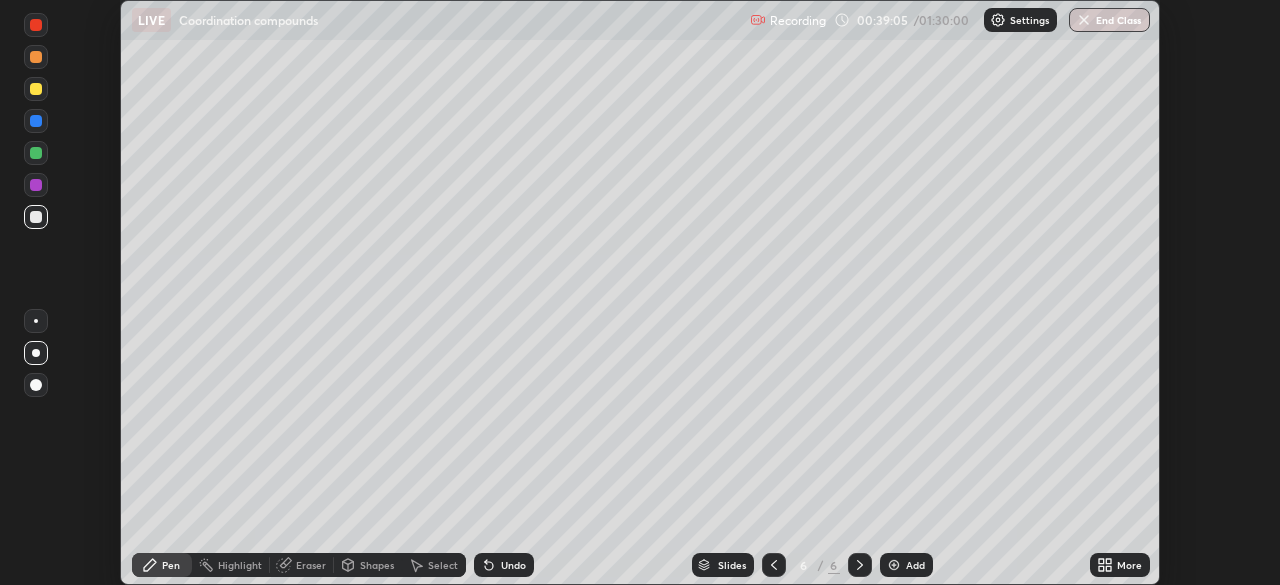 click at bounding box center [36, 89] 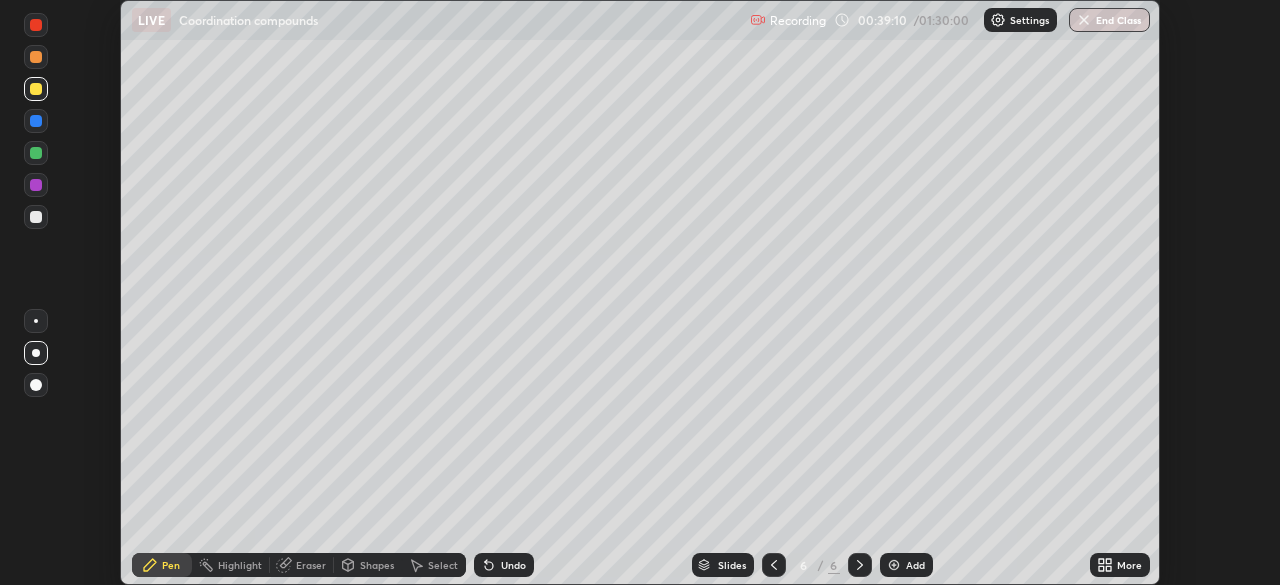 click at bounding box center (36, 217) 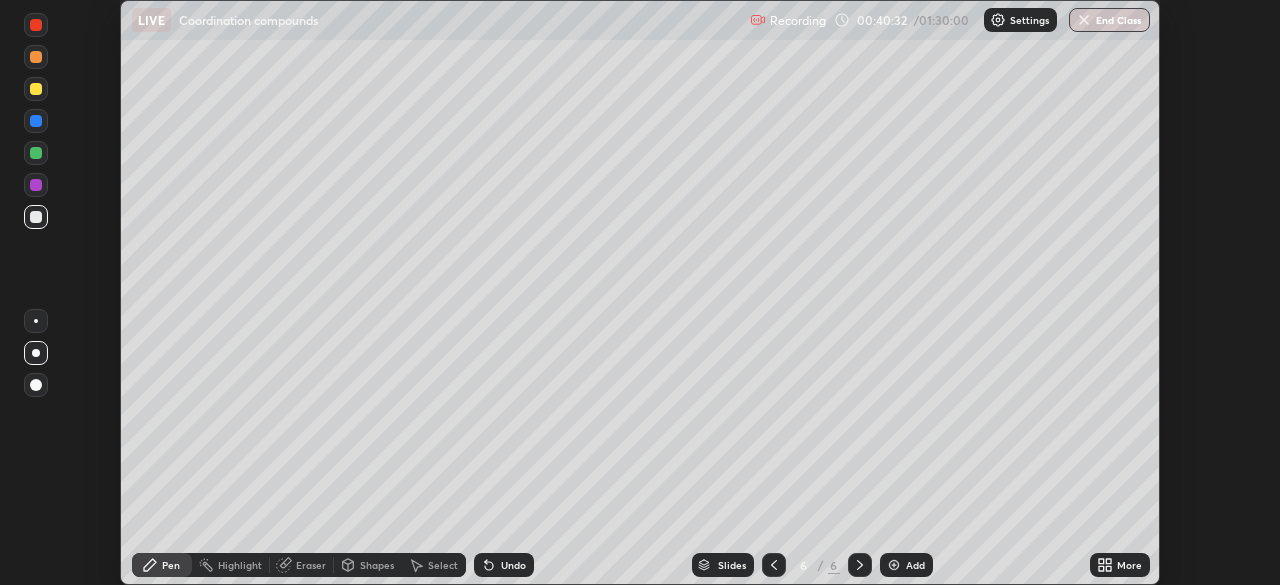 click at bounding box center [36, 217] 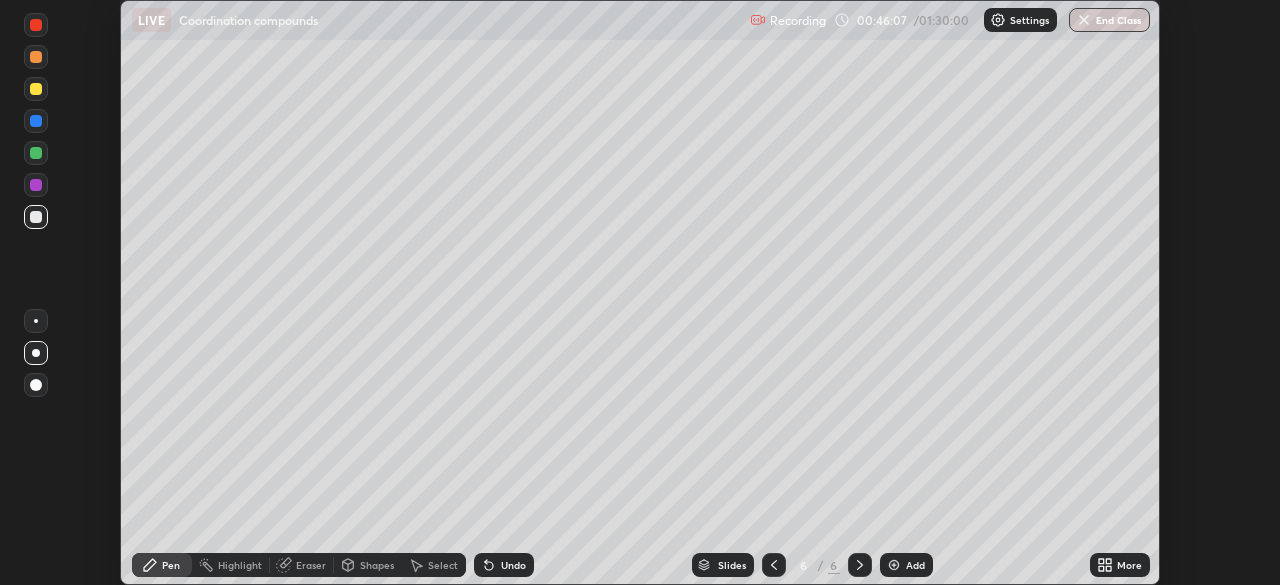 click at bounding box center [36, 217] 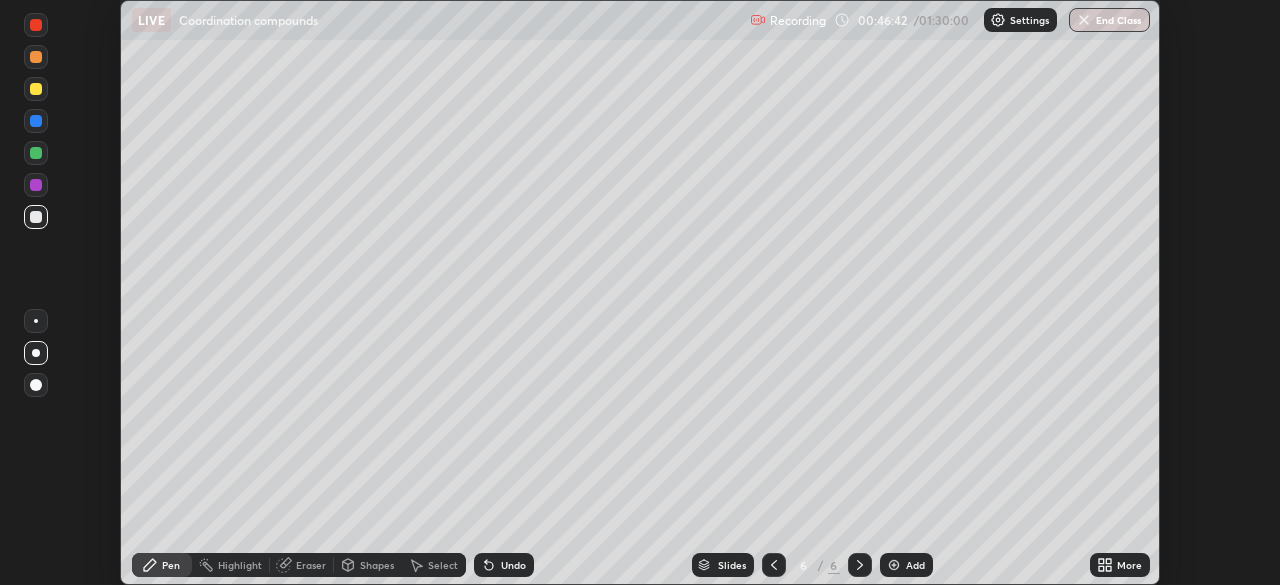 click on "Add" at bounding box center (915, 565) 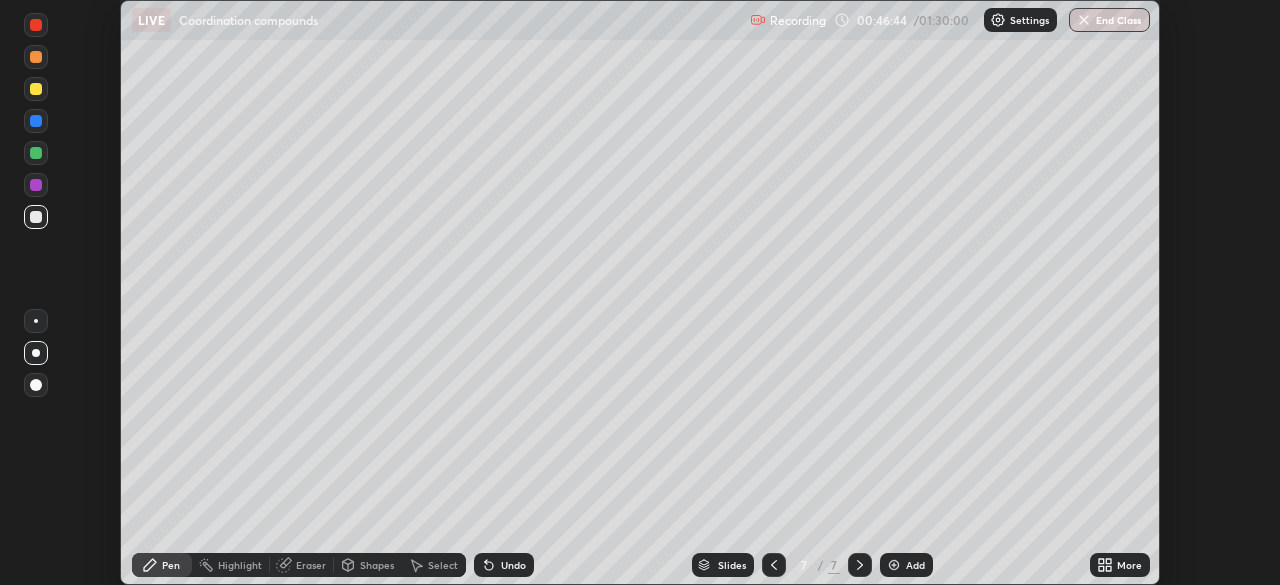 click at bounding box center [36, 217] 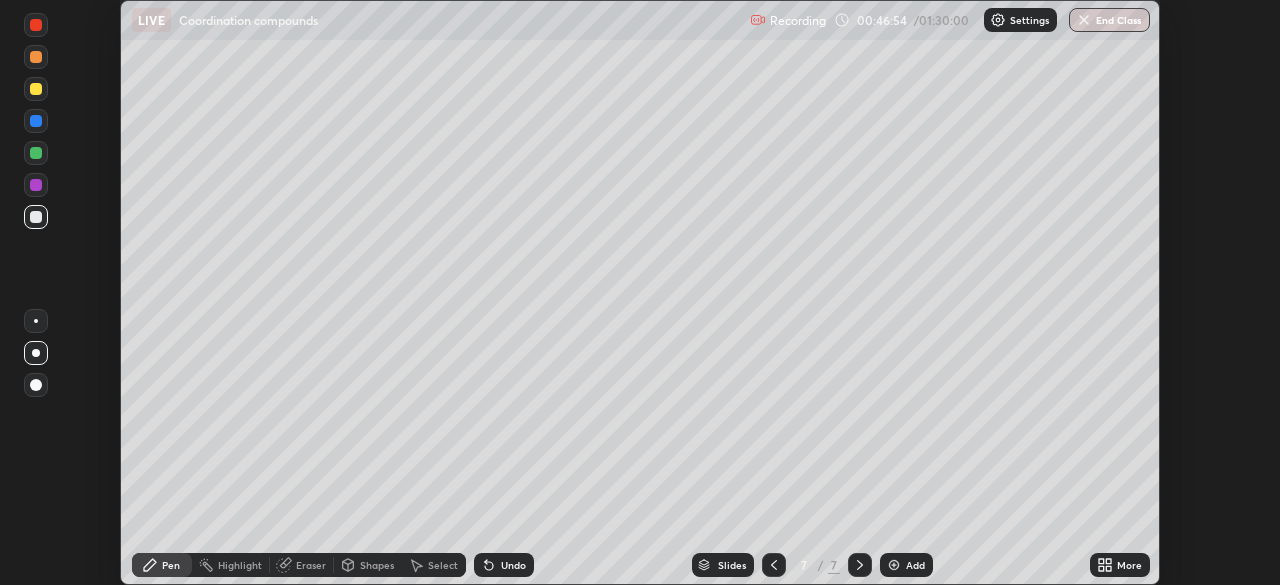 click at bounding box center (36, 217) 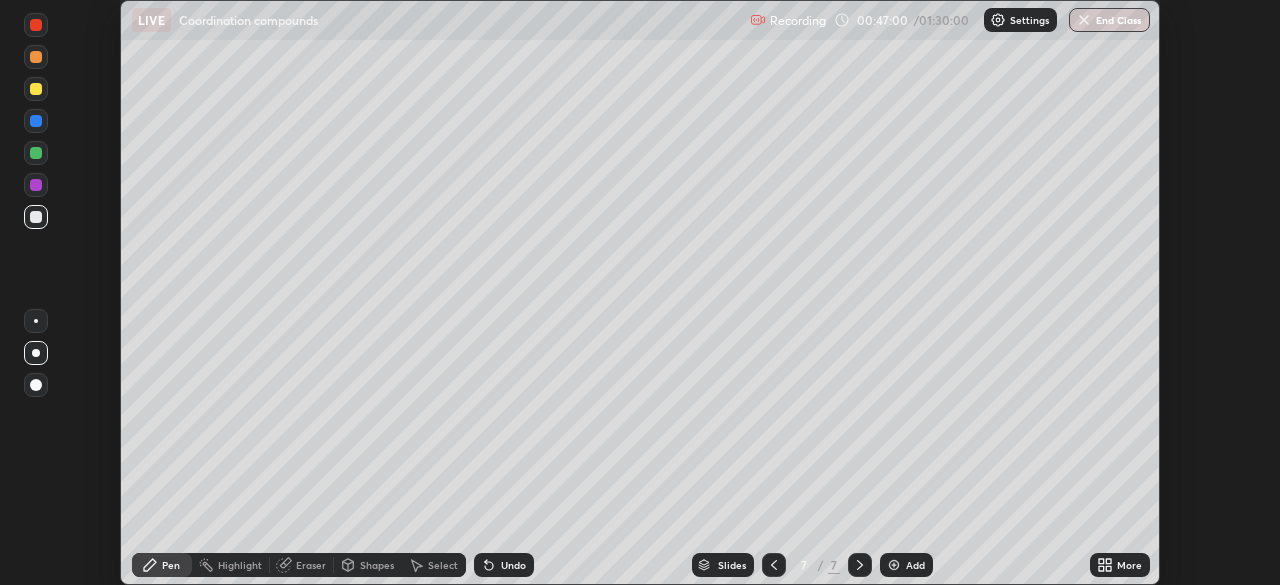 click at bounding box center (36, 217) 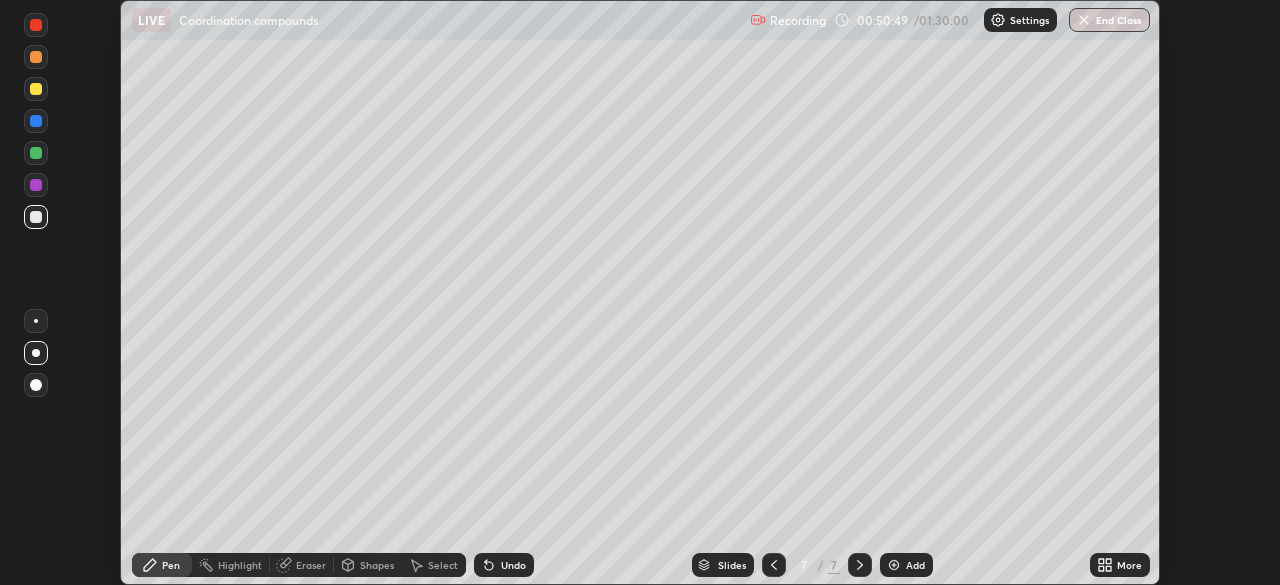 click on "Add" at bounding box center [906, 565] 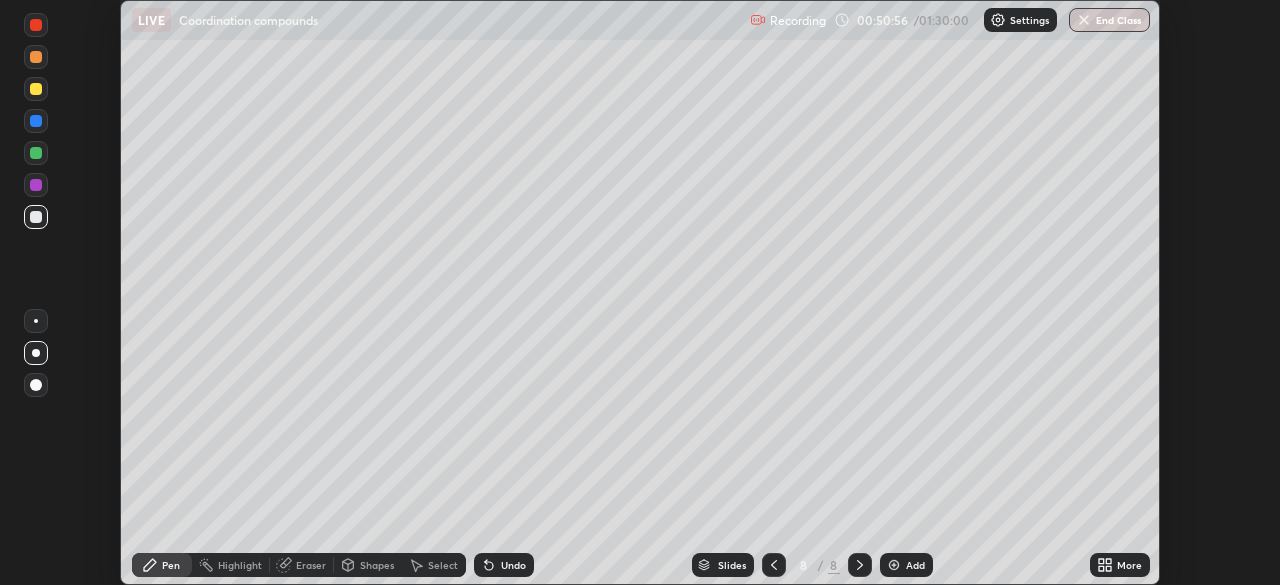click at bounding box center (36, 217) 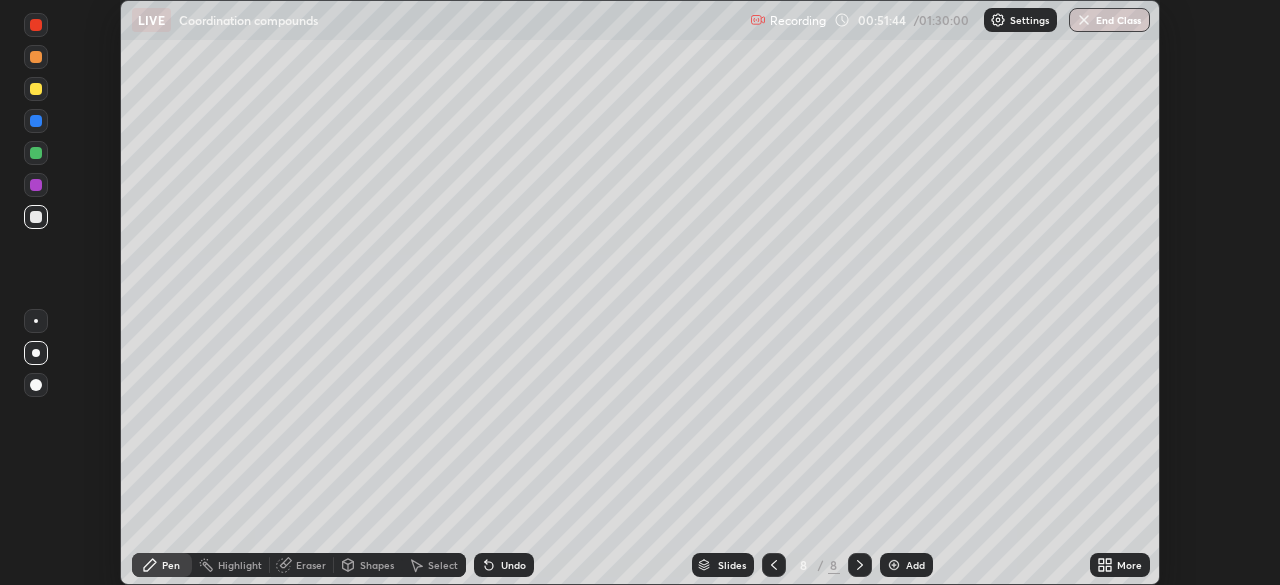 click 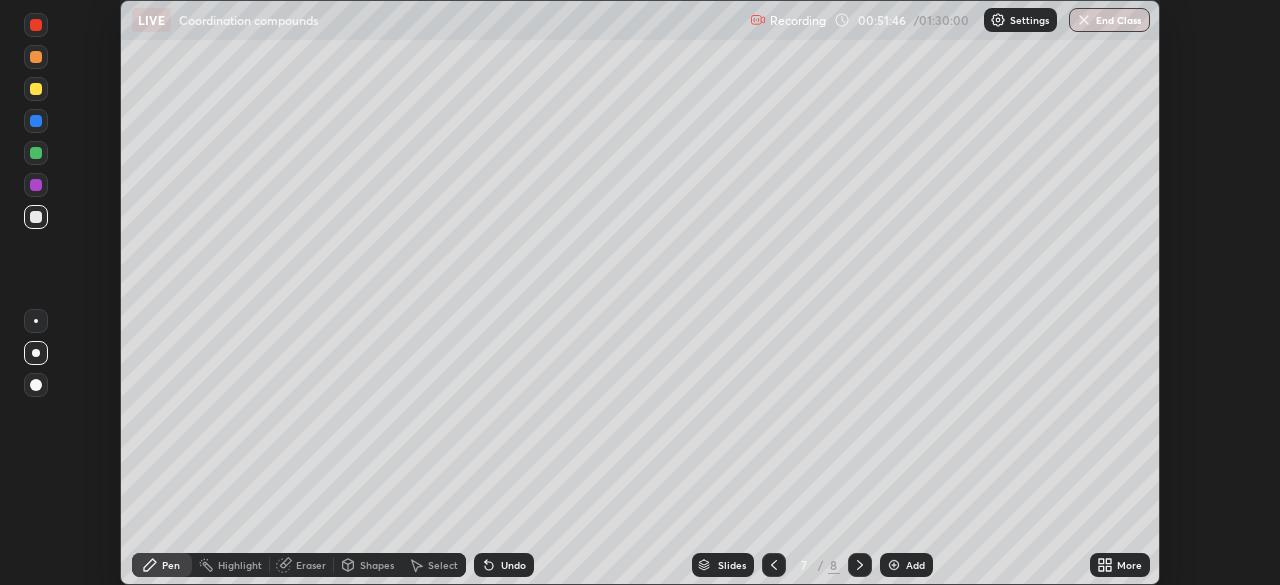 click 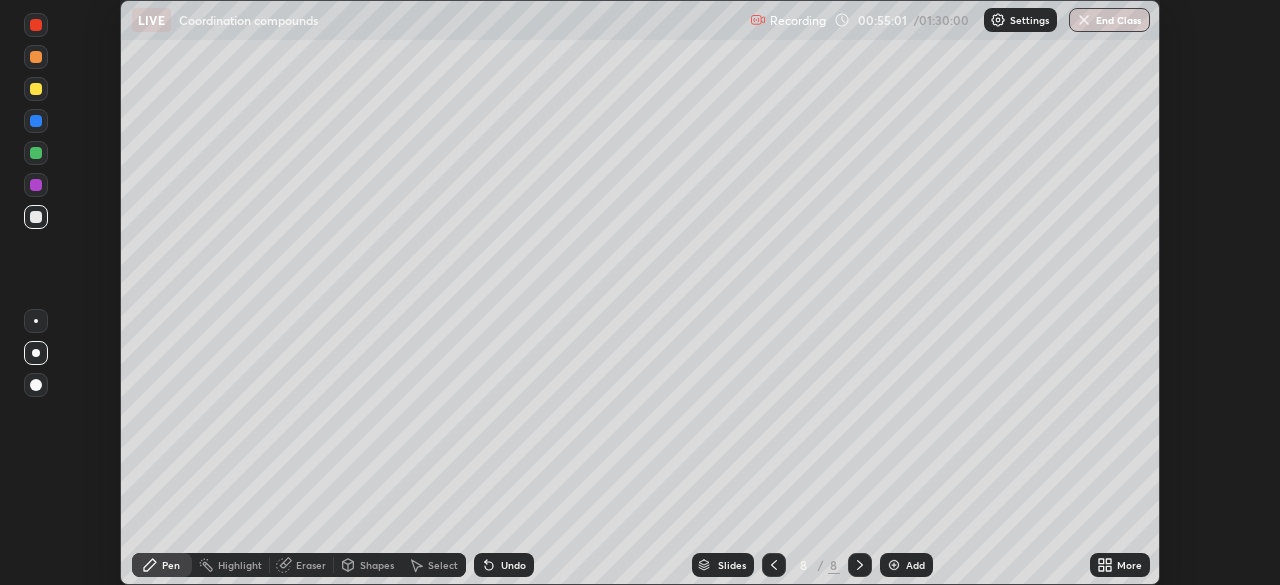 click on "Add" at bounding box center (906, 565) 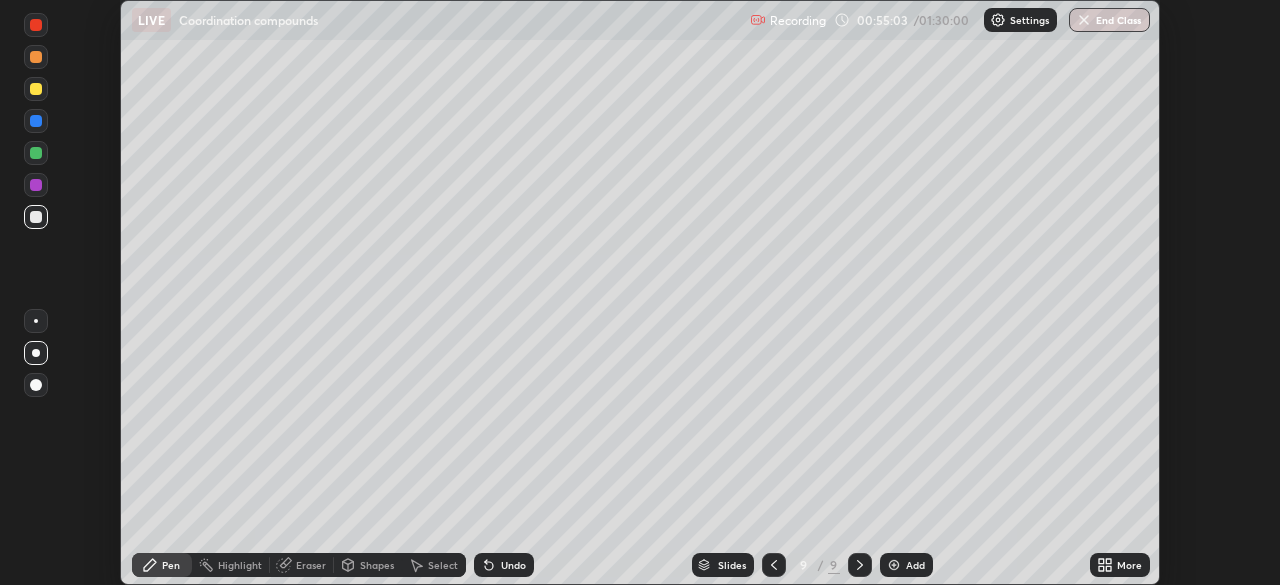 click at bounding box center [36, 89] 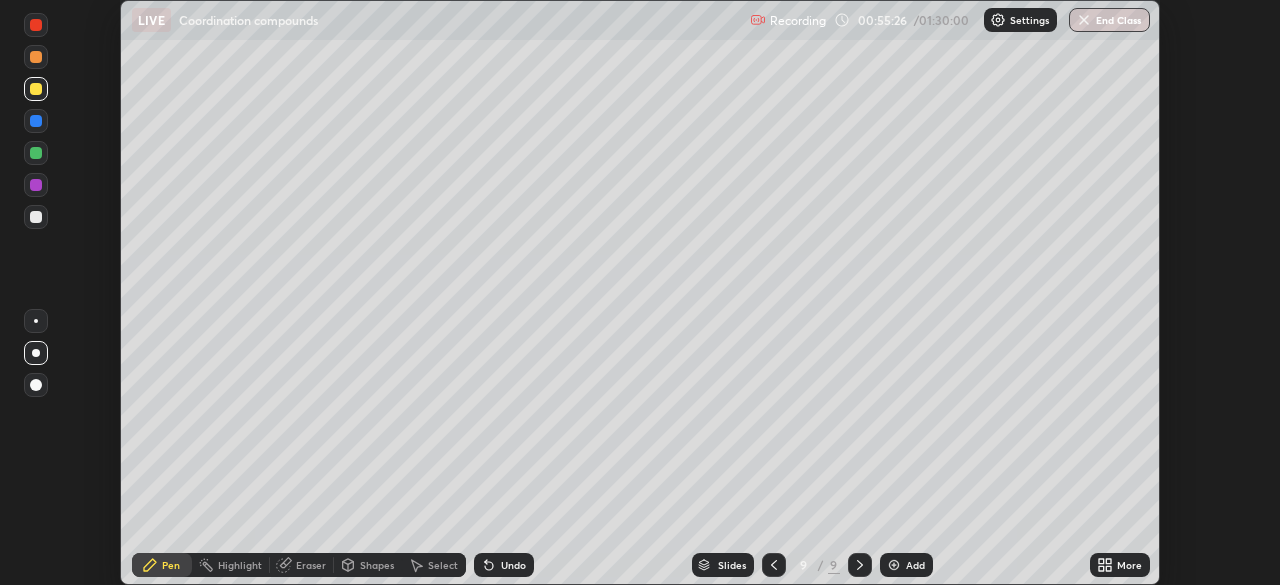 click at bounding box center (36, 217) 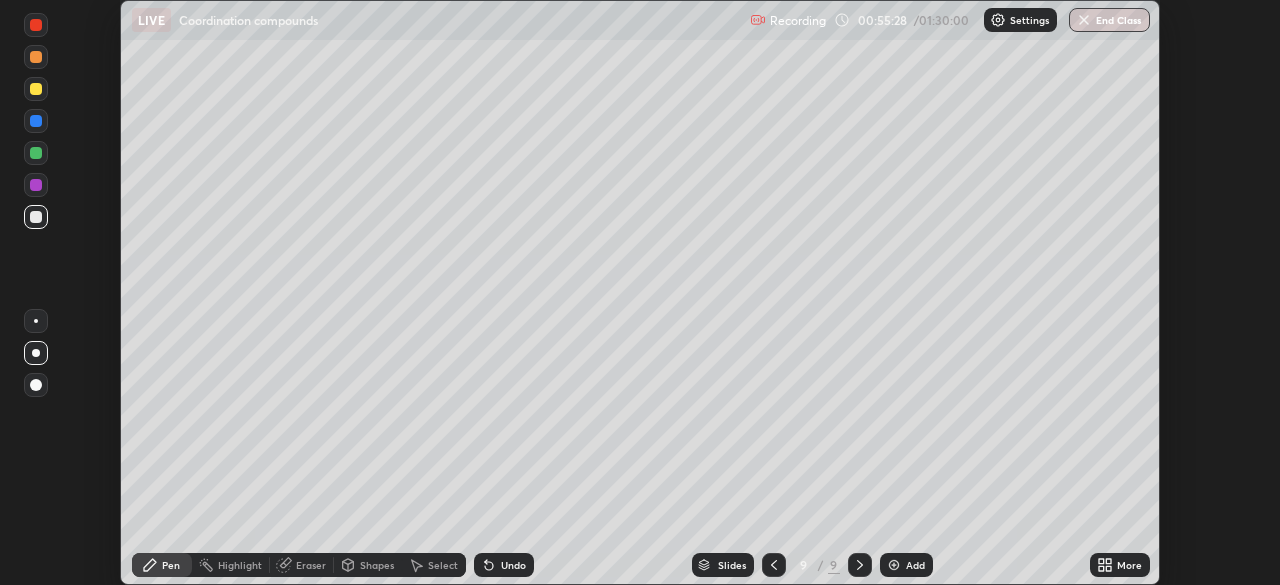 click 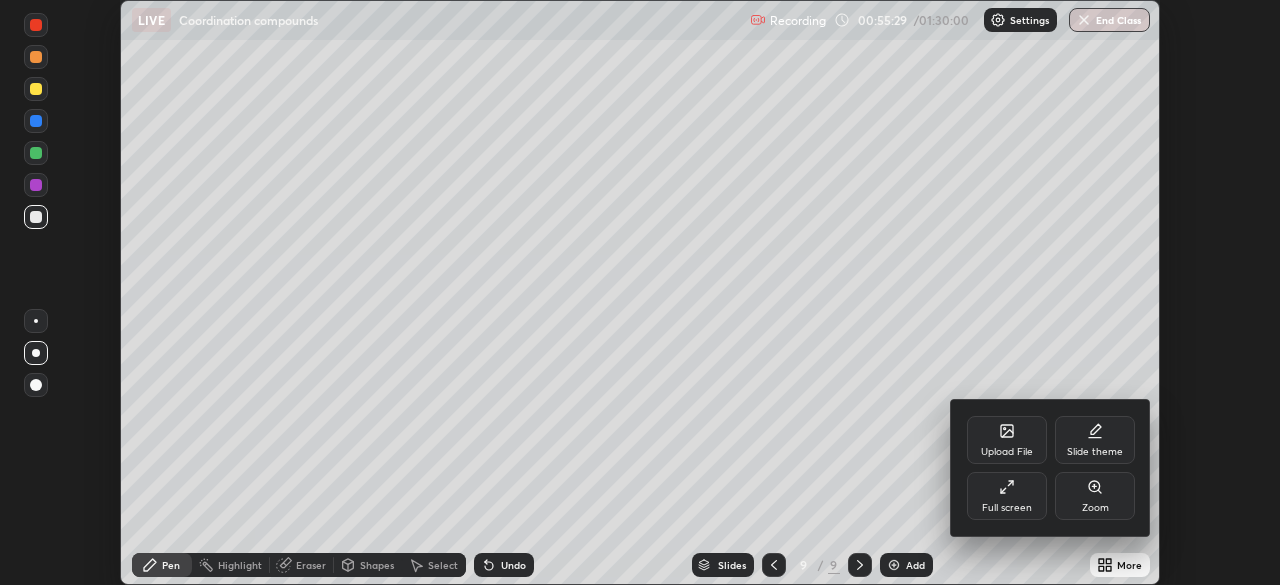 click on "Full screen" at bounding box center (1007, 496) 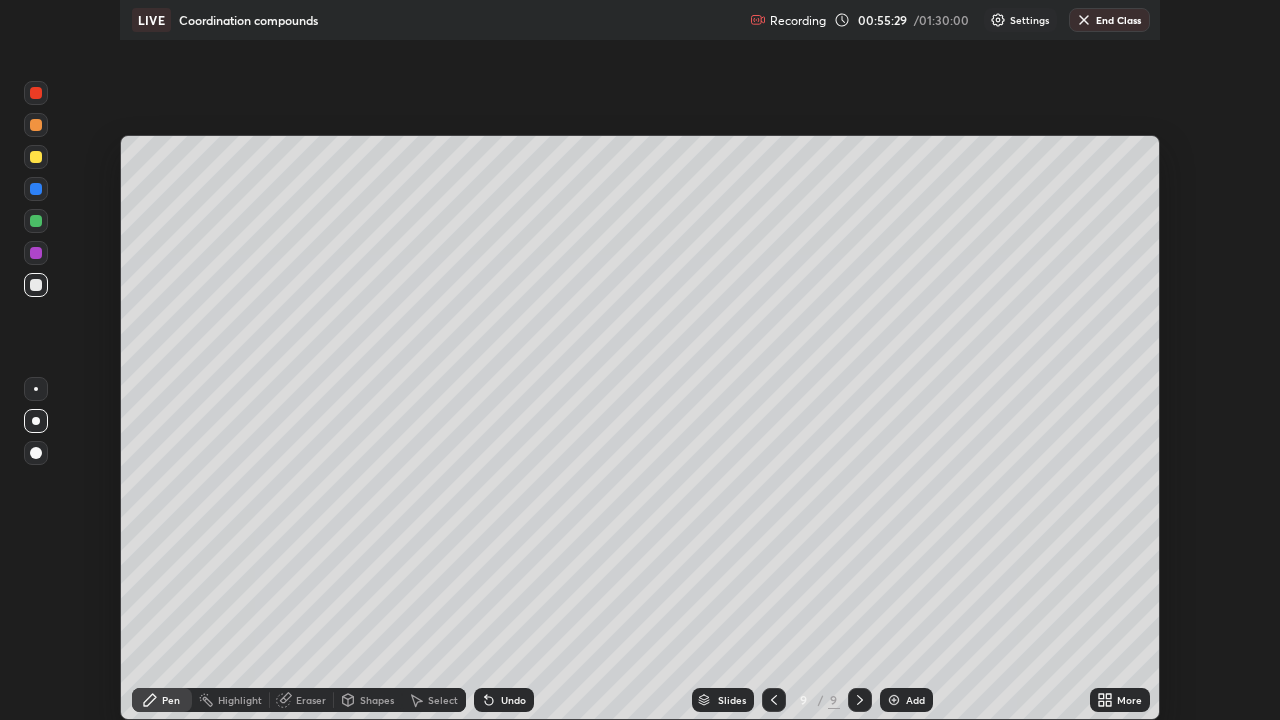 scroll, scrollTop: 99280, scrollLeft: 98720, axis: both 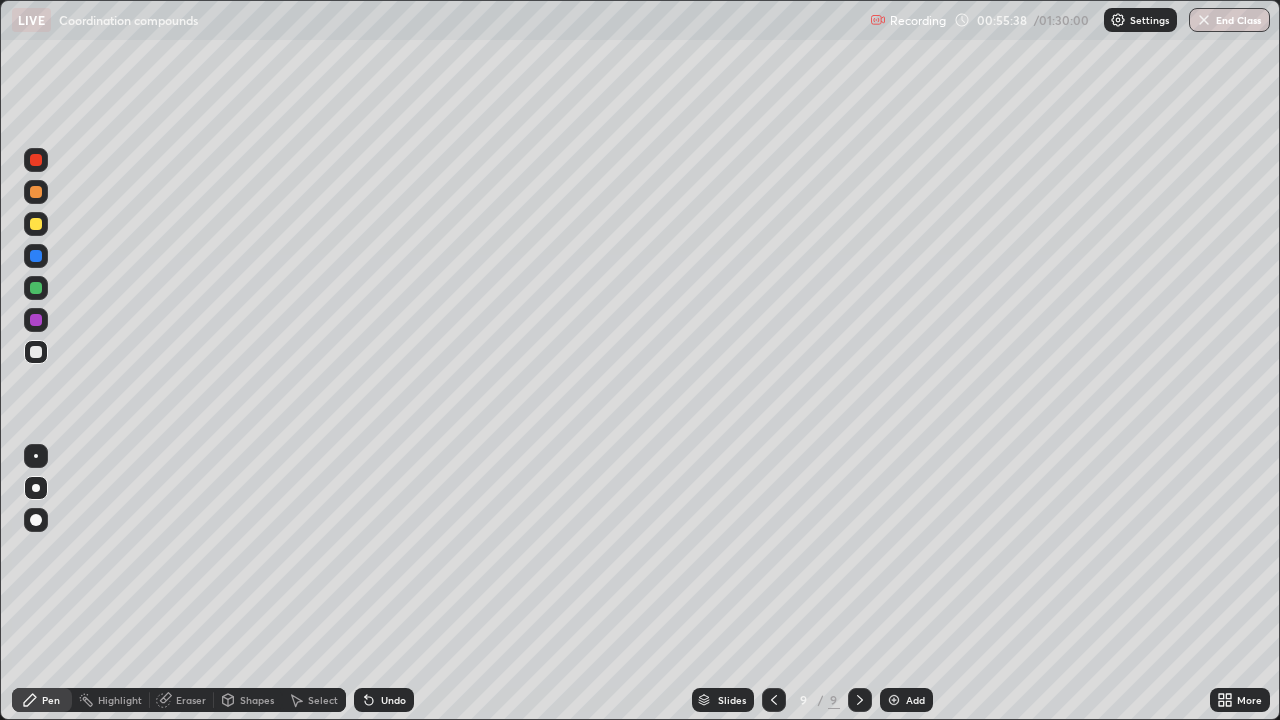 click 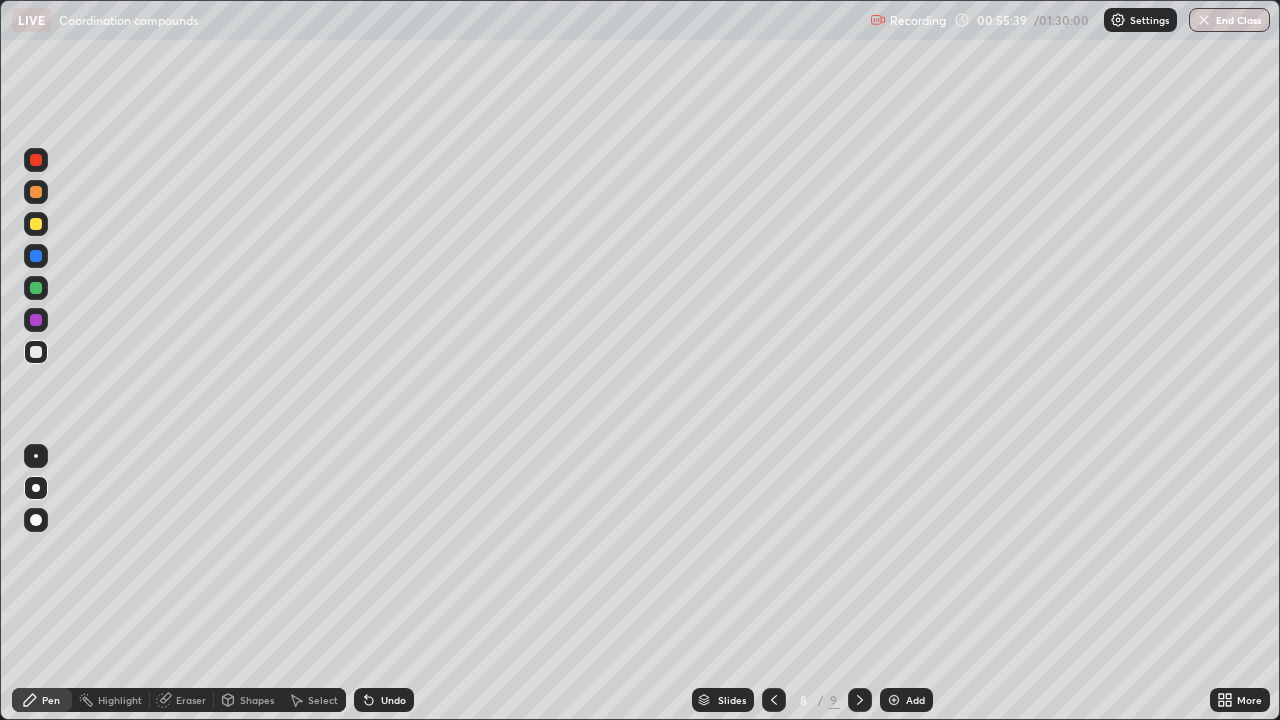 click at bounding box center (894, 700) 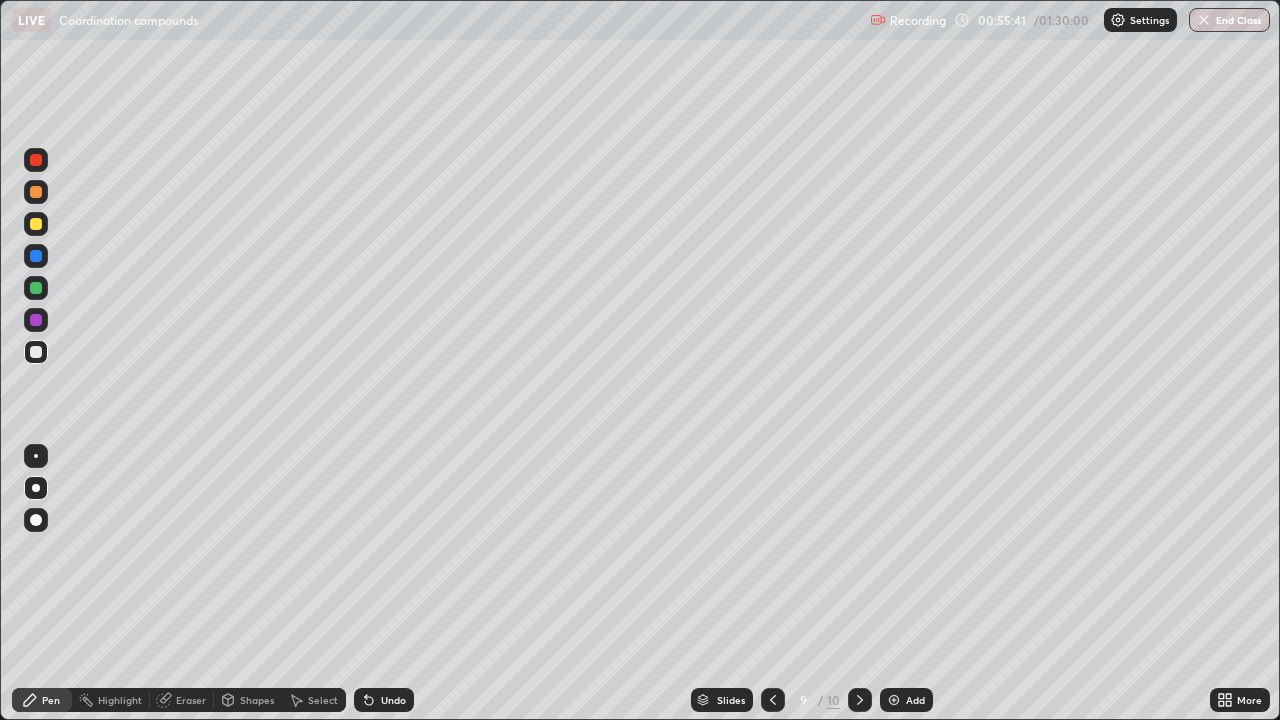 click at bounding box center (36, 352) 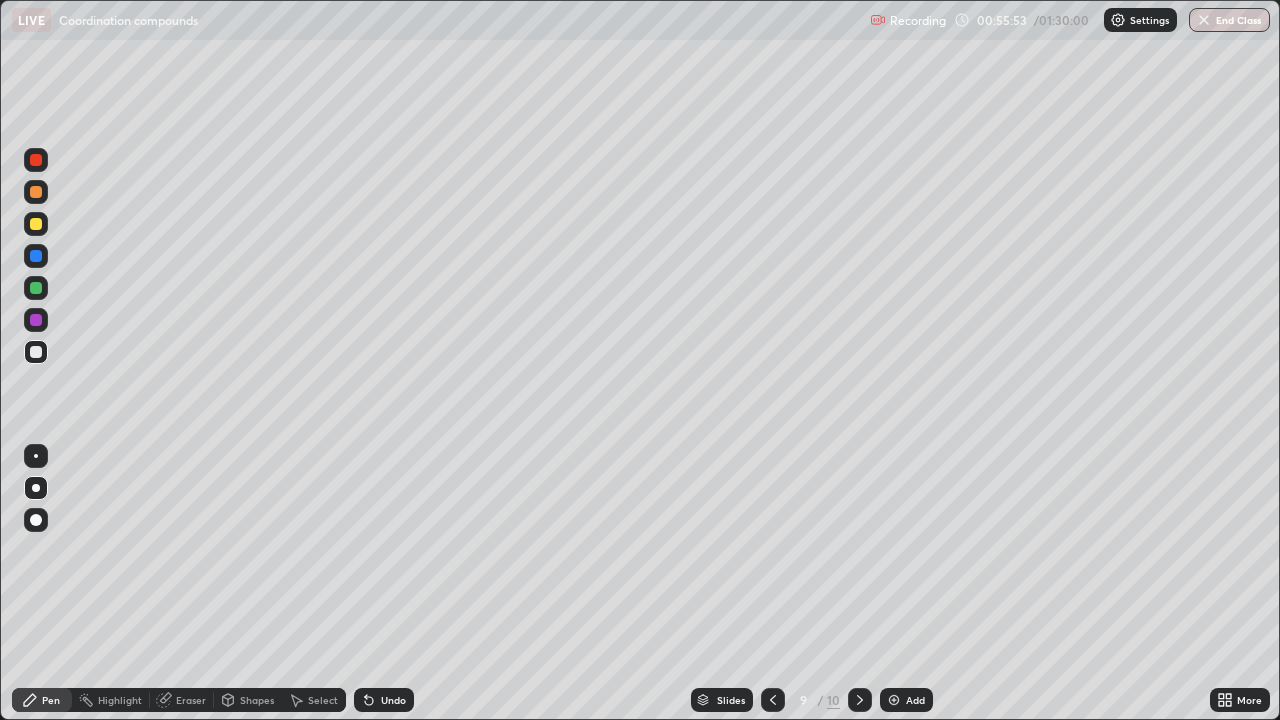 click at bounding box center (36, 224) 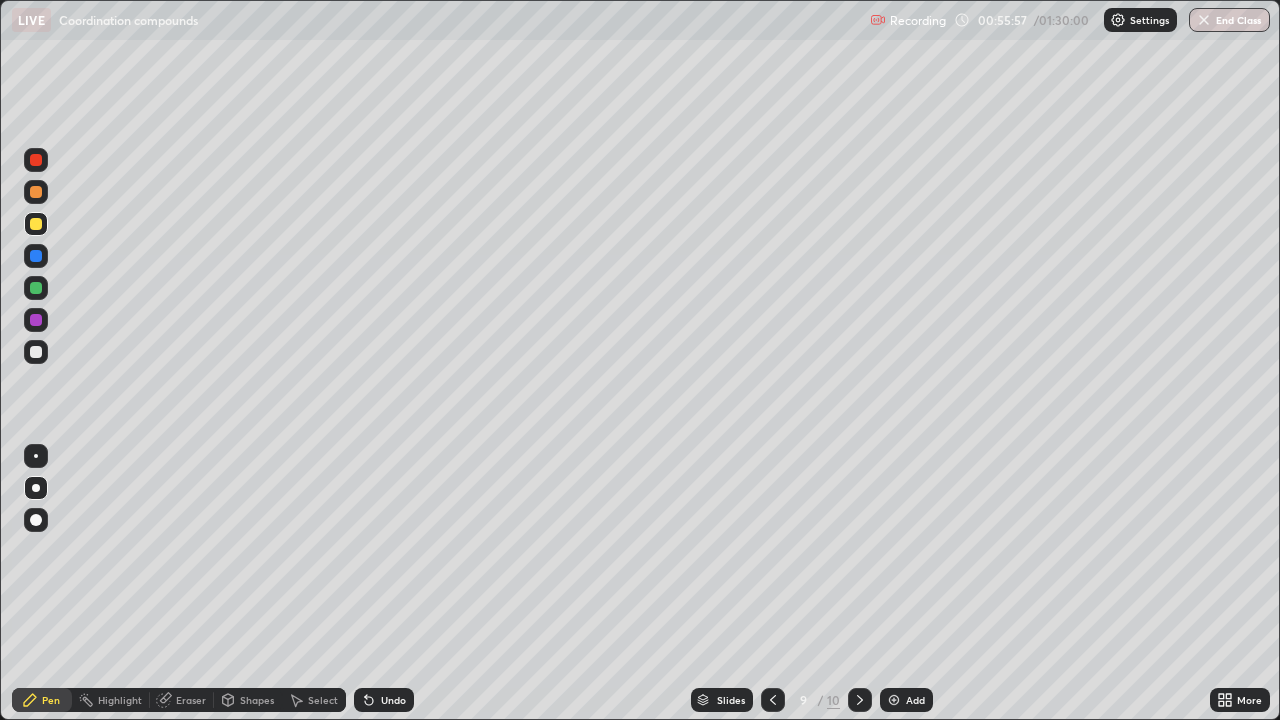 click at bounding box center [36, 192] 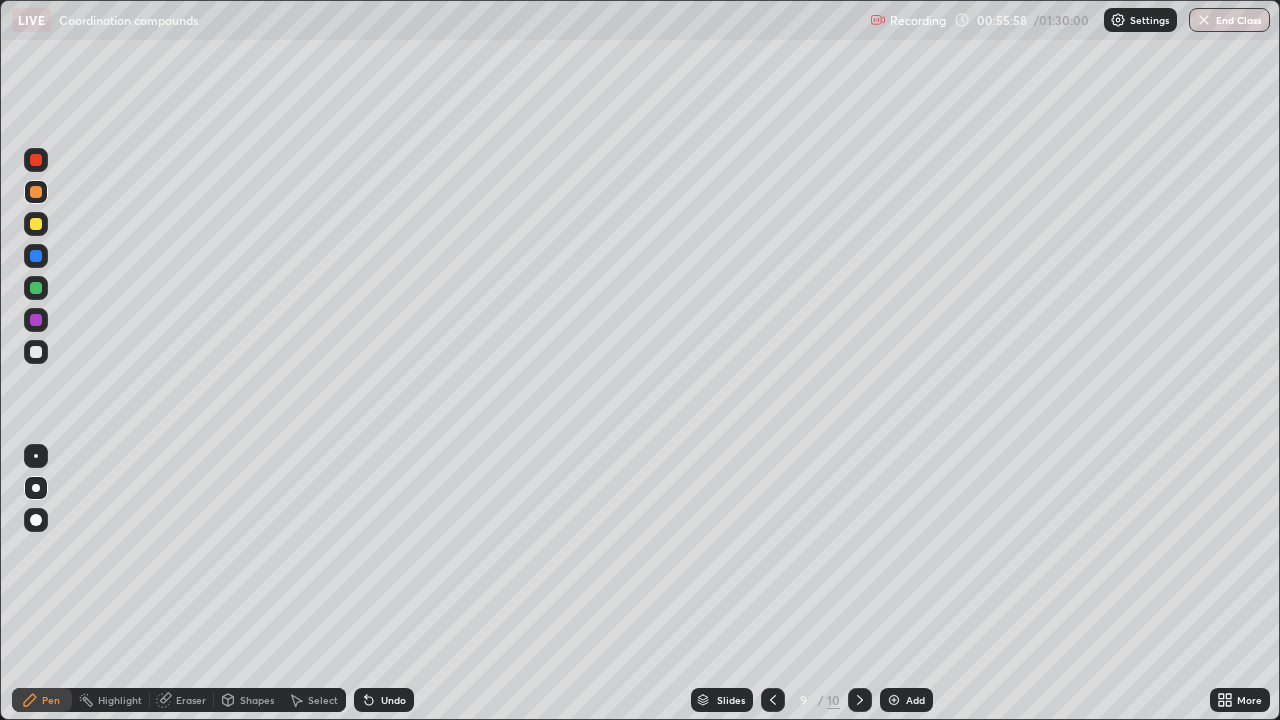 click at bounding box center (36, 192) 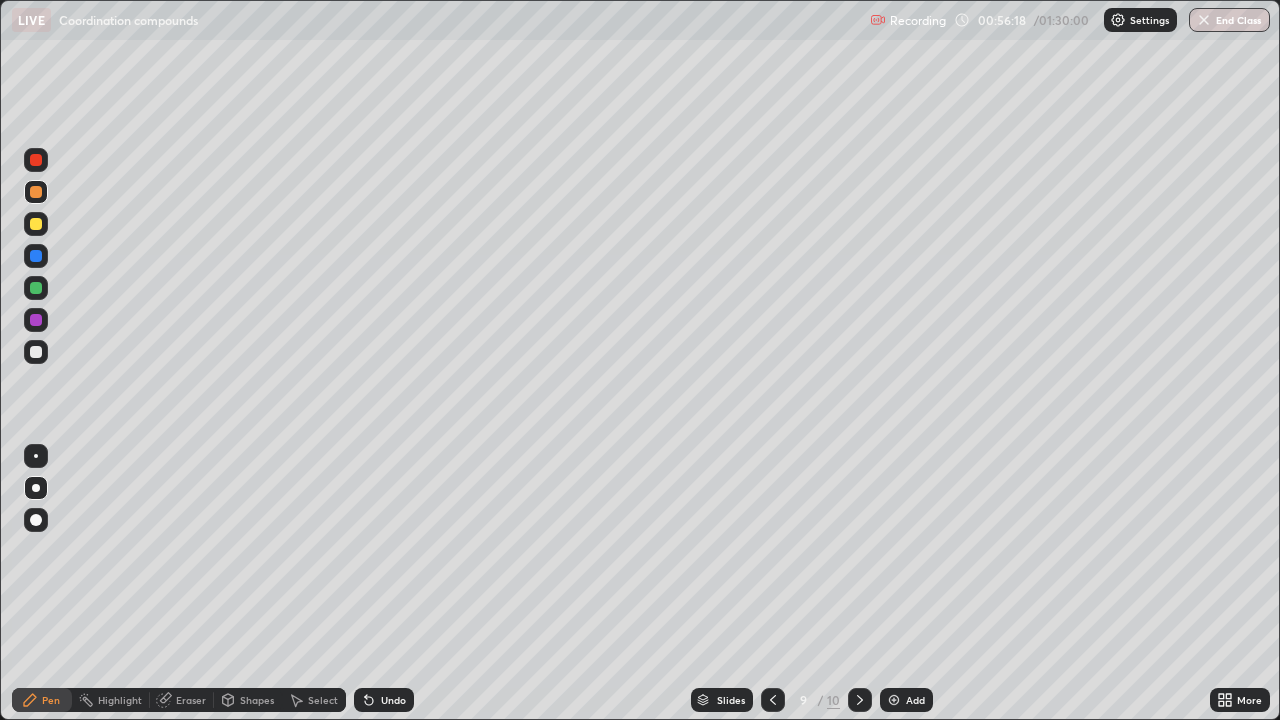 click at bounding box center [36, 224] 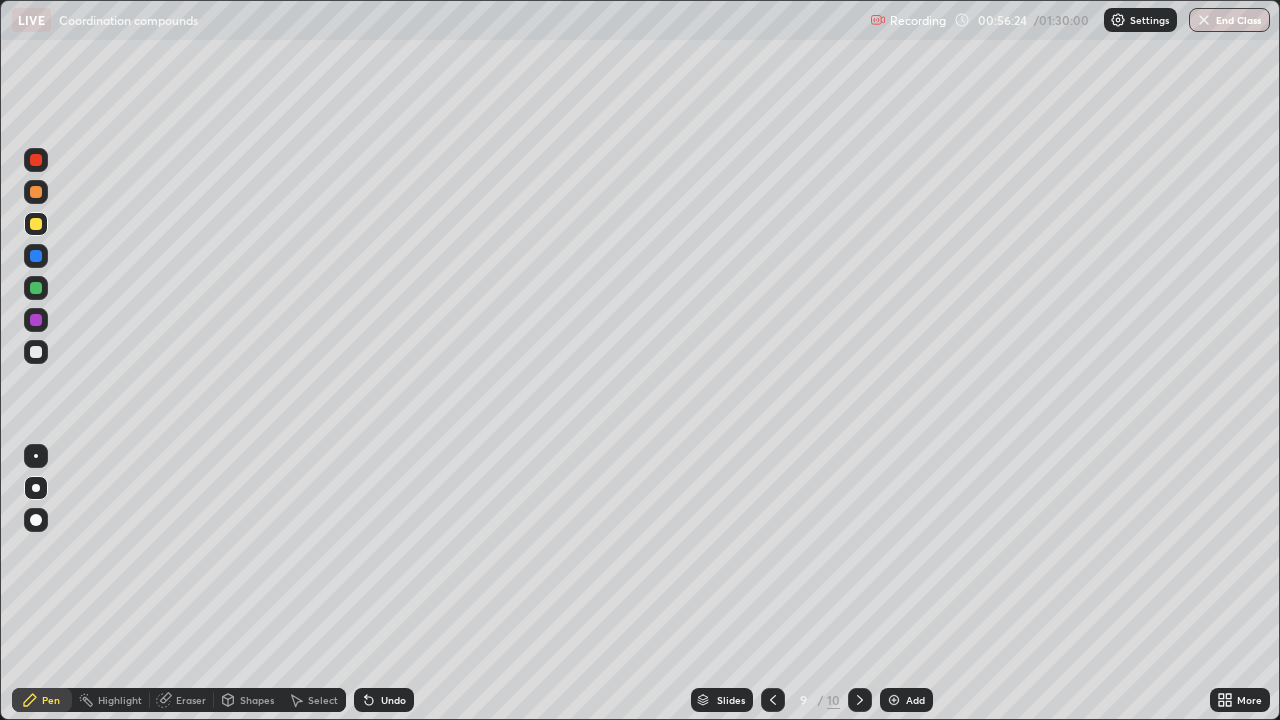 click at bounding box center (36, 352) 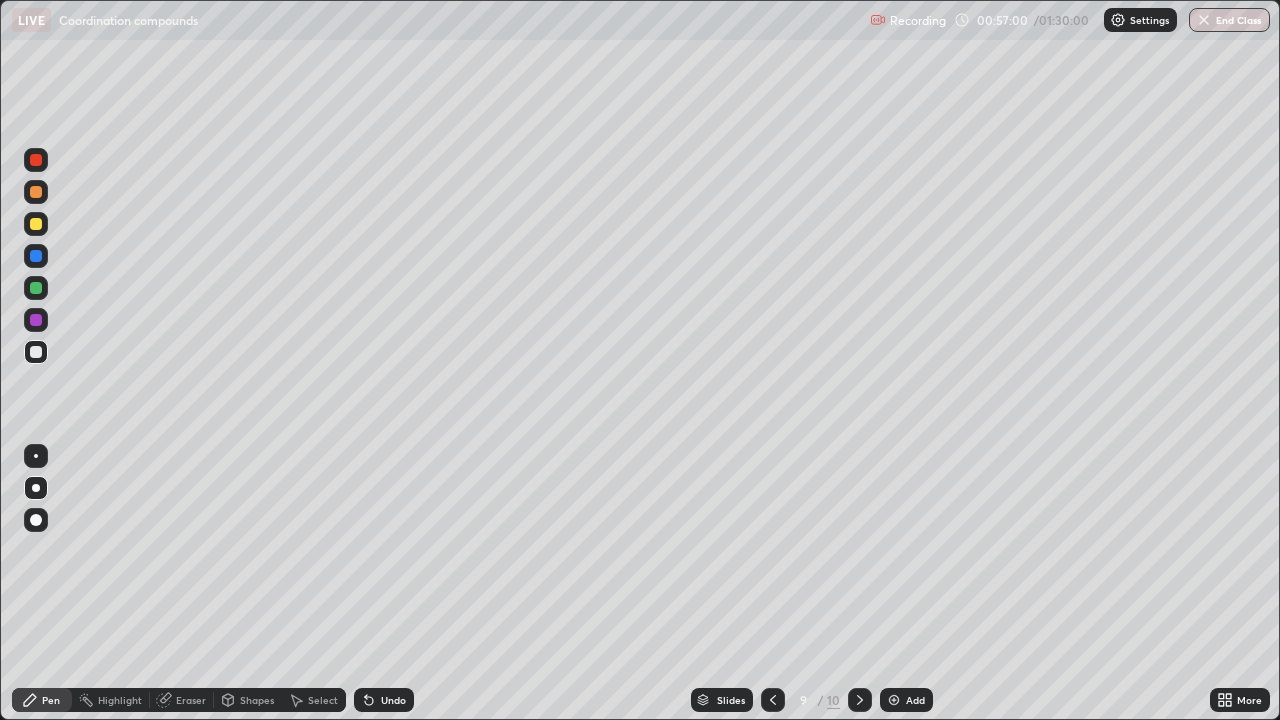 click 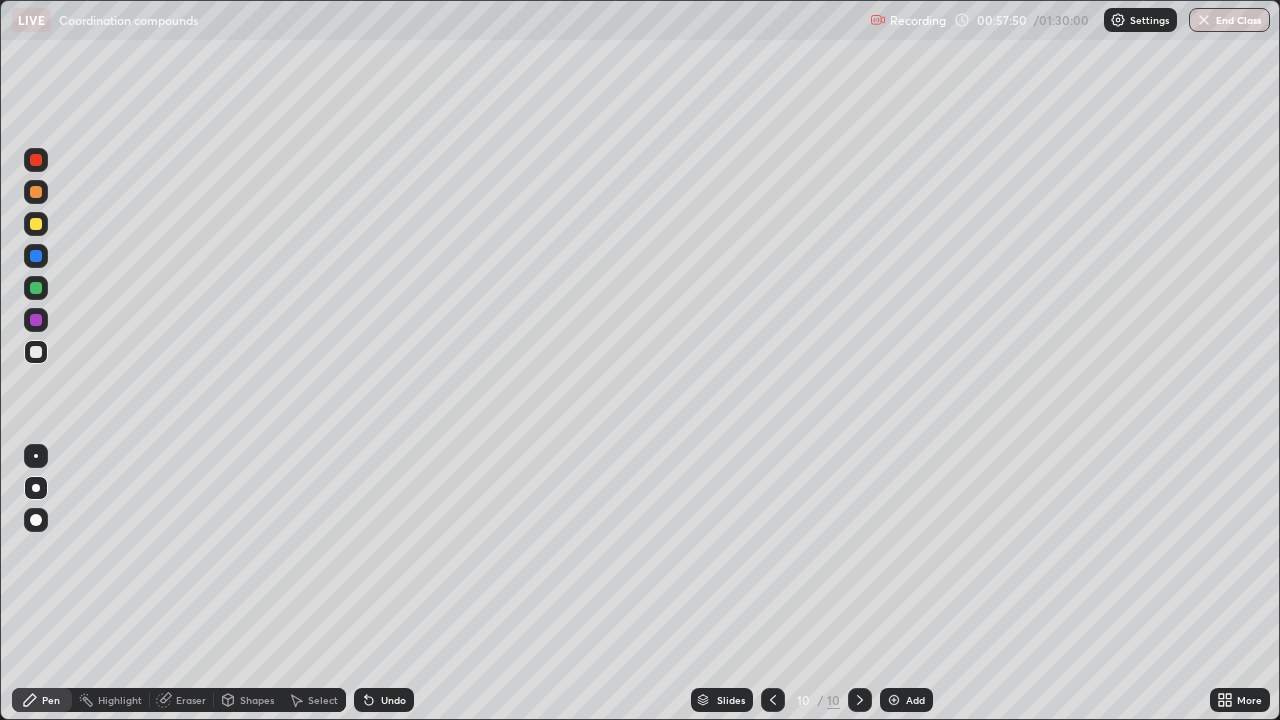 click at bounding box center [36, 352] 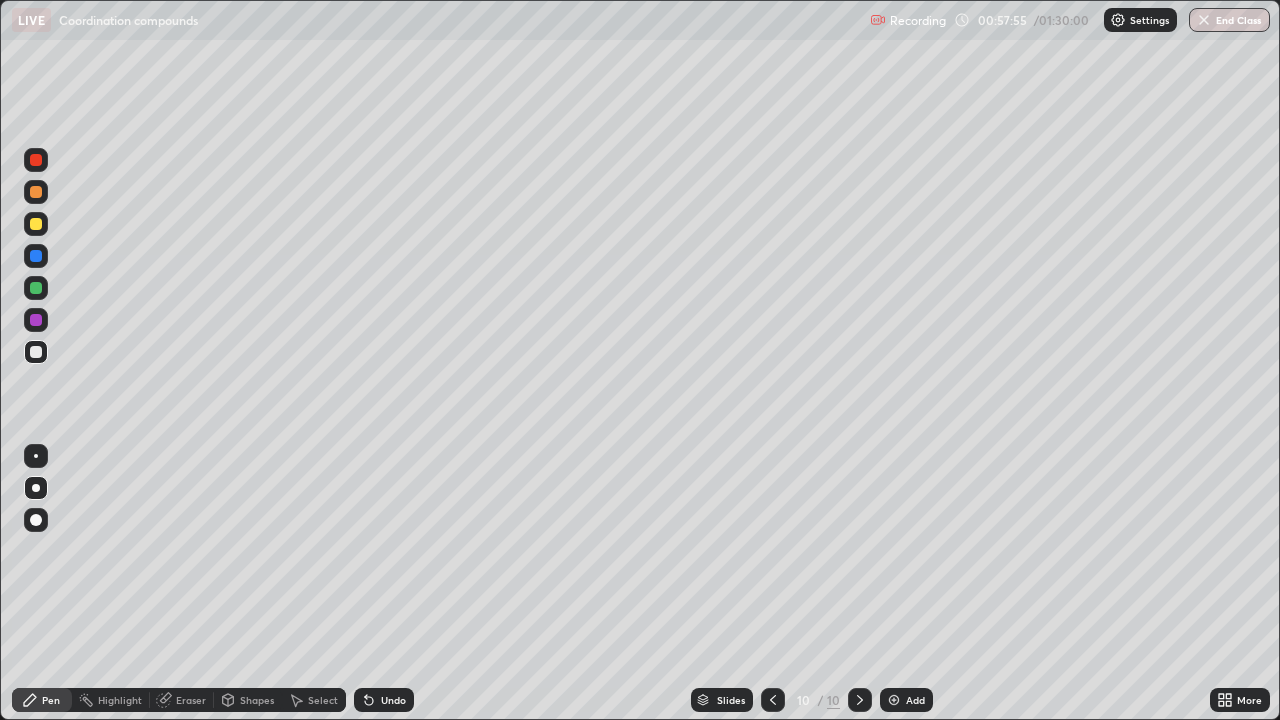 click on "Undo" at bounding box center (393, 700) 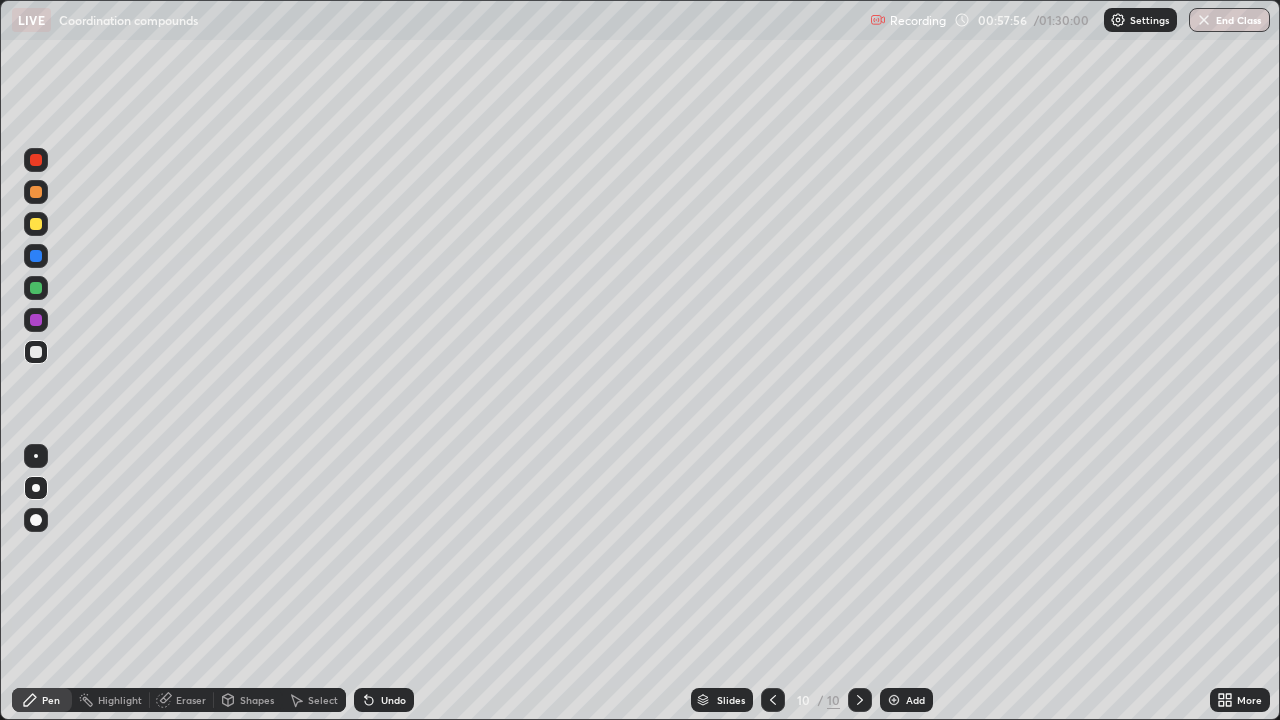 click on "Undo" at bounding box center [393, 700] 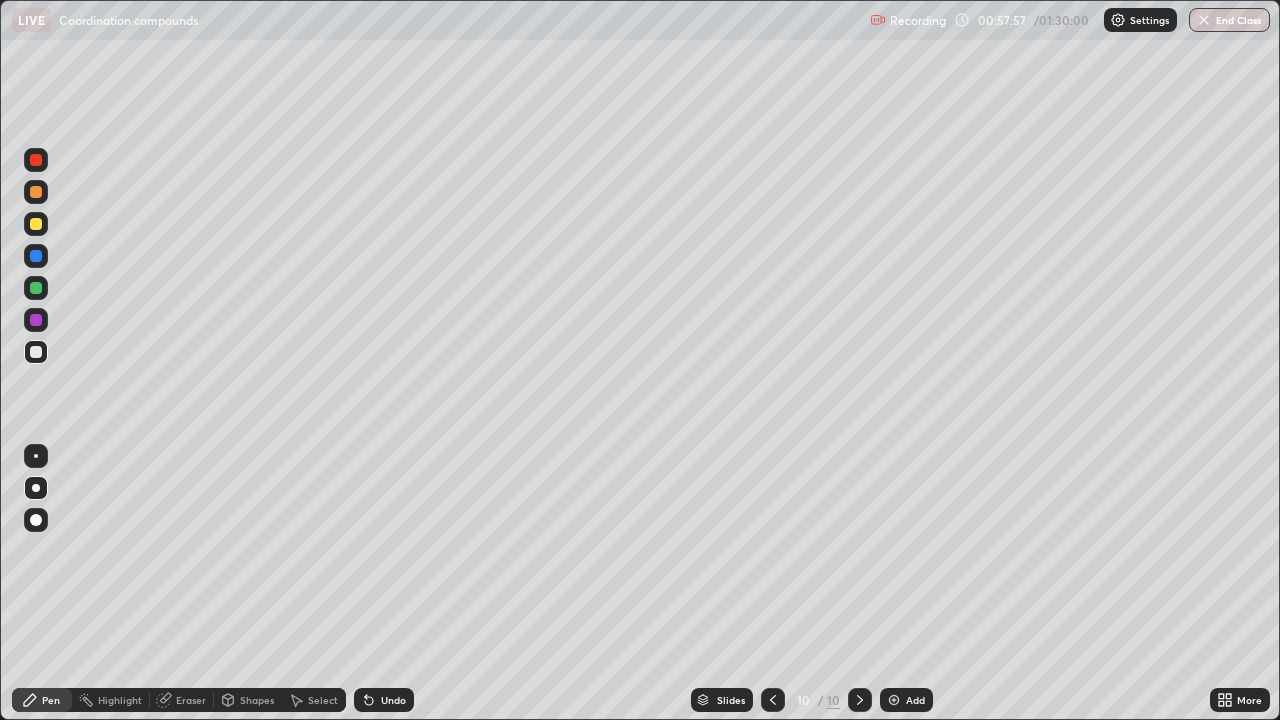 click on "Undo" at bounding box center (393, 700) 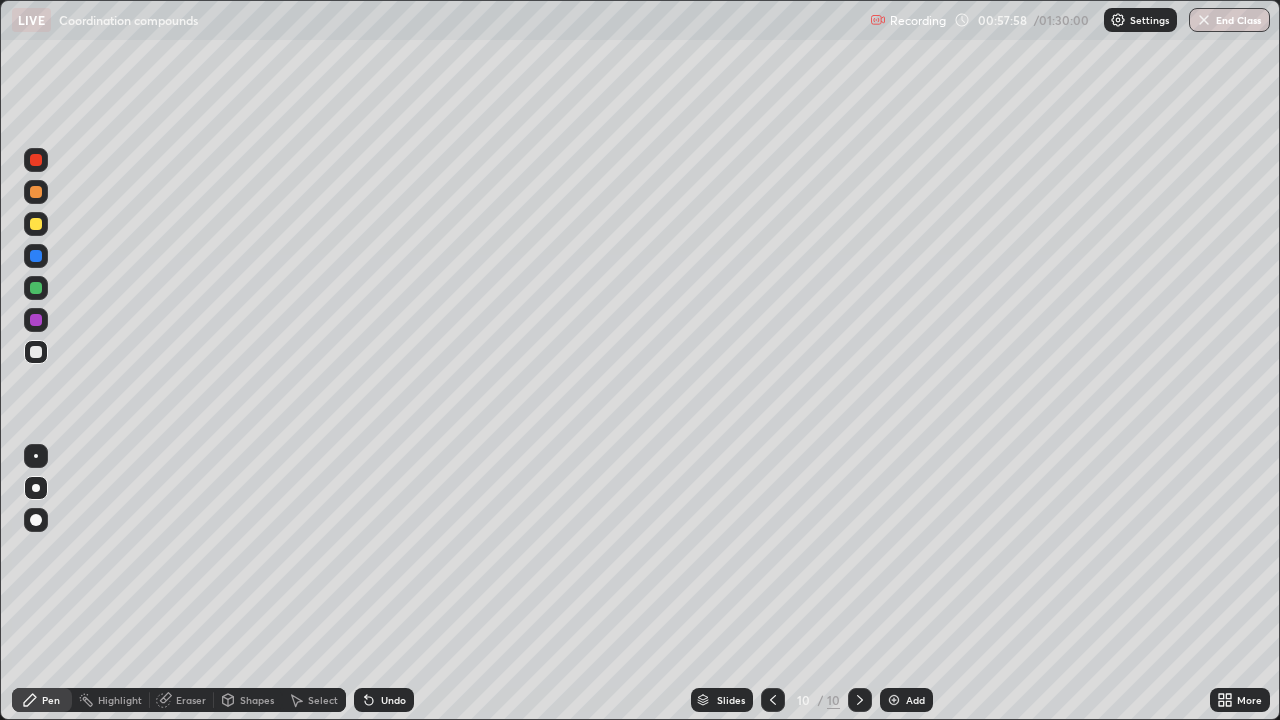 click at bounding box center (36, 192) 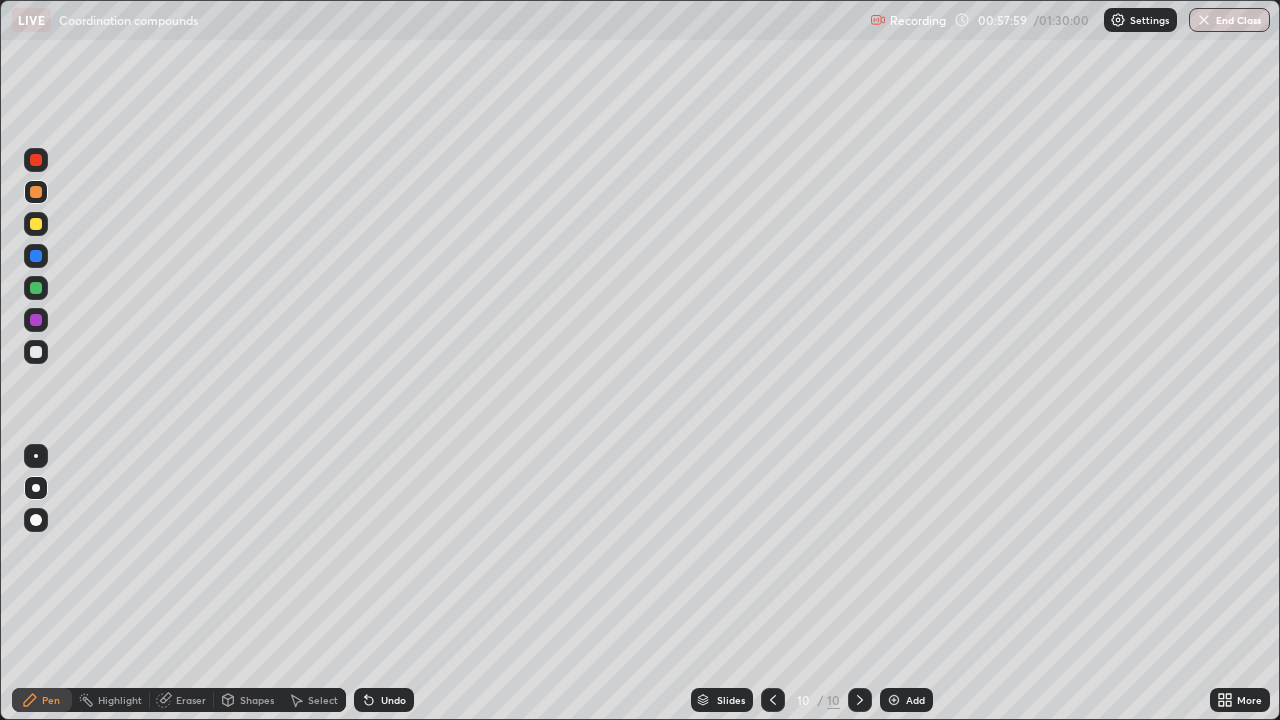 click at bounding box center (36, 192) 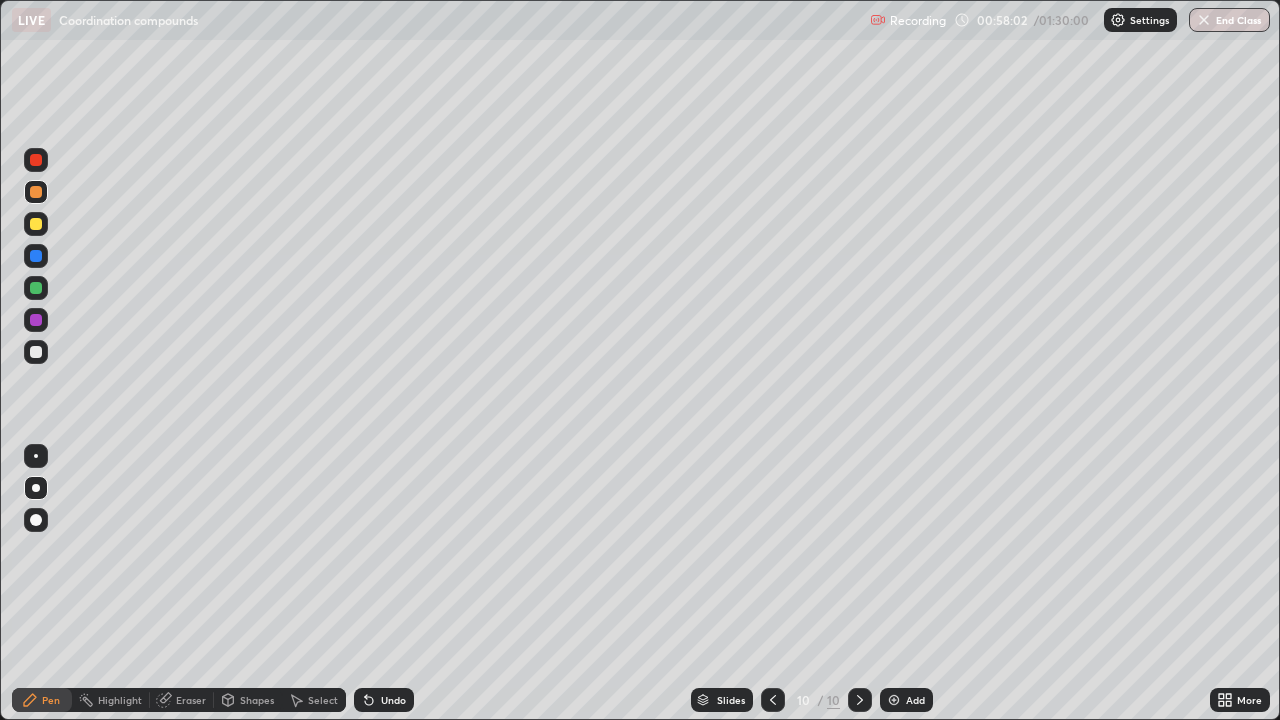 click at bounding box center [36, 352] 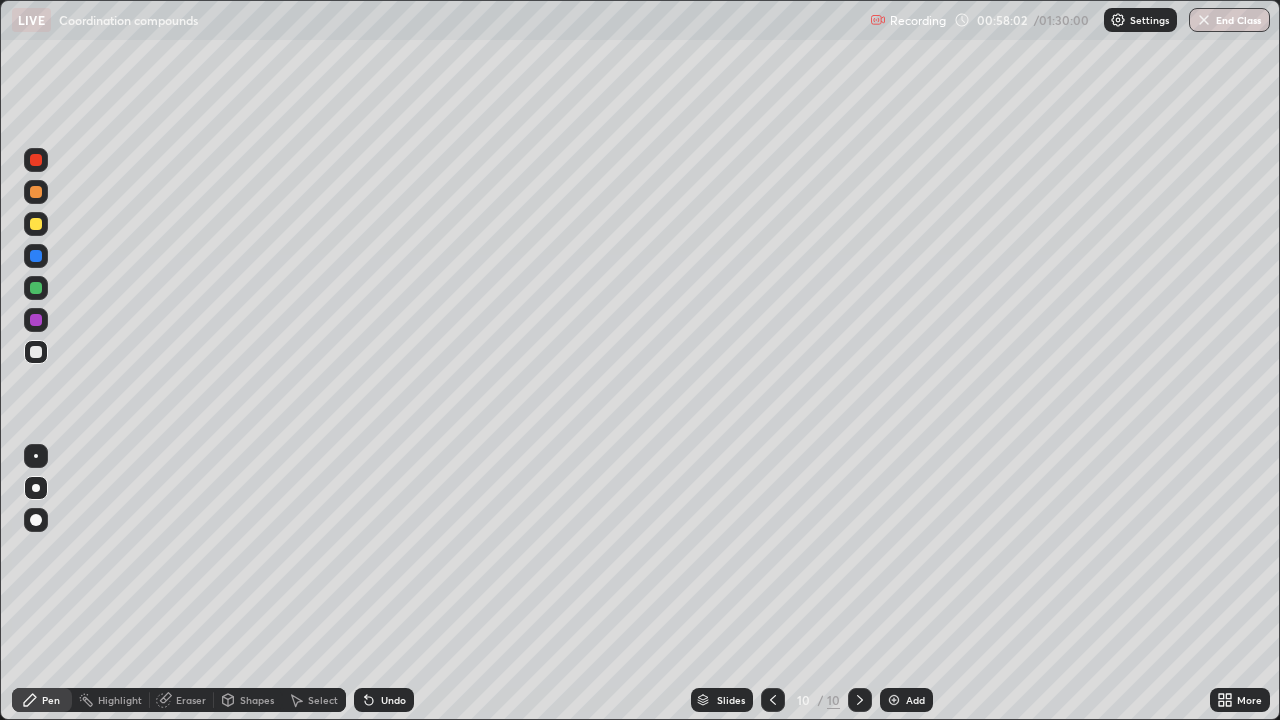 click at bounding box center (36, 352) 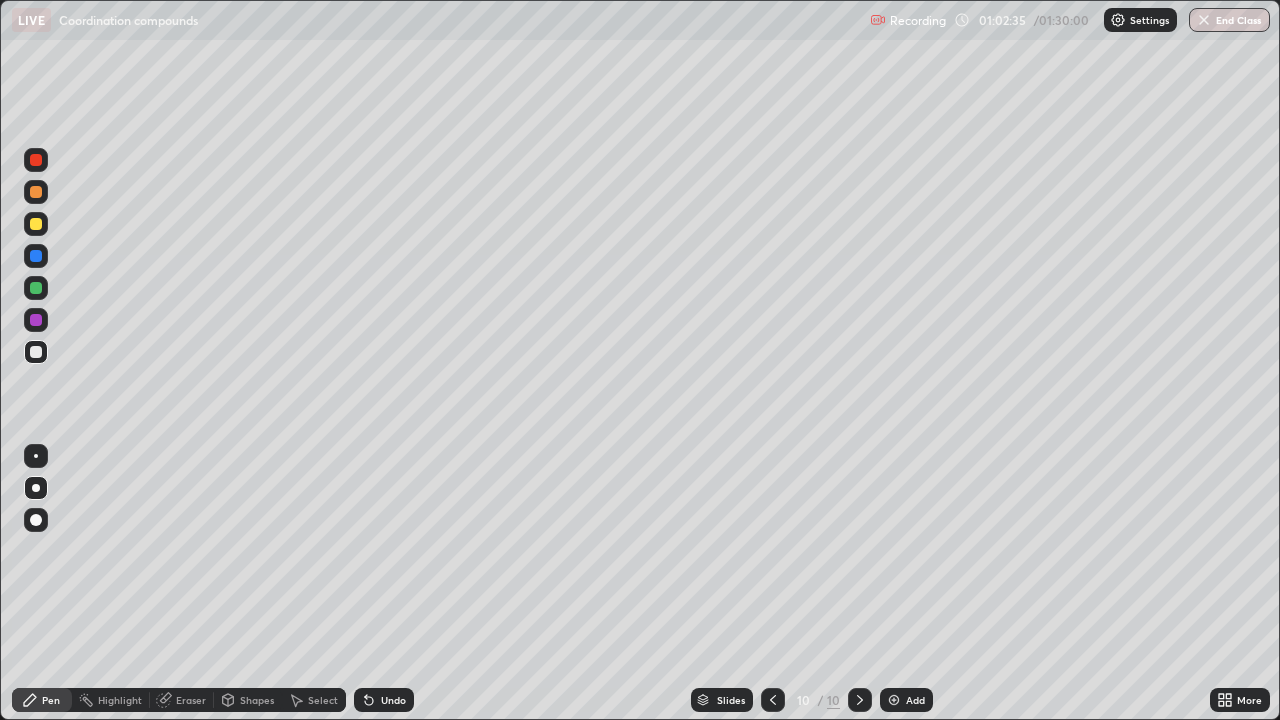 click on "Add" at bounding box center (906, 700) 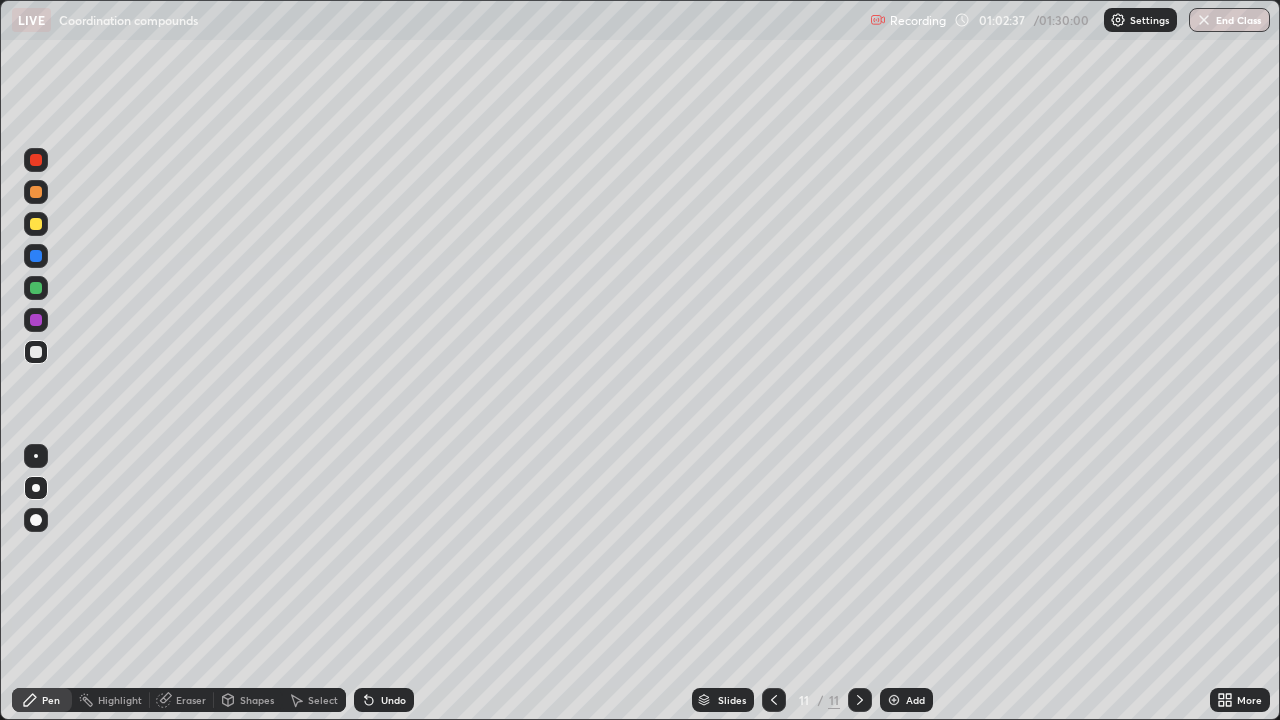 click at bounding box center [36, 224] 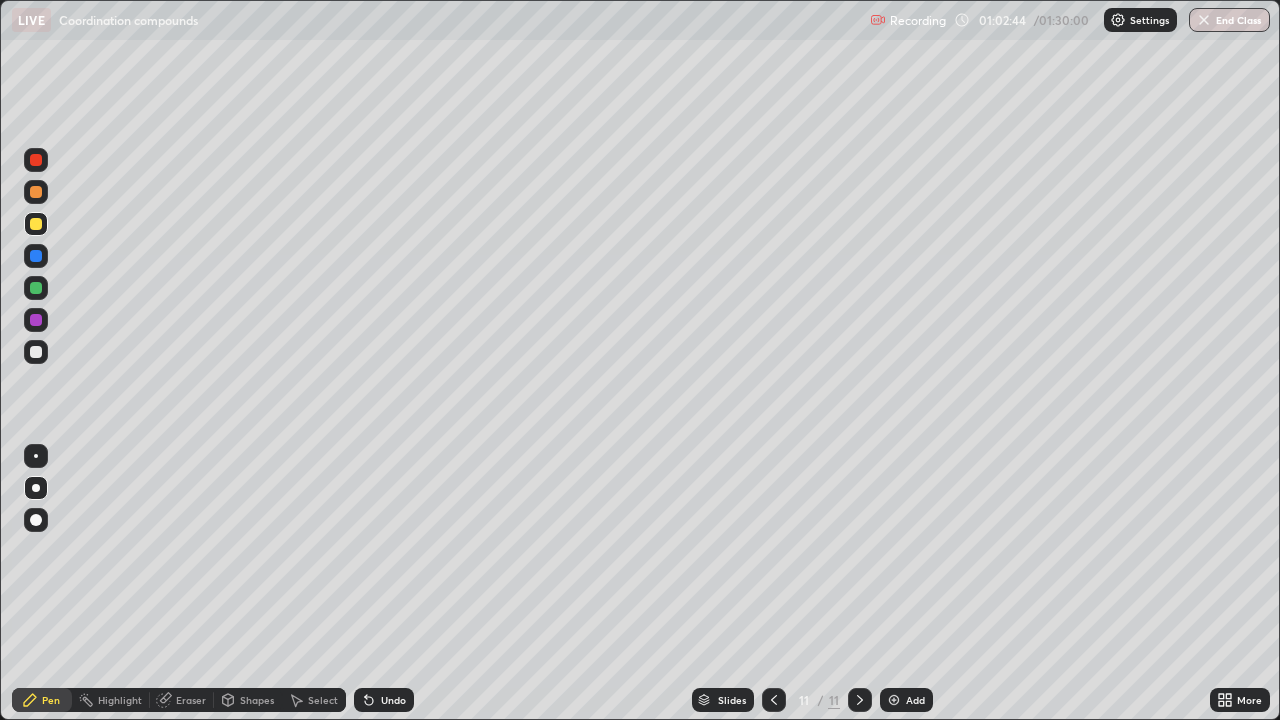 click at bounding box center [36, 352] 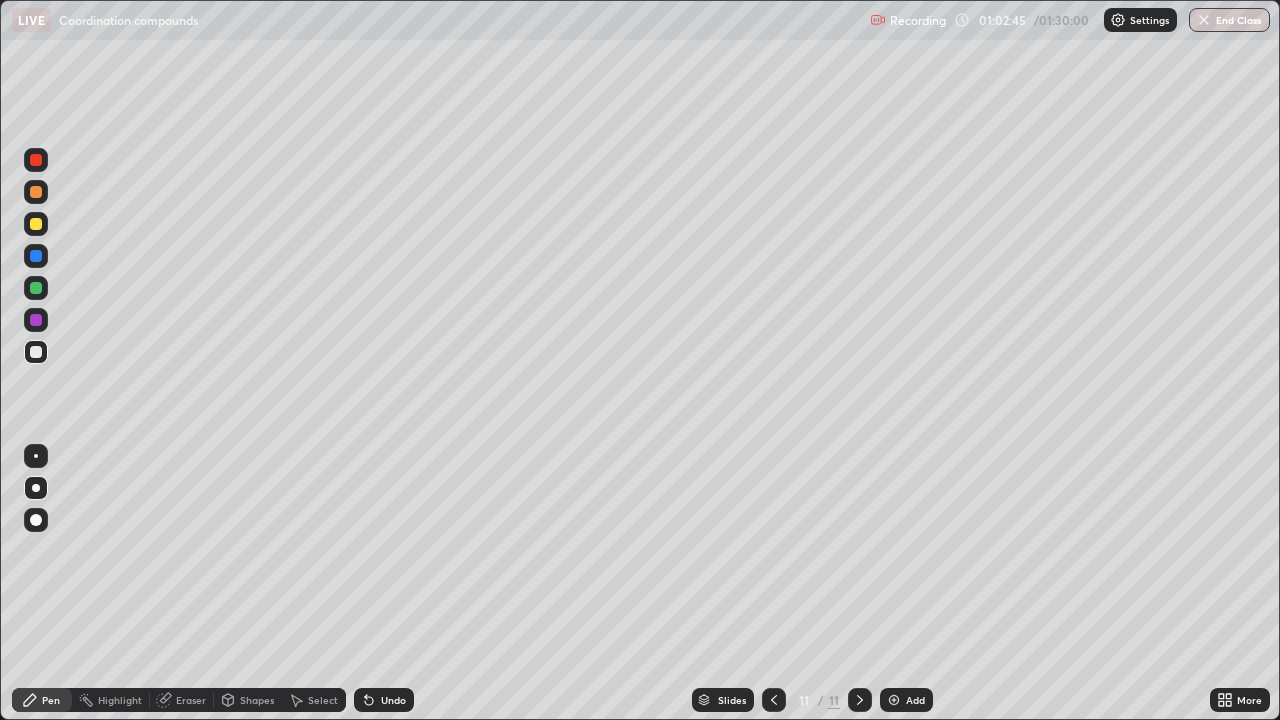 click at bounding box center [36, 352] 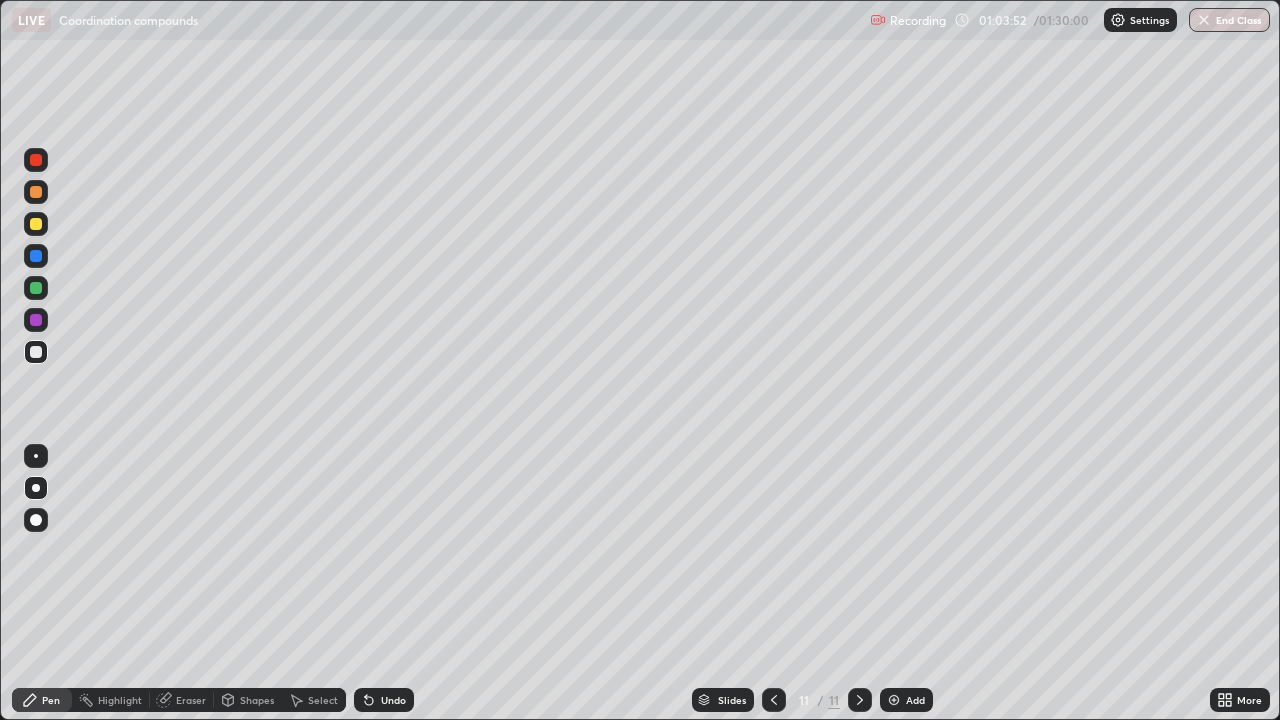 click at bounding box center (36, 352) 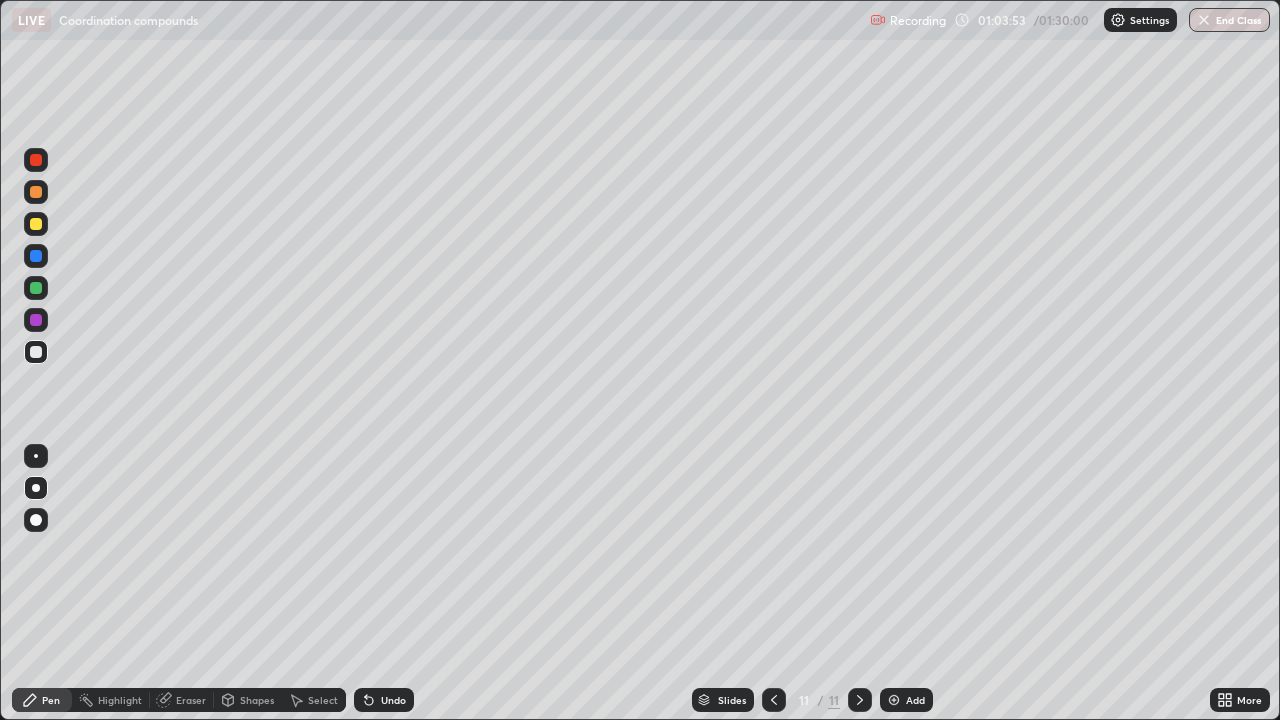 click at bounding box center (36, 352) 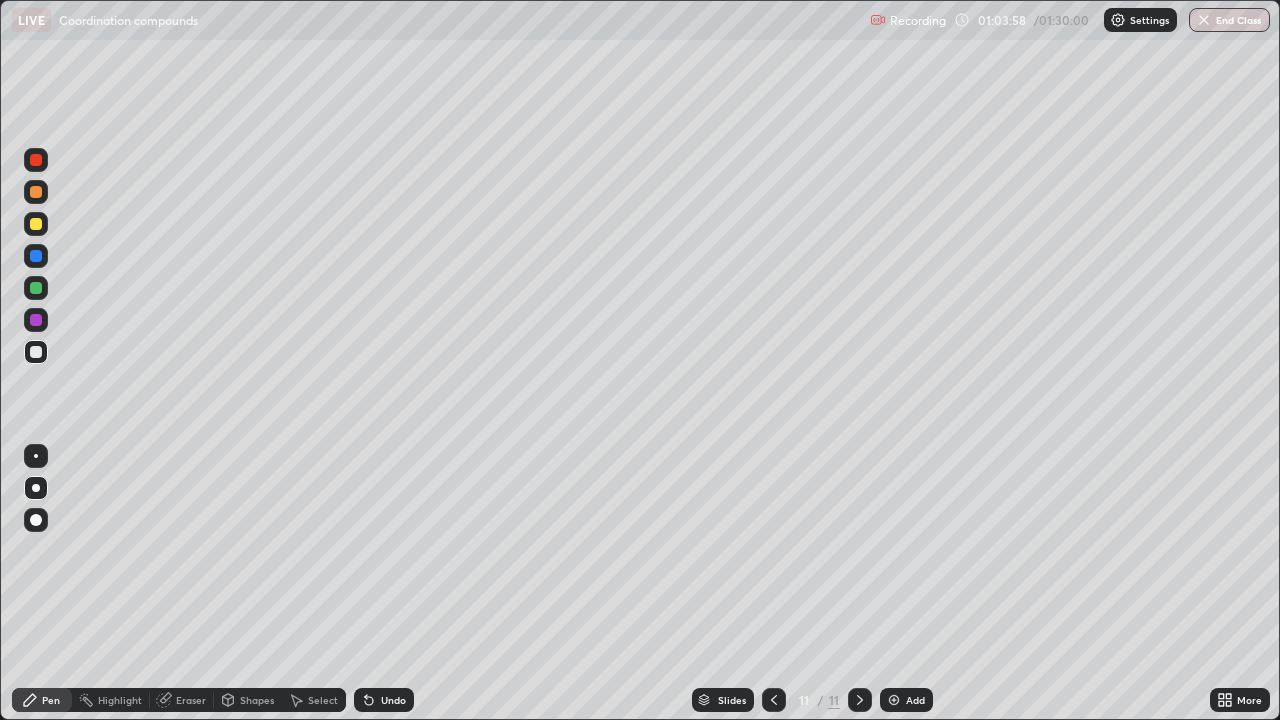 click on "Undo" at bounding box center (393, 700) 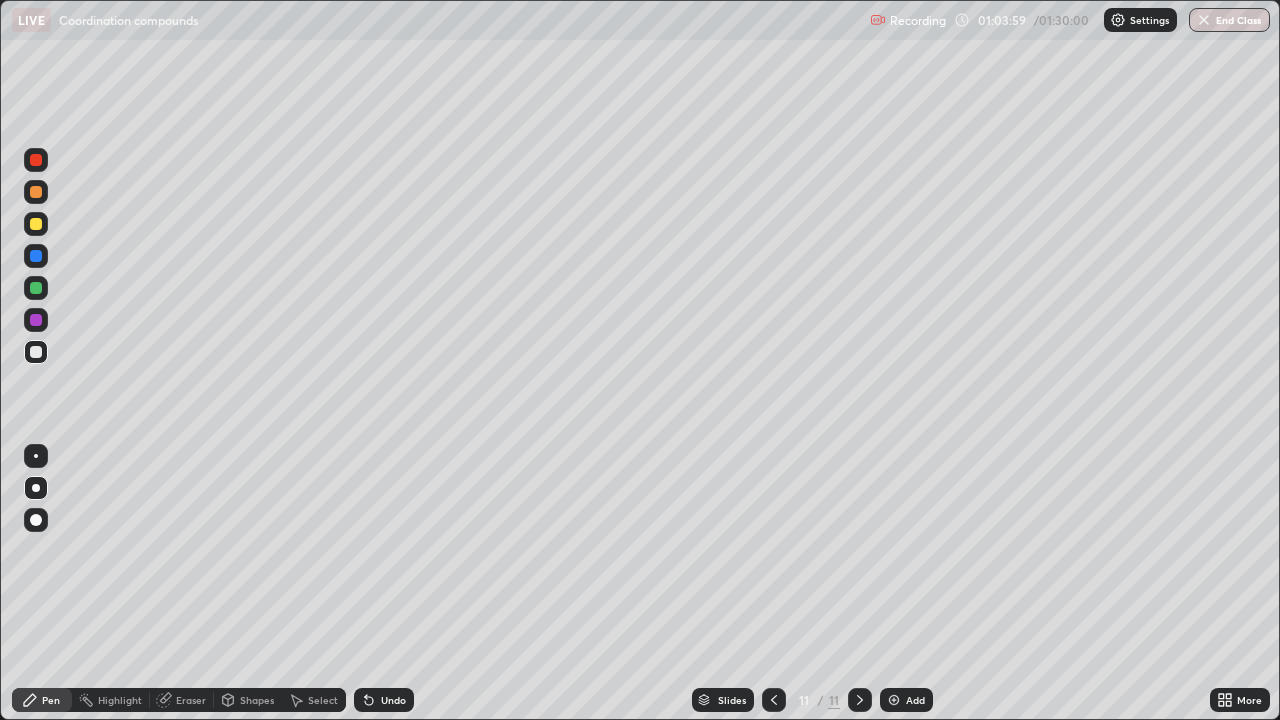 click on "Undo" at bounding box center [393, 700] 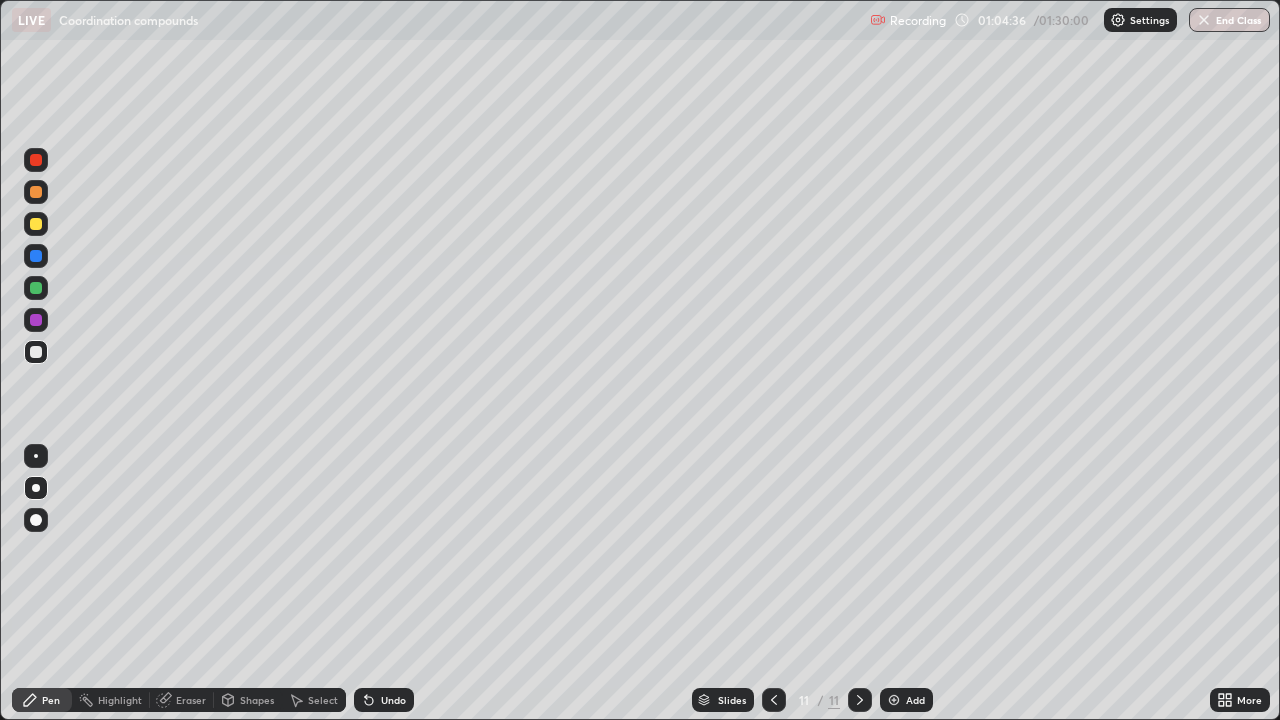 click at bounding box center [36, 352] 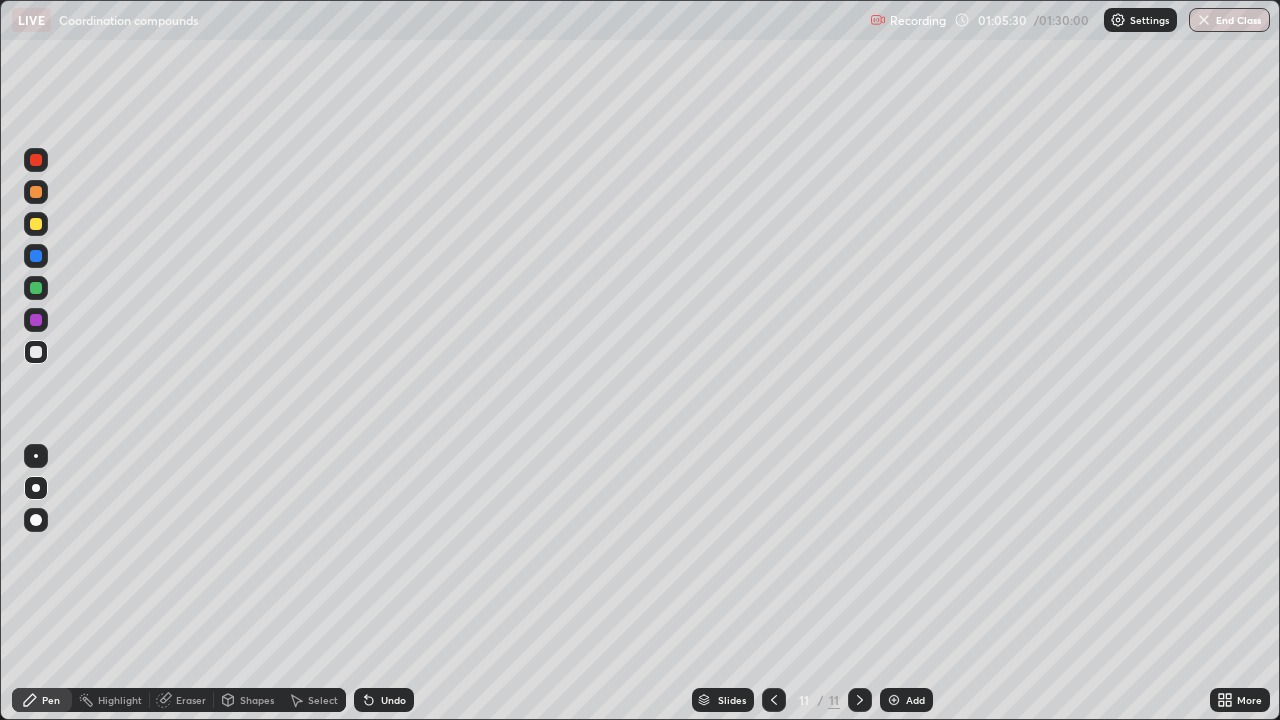 click at bounding box center [36, 352] 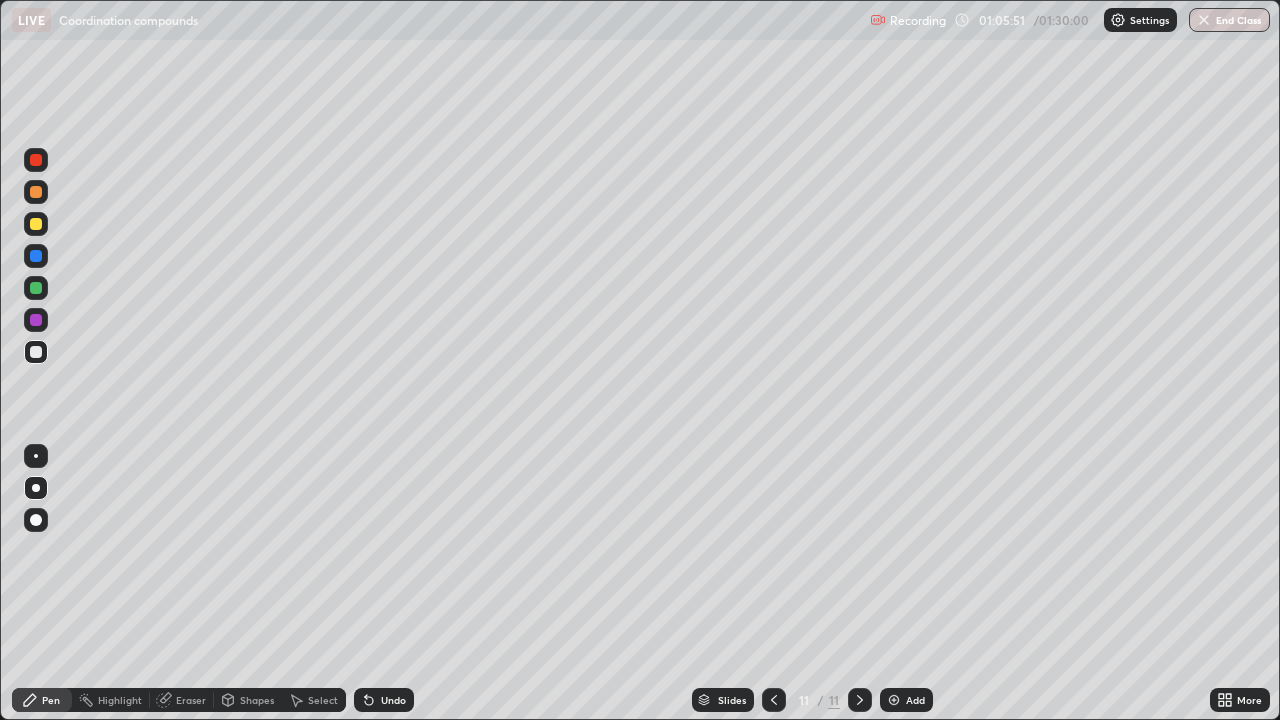 click at bounding box center (36, 352) 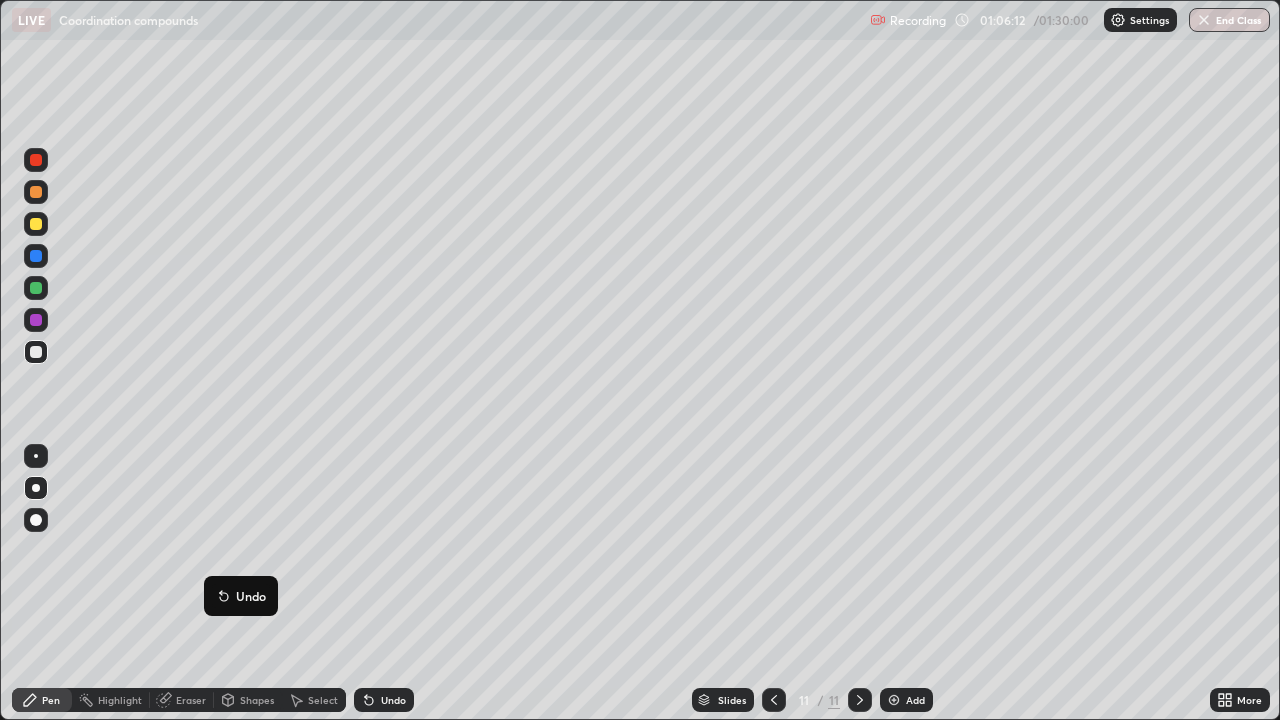 click on "Undo" at bounding box center [384, 700] 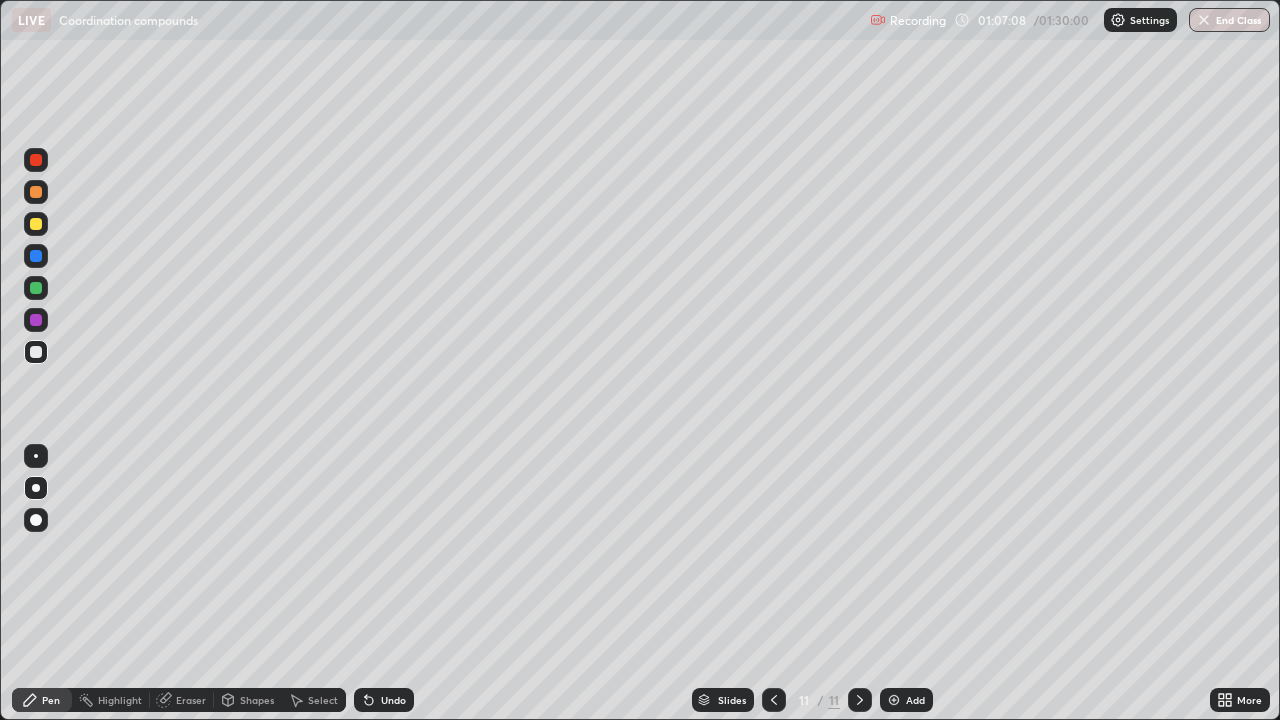 click at bounding box center (36, 192) 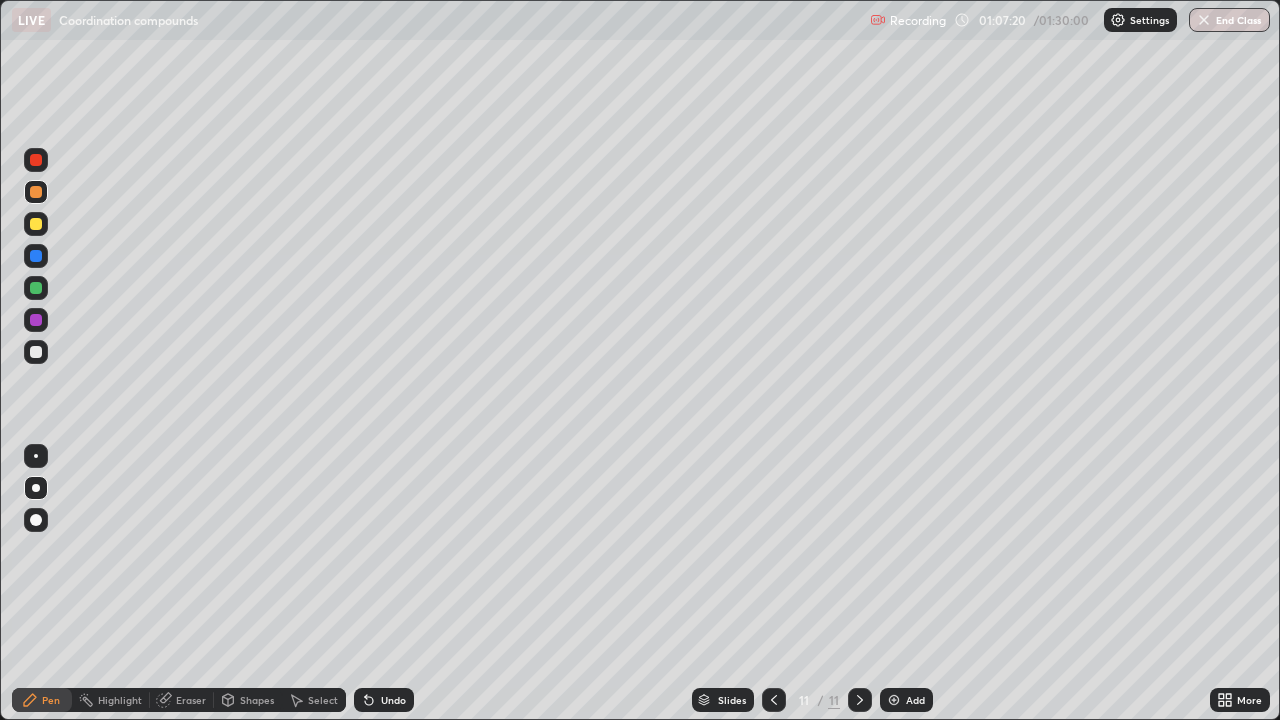 click at bounding box center [894, 700] 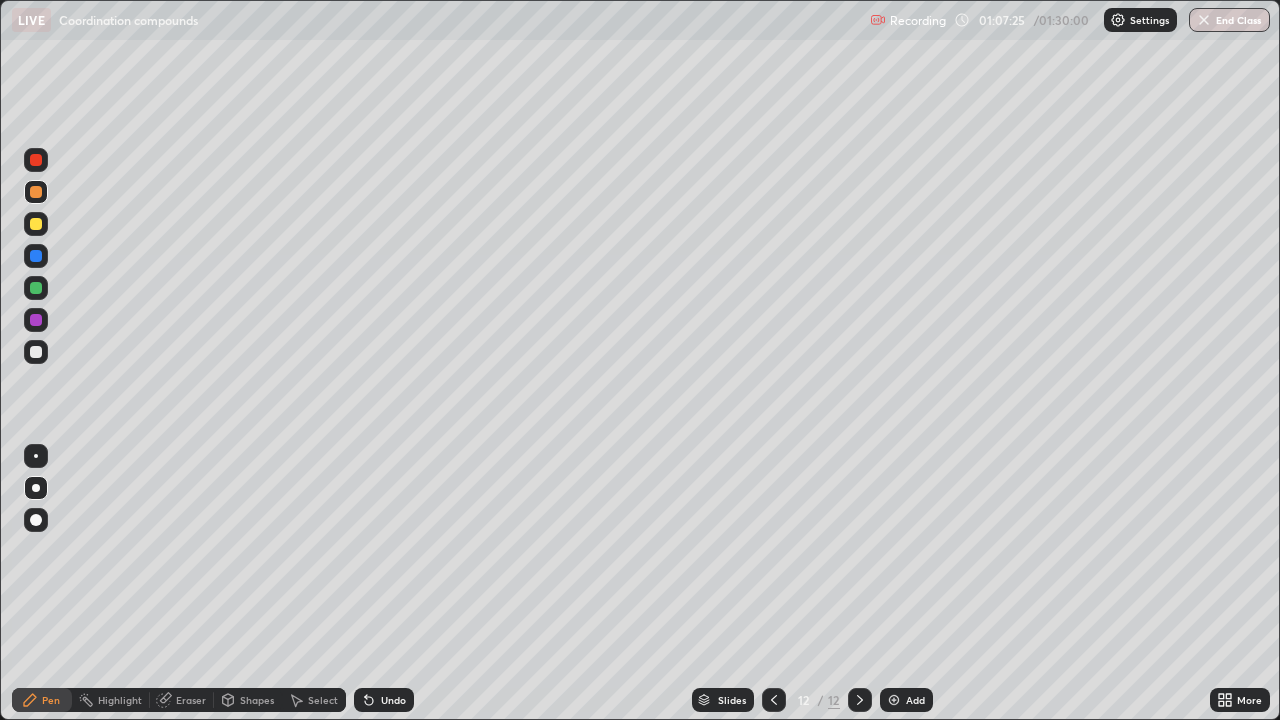 click at bounding box center (36, 352) 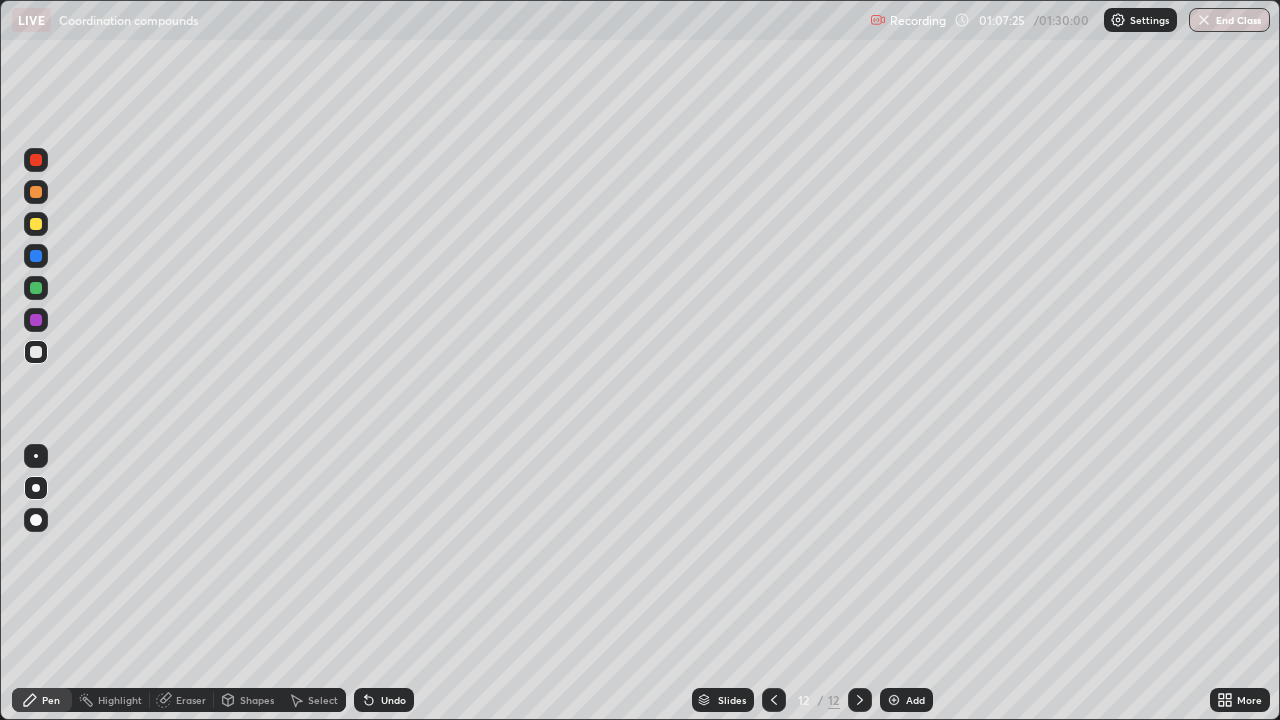 click at bounding box center (36, 352) 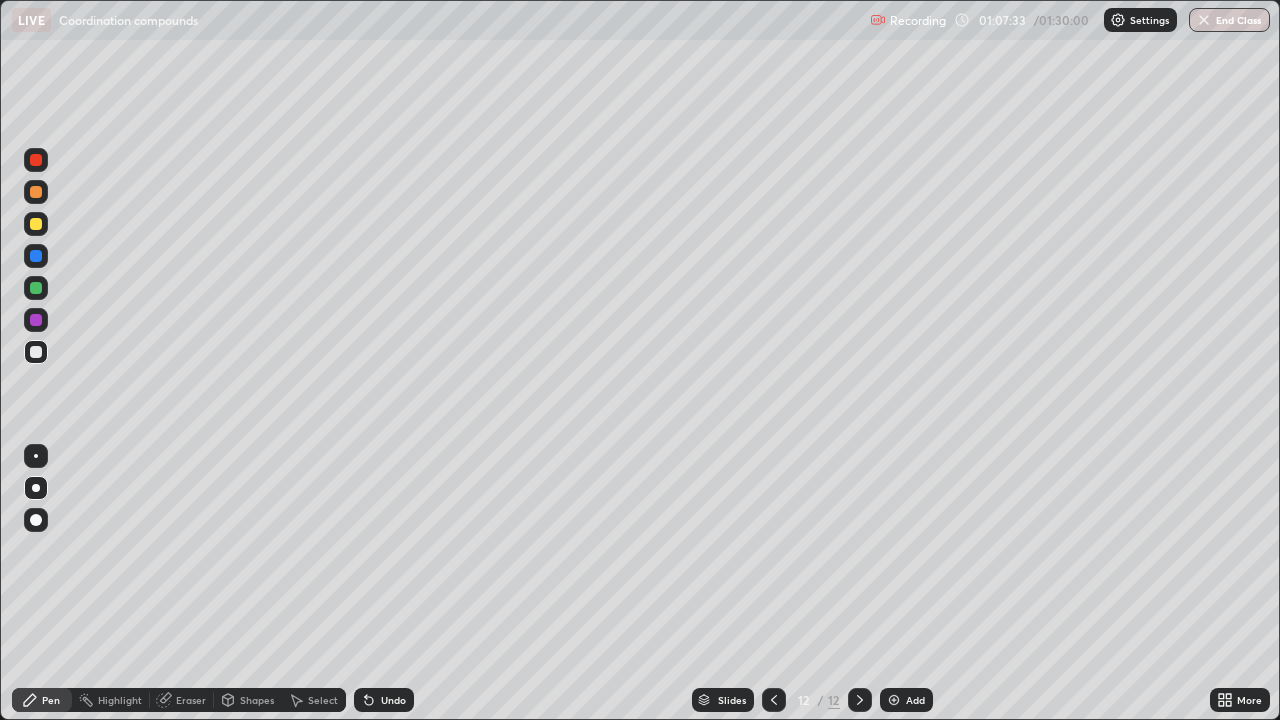 click on "Eraser" at bounding box center [191, 700] 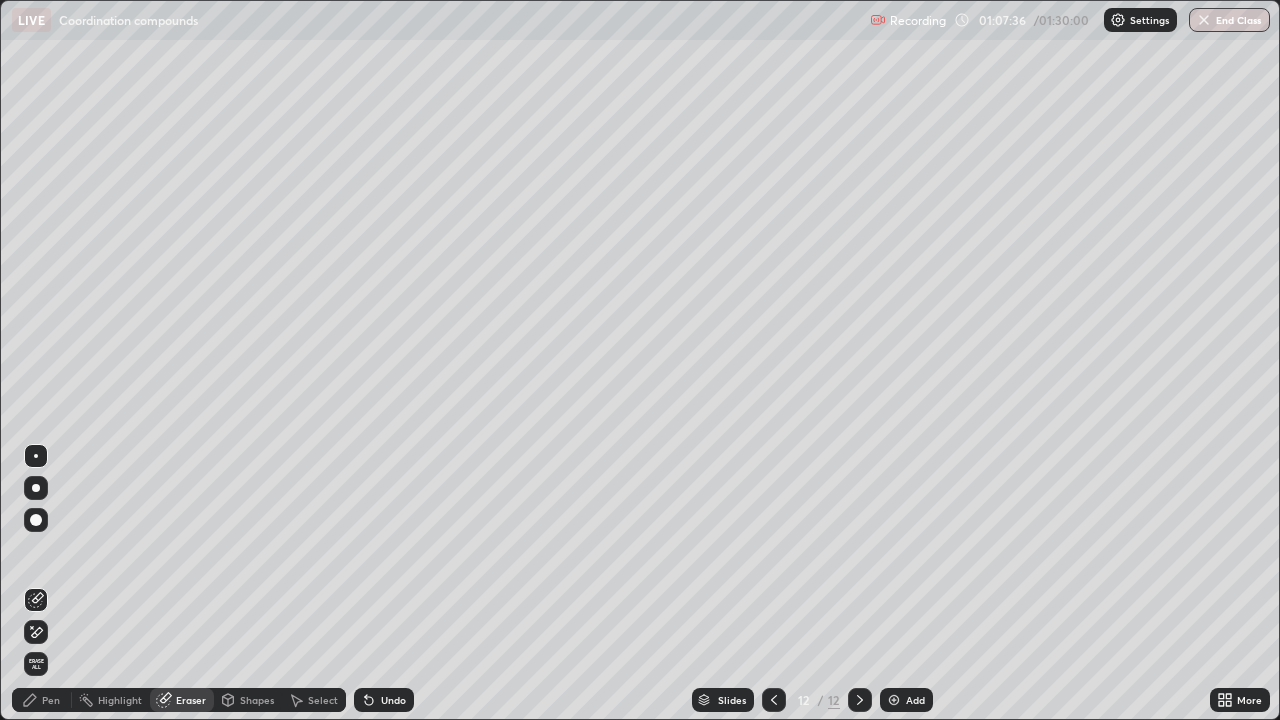 click on "Pen" at bounding box center (51, 700) 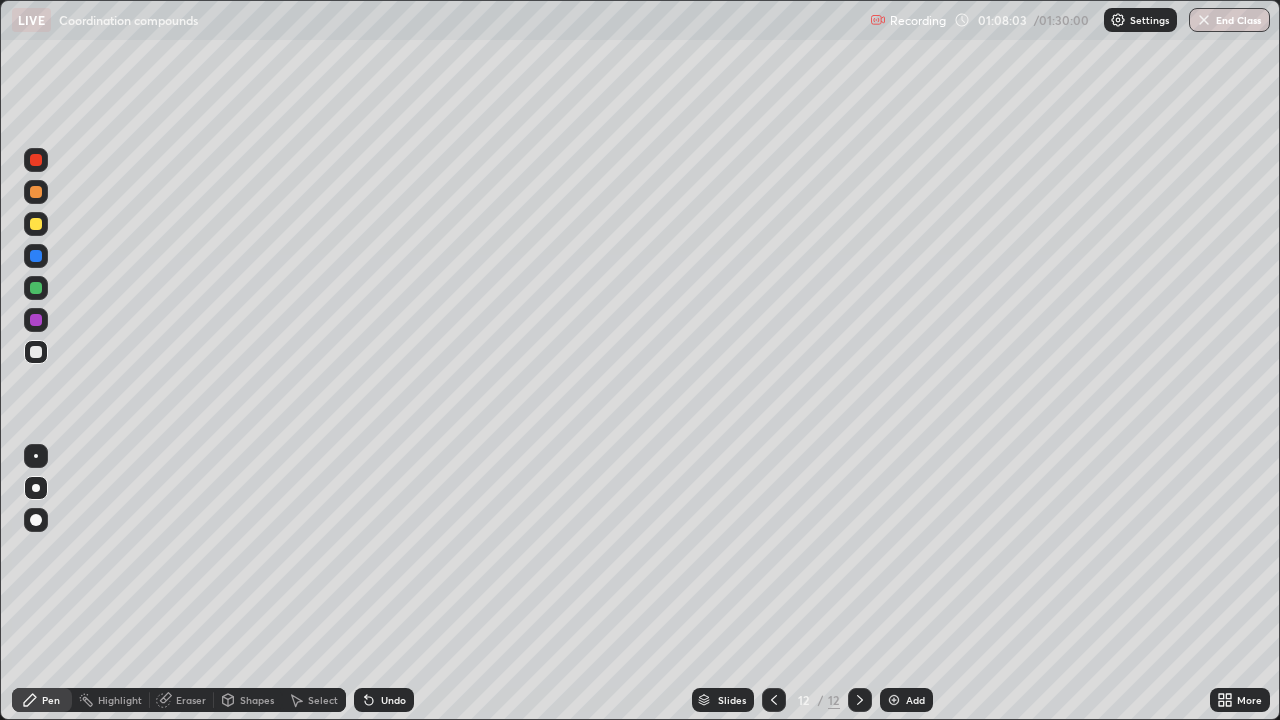 click at bounding box center (36, 352) 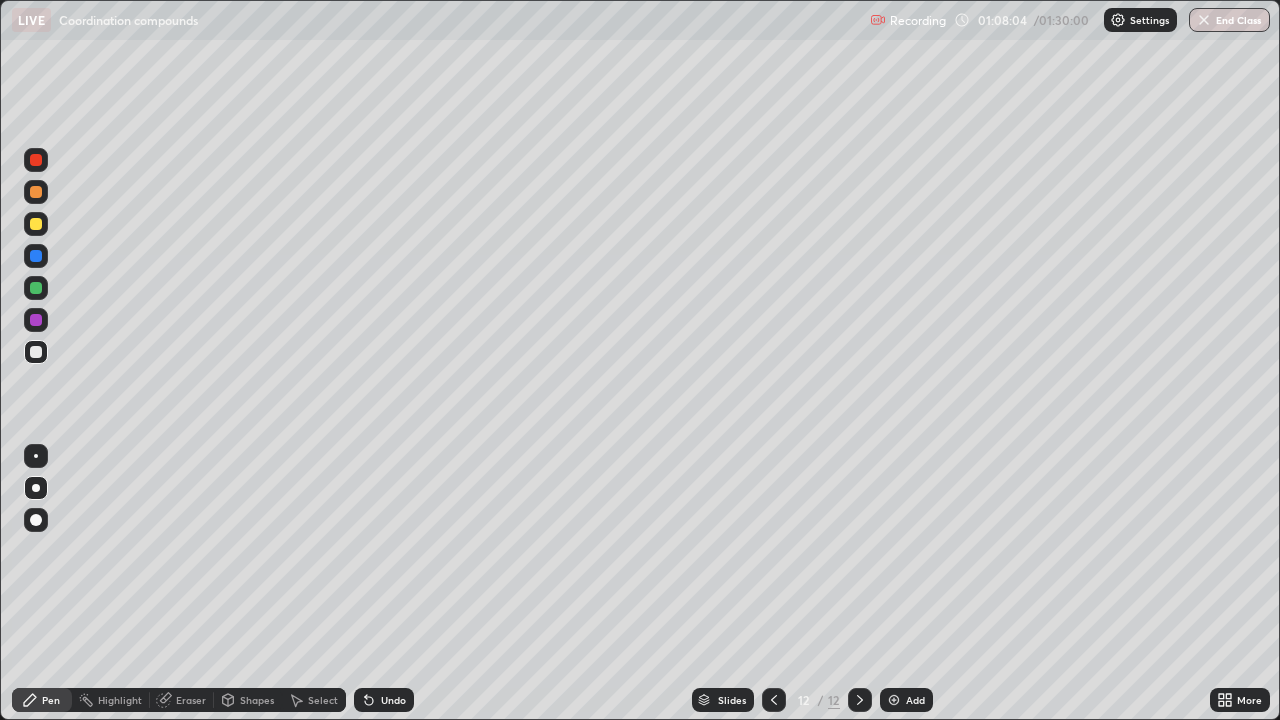 click at bounding box center [36, 352] 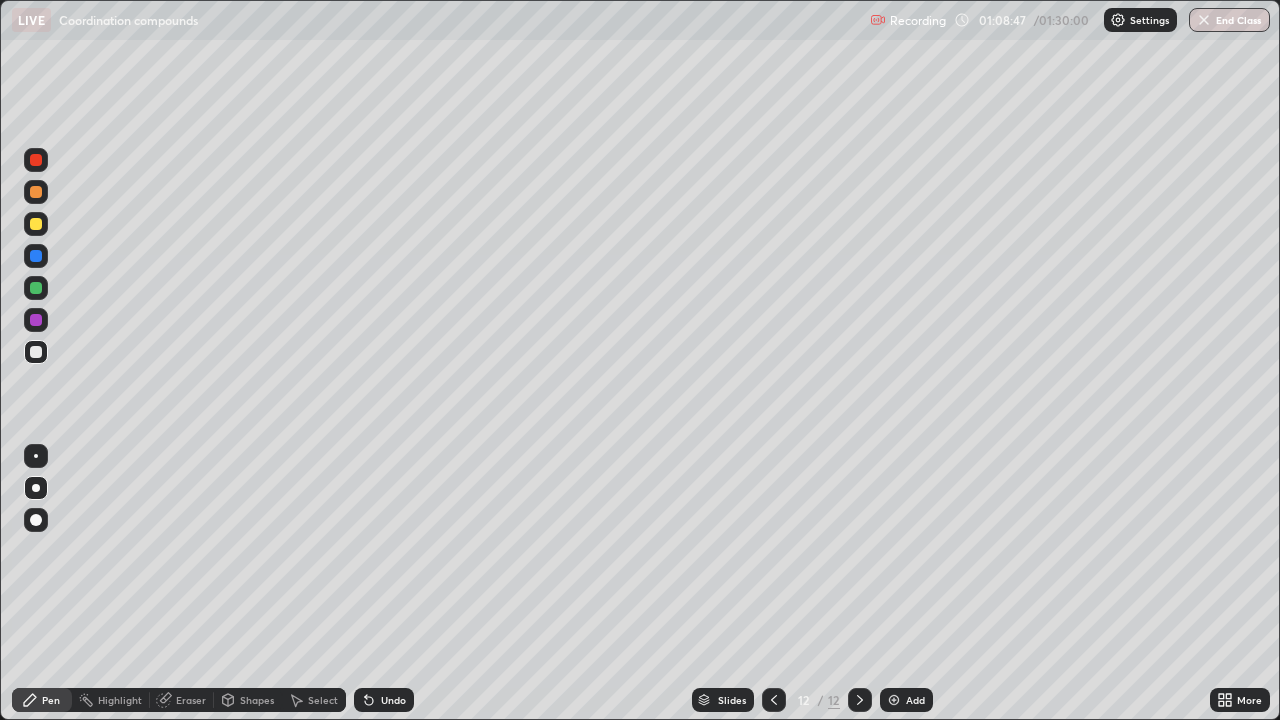 click at bounding box center [36, 352] 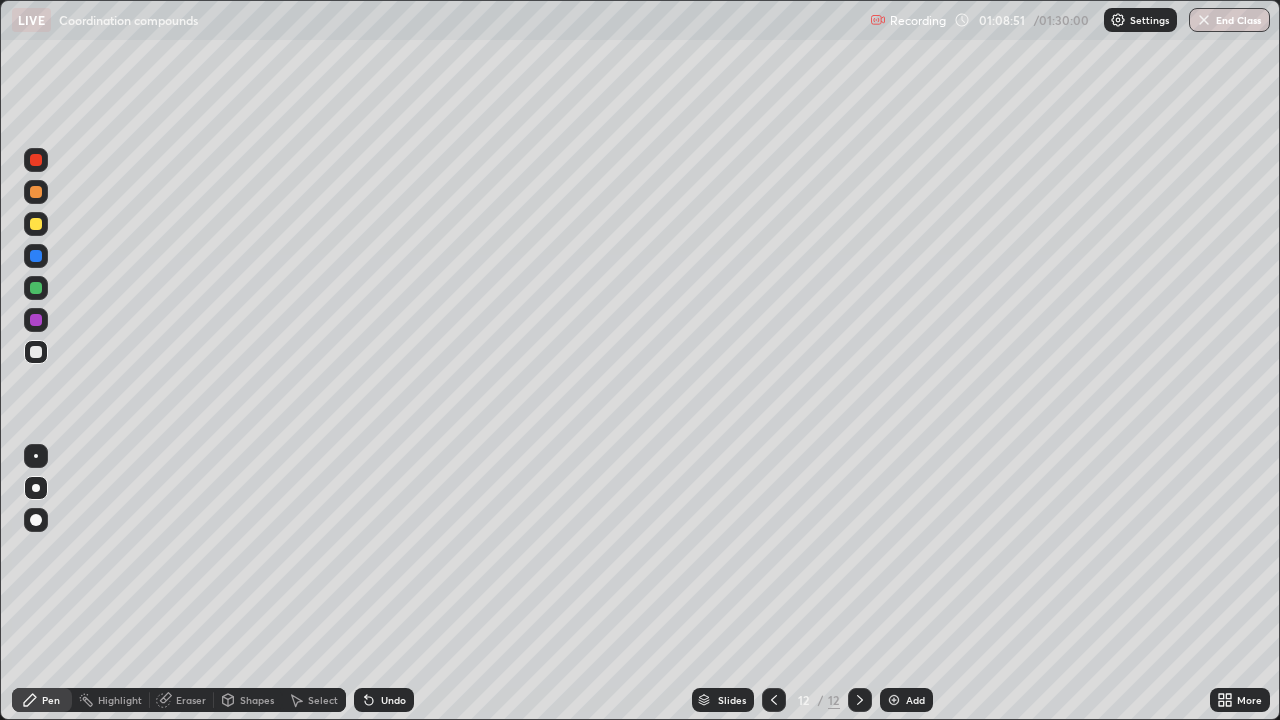 click at bounding box center (36, 192) 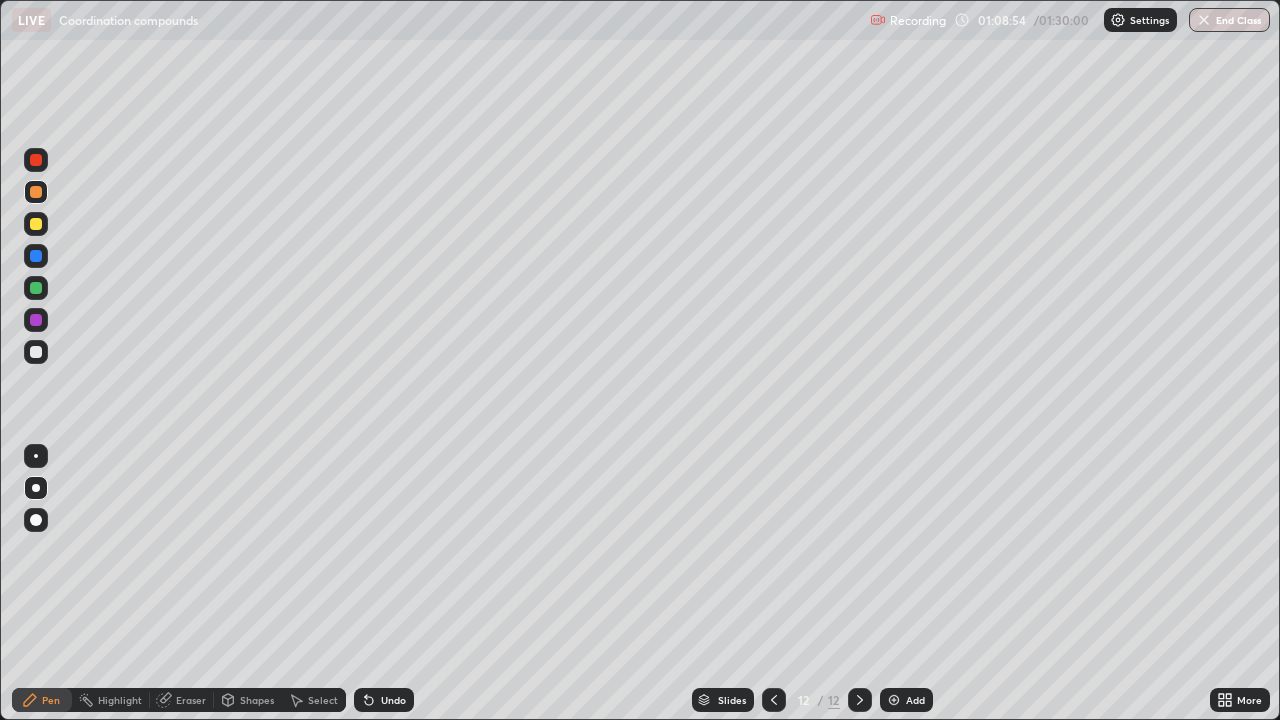 click at bounding box center [36, 352] 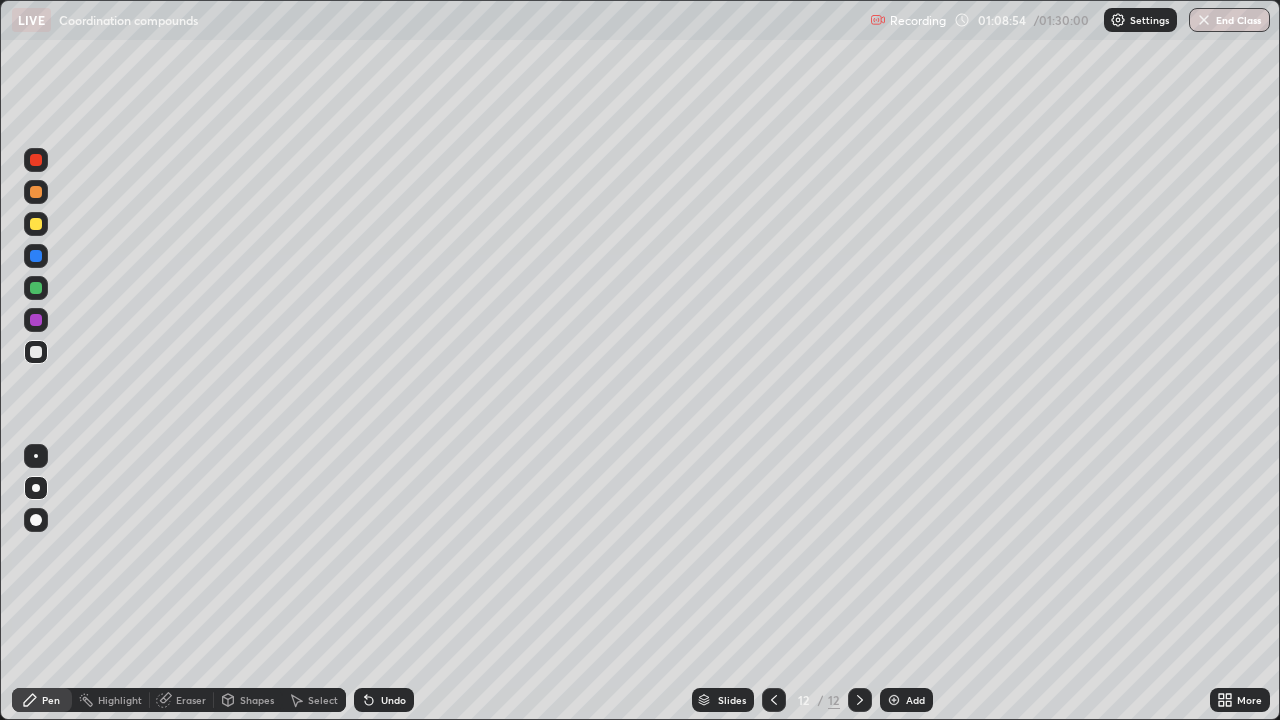 click at bounding box center (36, 352) 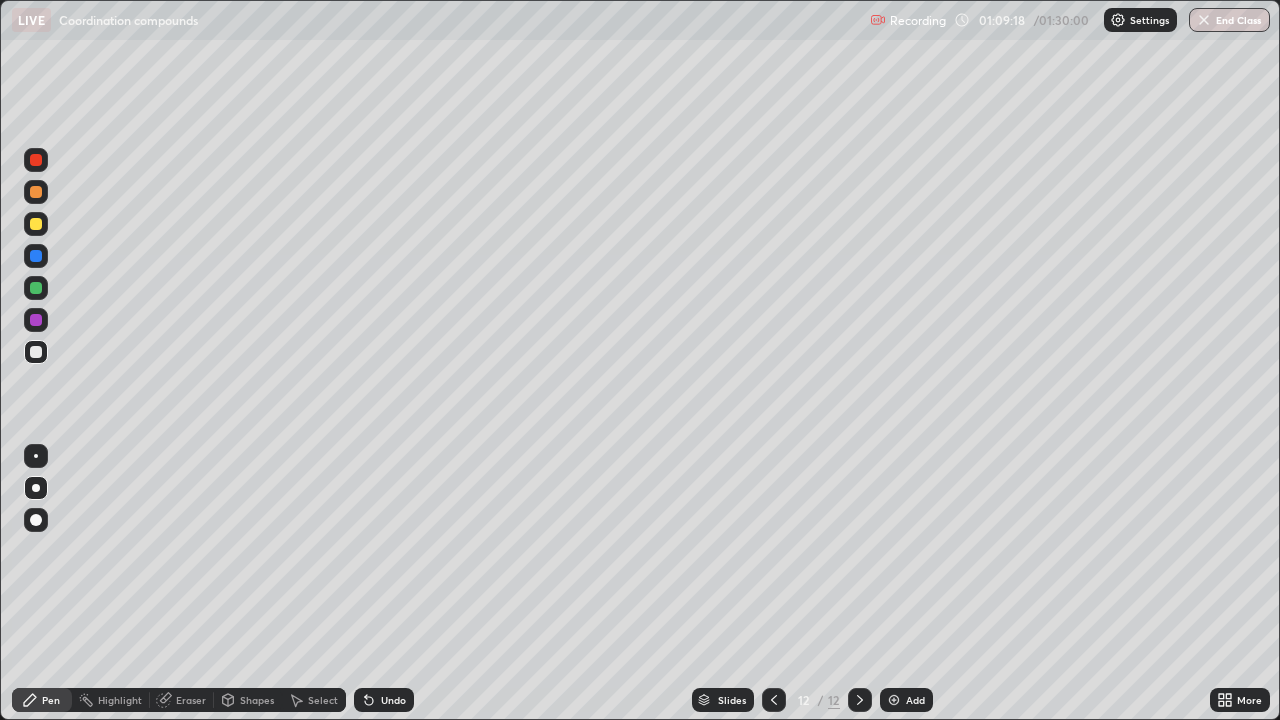 click at bounding box center [36, 192] 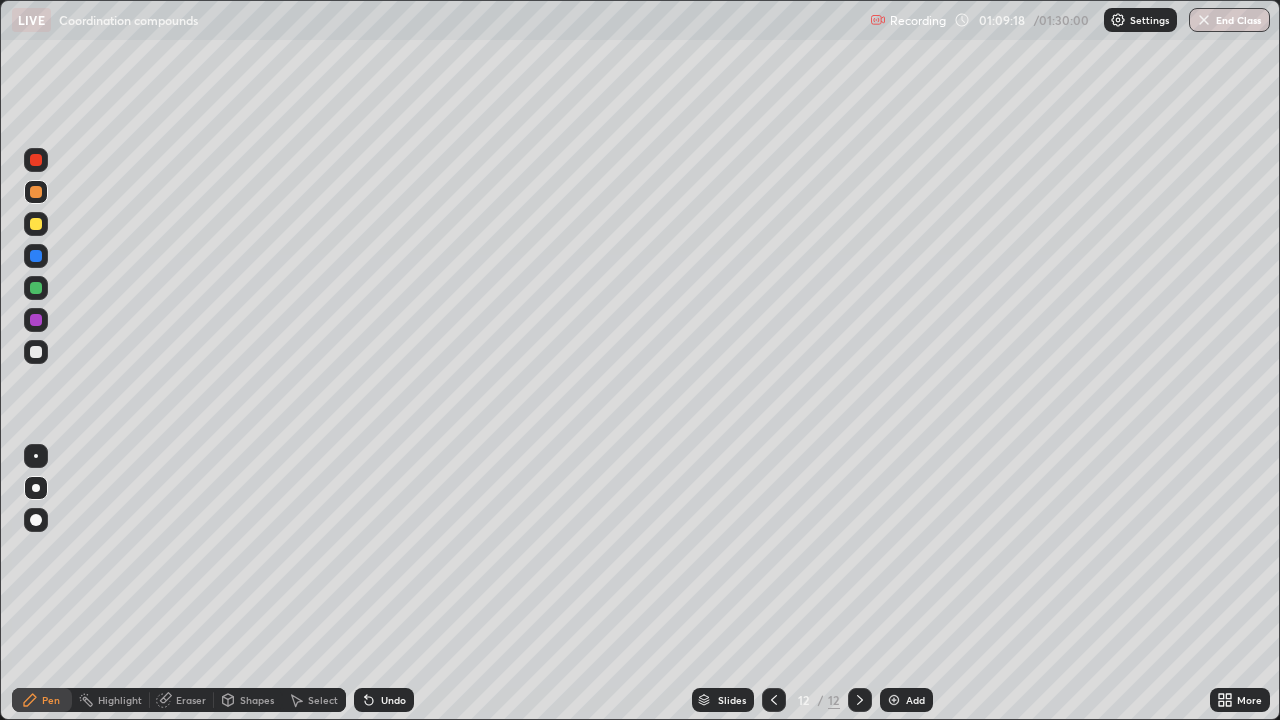 click at bounding box center (36, 192) 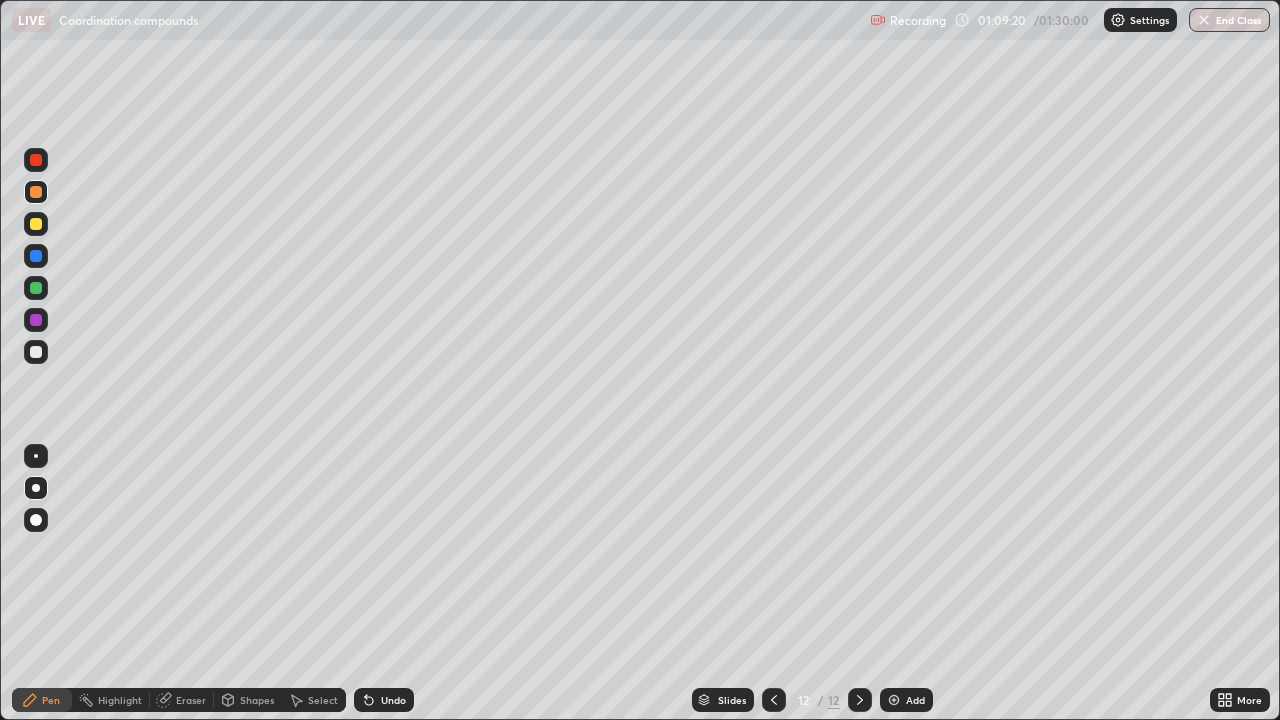 click at bounding box center (36, 352) 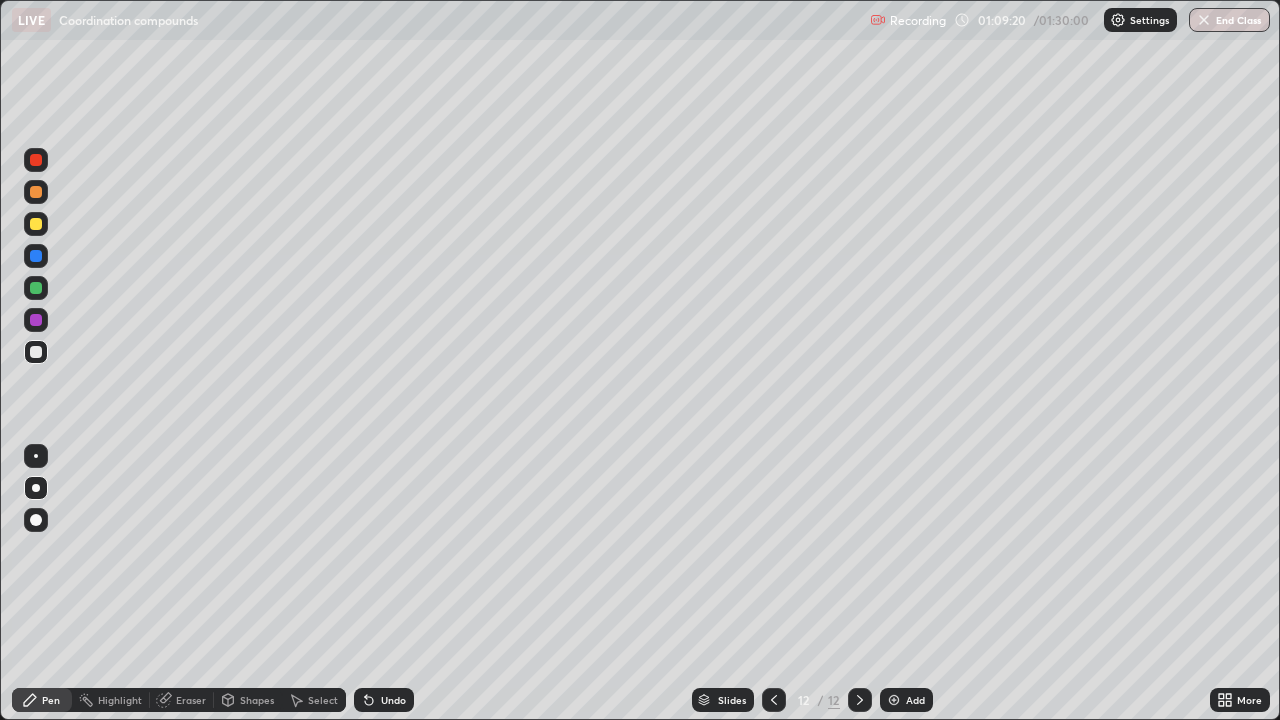 click at bounding box center [36, 352] 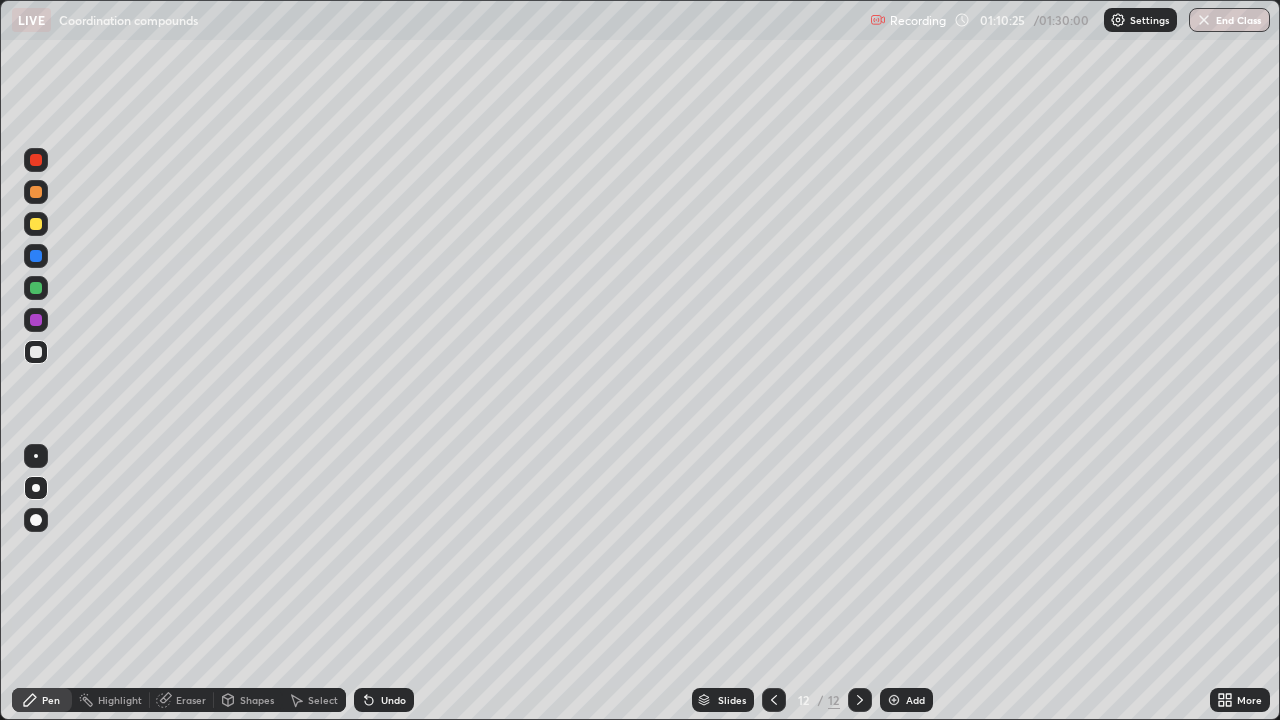 click at bounding box center (36, 224) 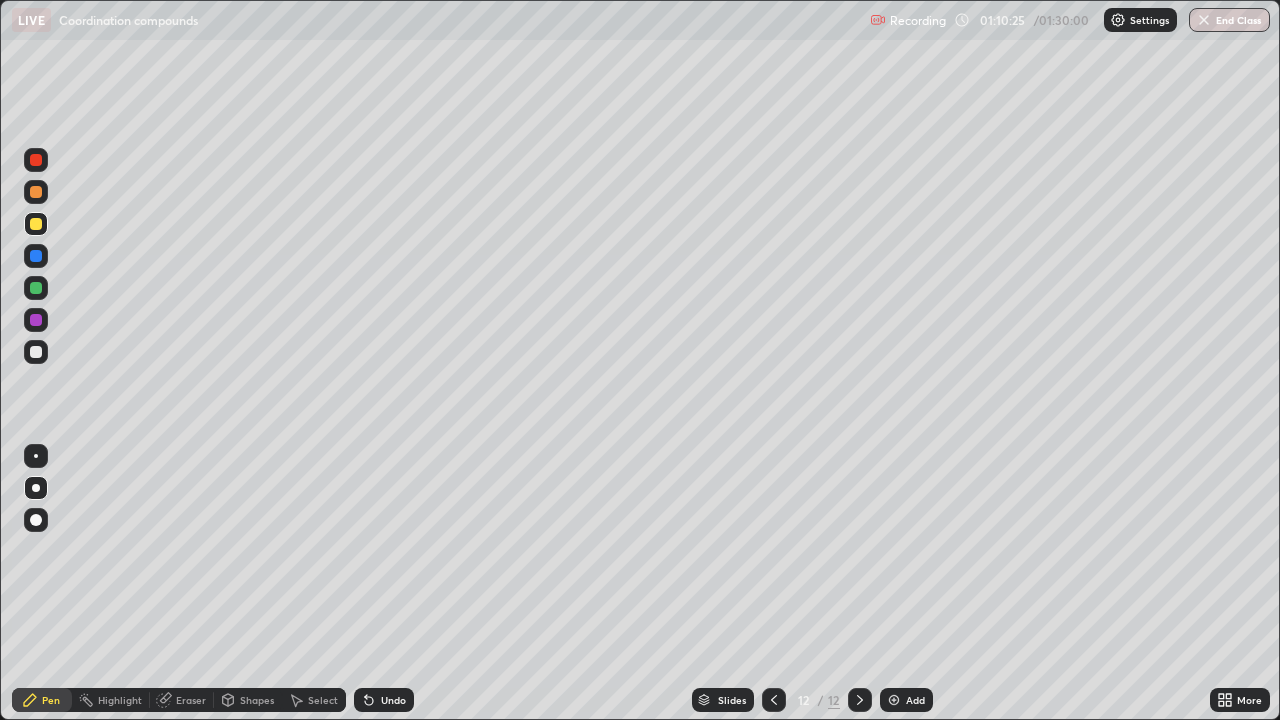 click at bounding box center (36, 224) 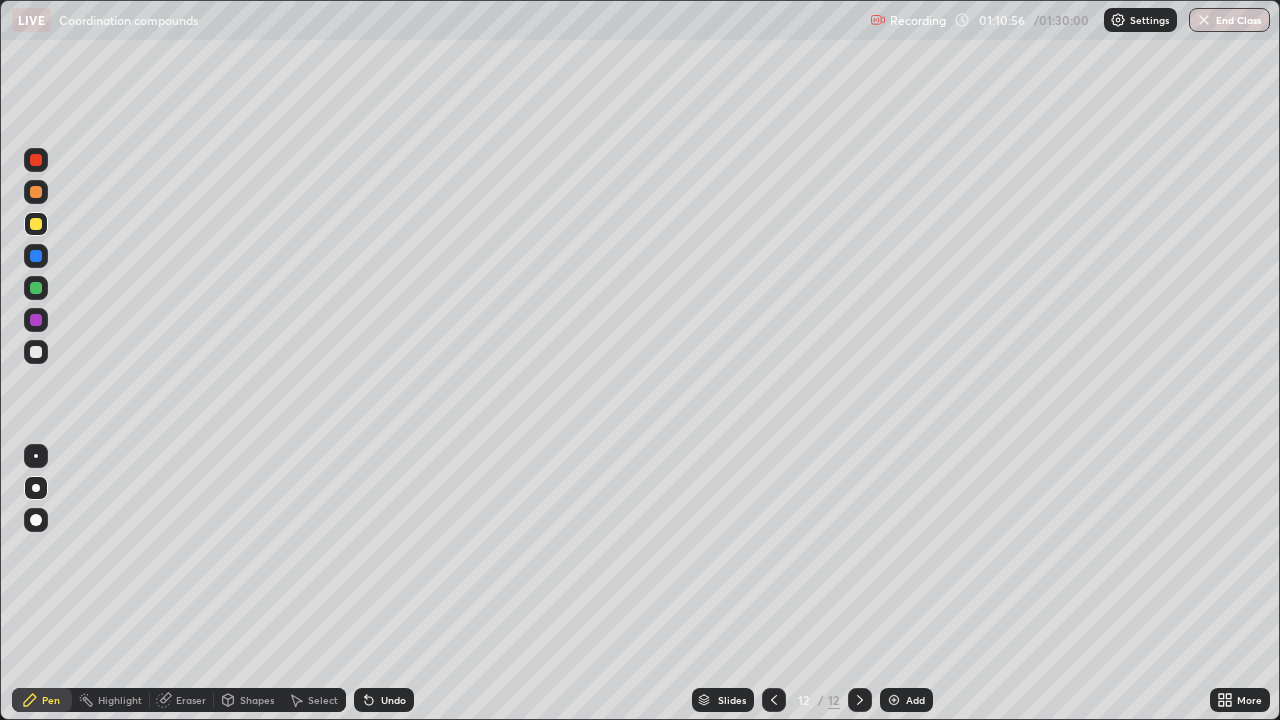 click at bounding box center (36, 352) 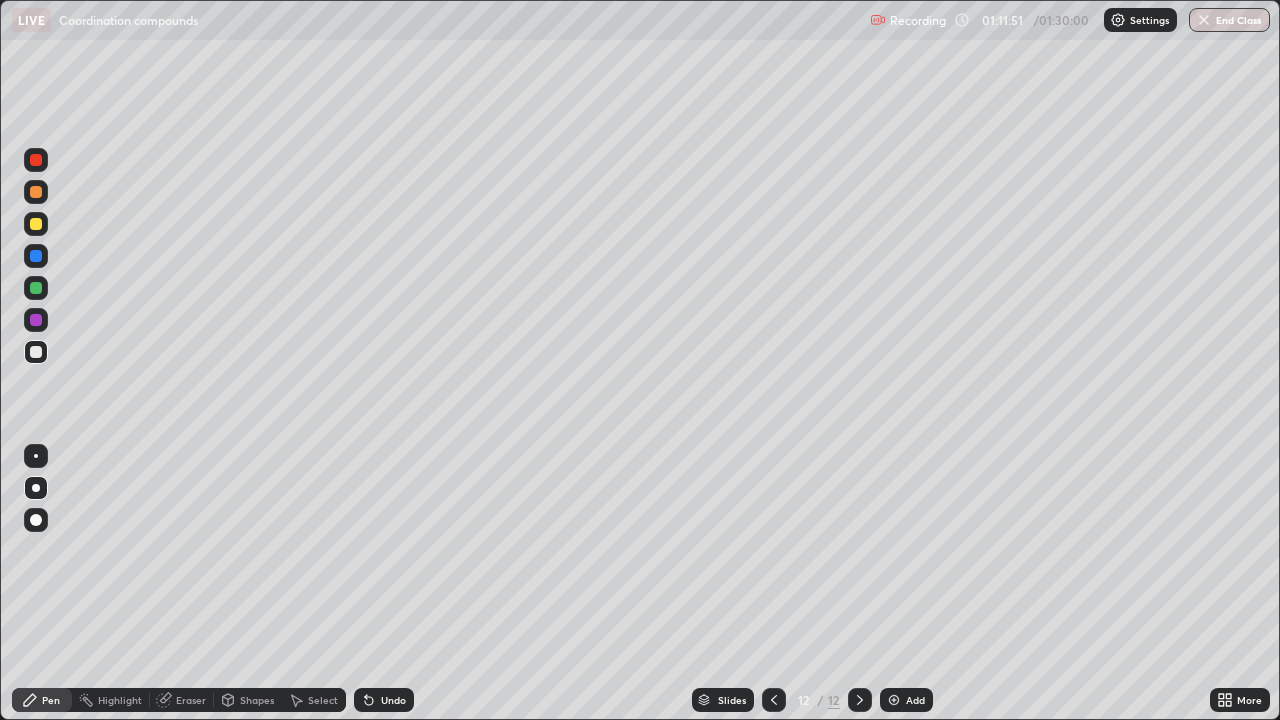 click 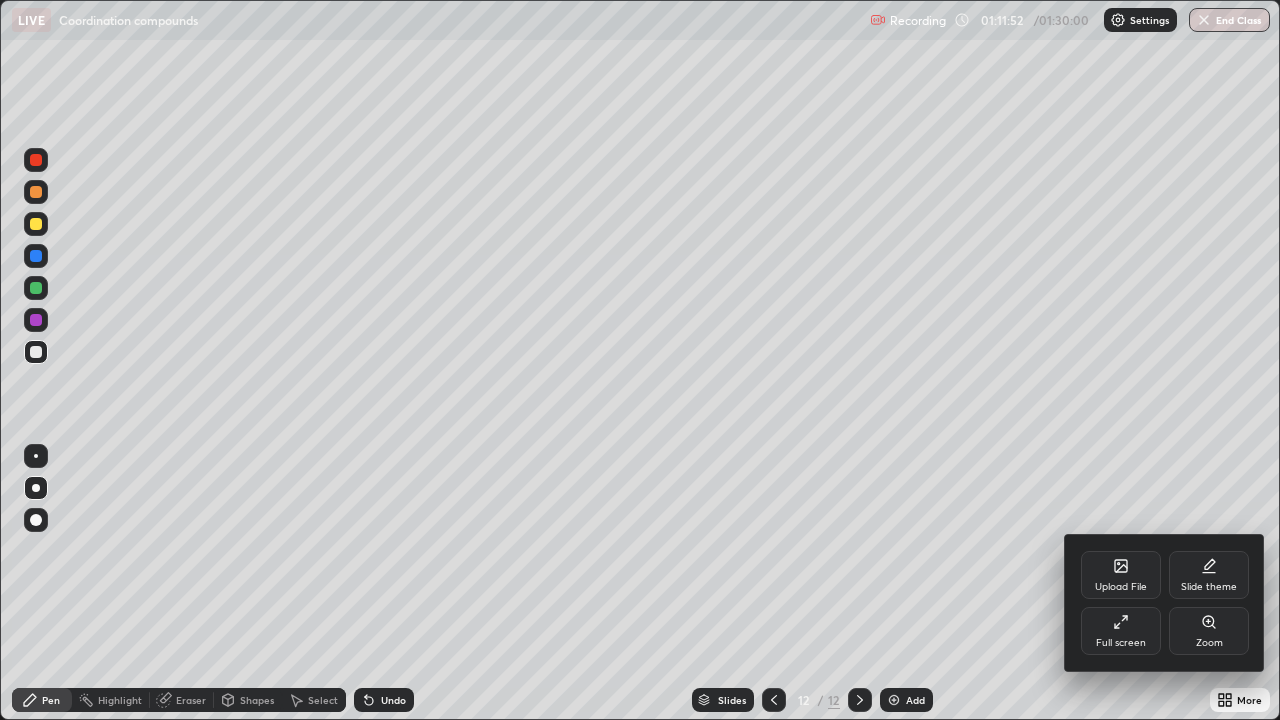 click on "Full screen" at bounding box center [1121, 631] 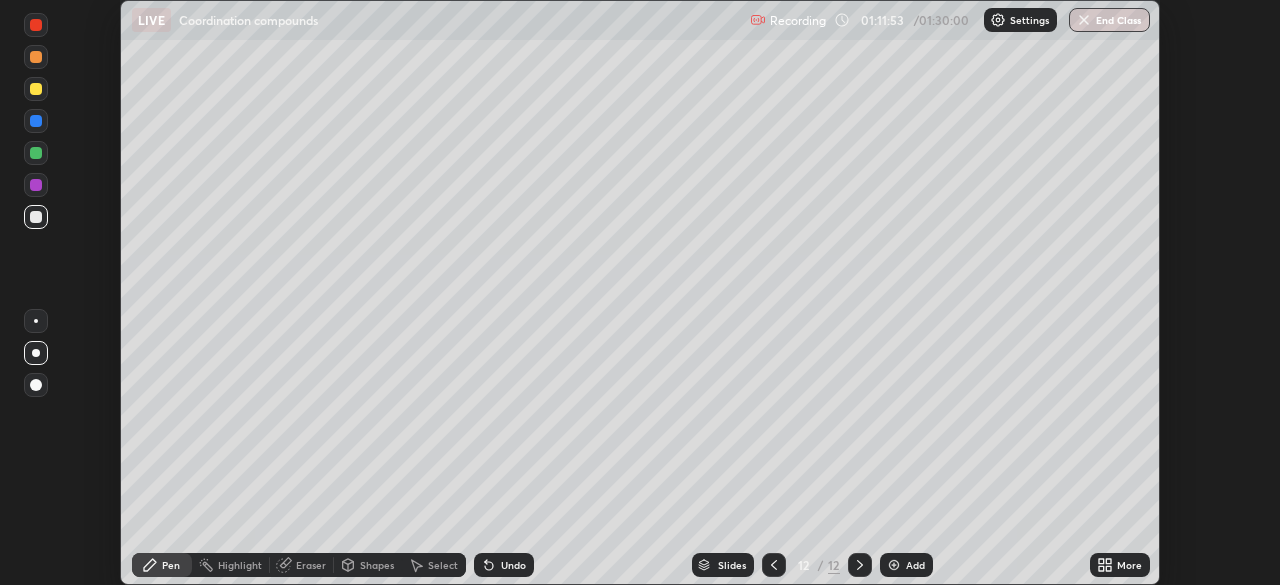 scroll, scrollTop: 585, scrollLeft: 1280, axis: both 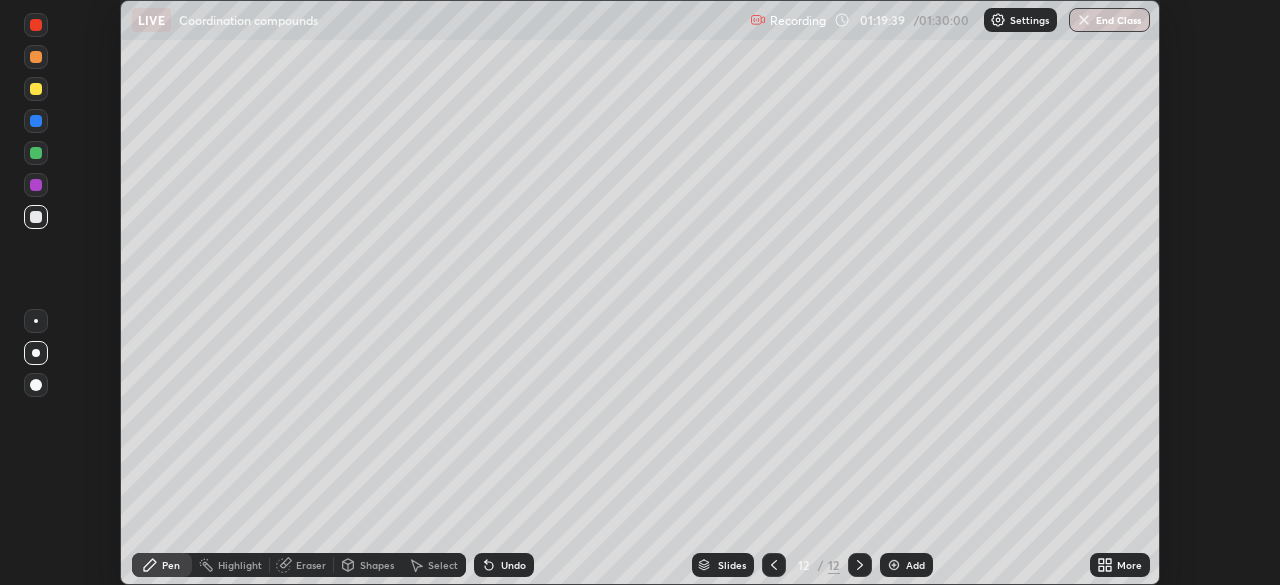 click 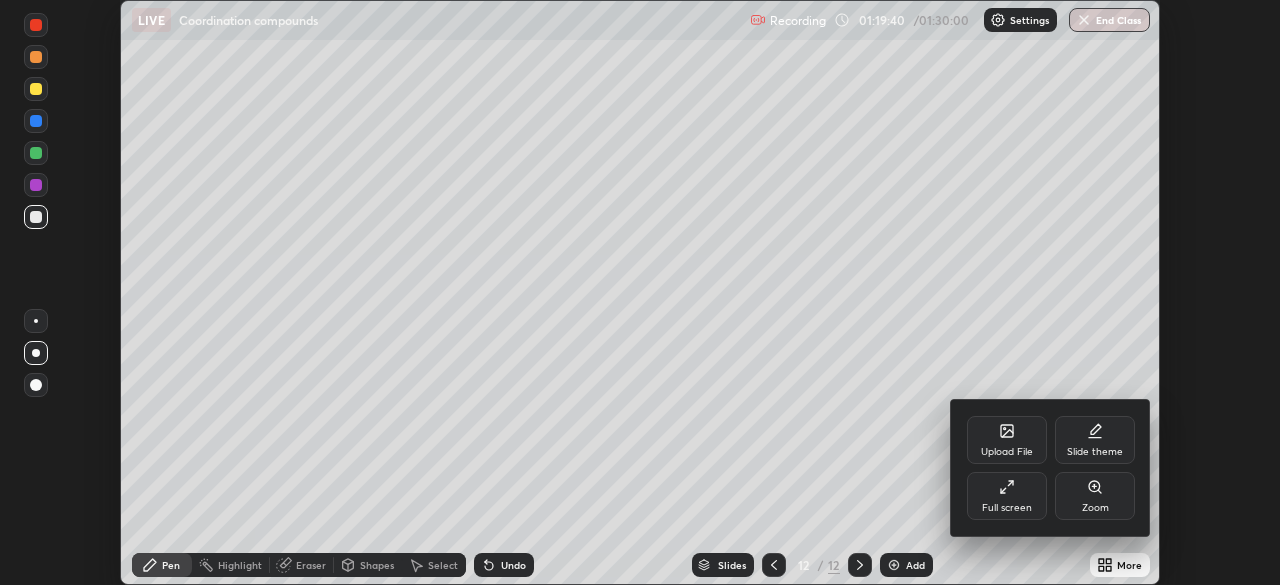 click on "Full screen" at bounding box center [1007, 508] 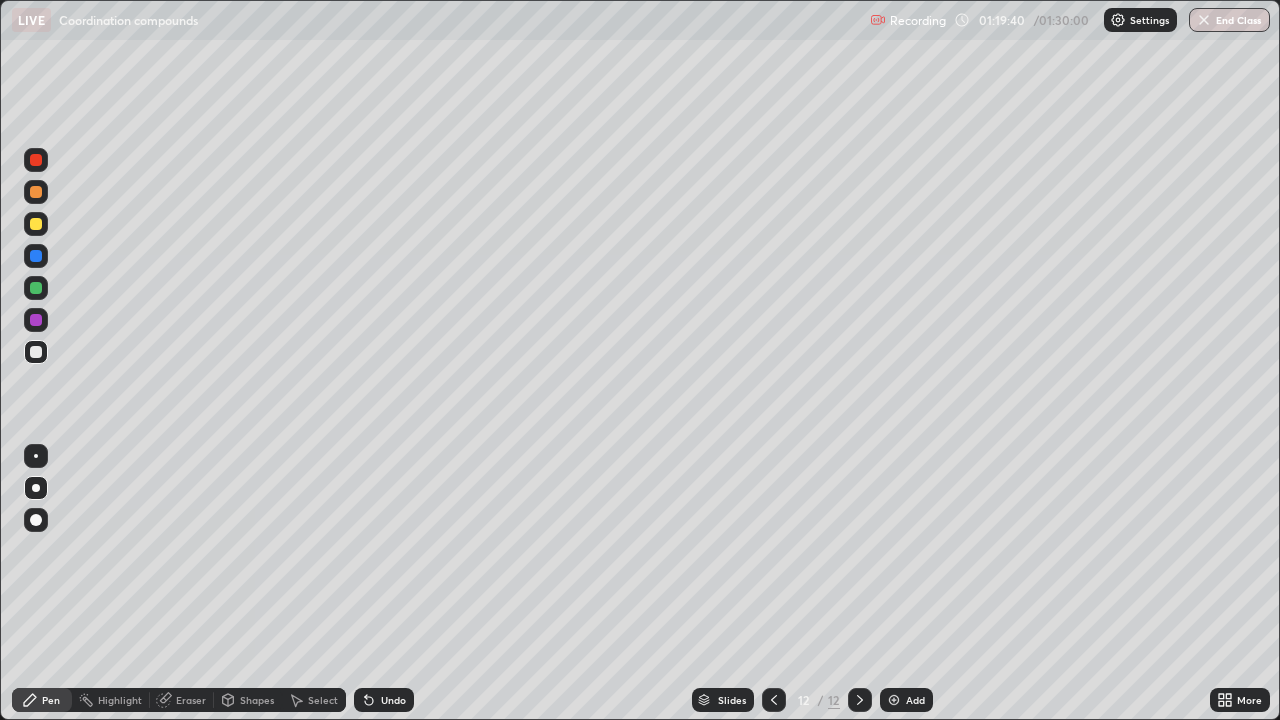 scroll, scrollTop: 99280, scrollLeft: 98720, axis: both 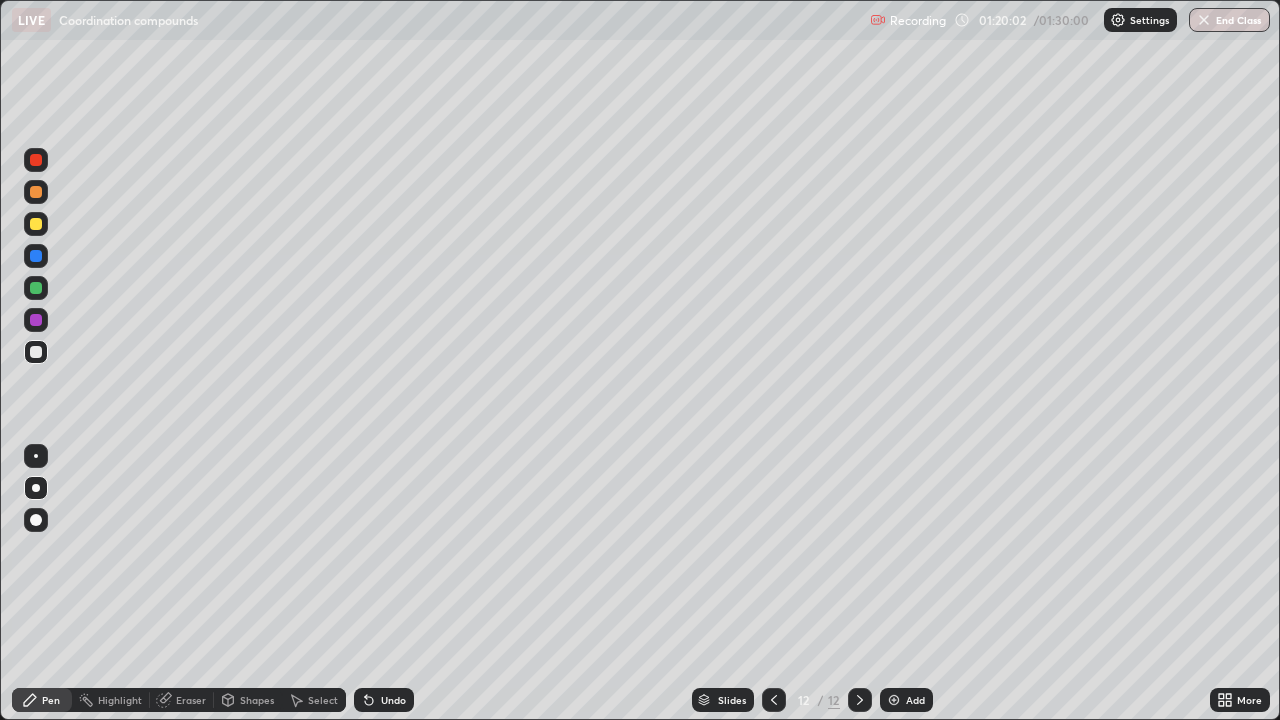 click 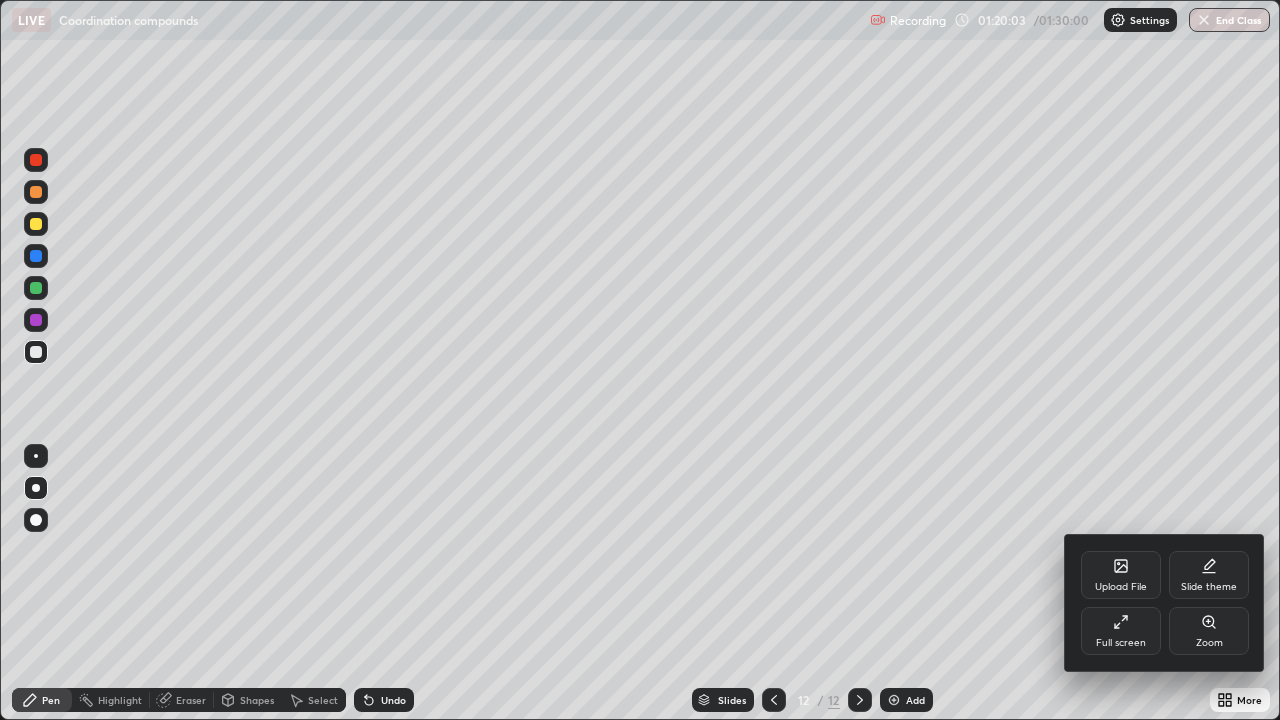 click on "Full screen" at bounding box center (1121, 643) 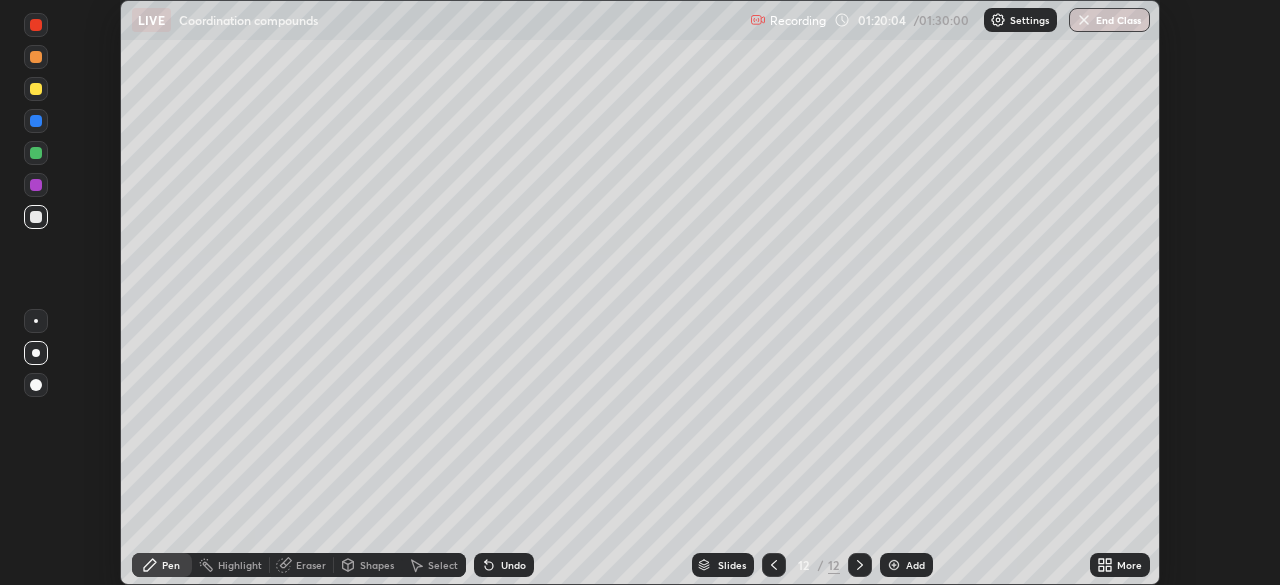 scroll, scrollTop: 585, scrollLeft: 1280, axis: both 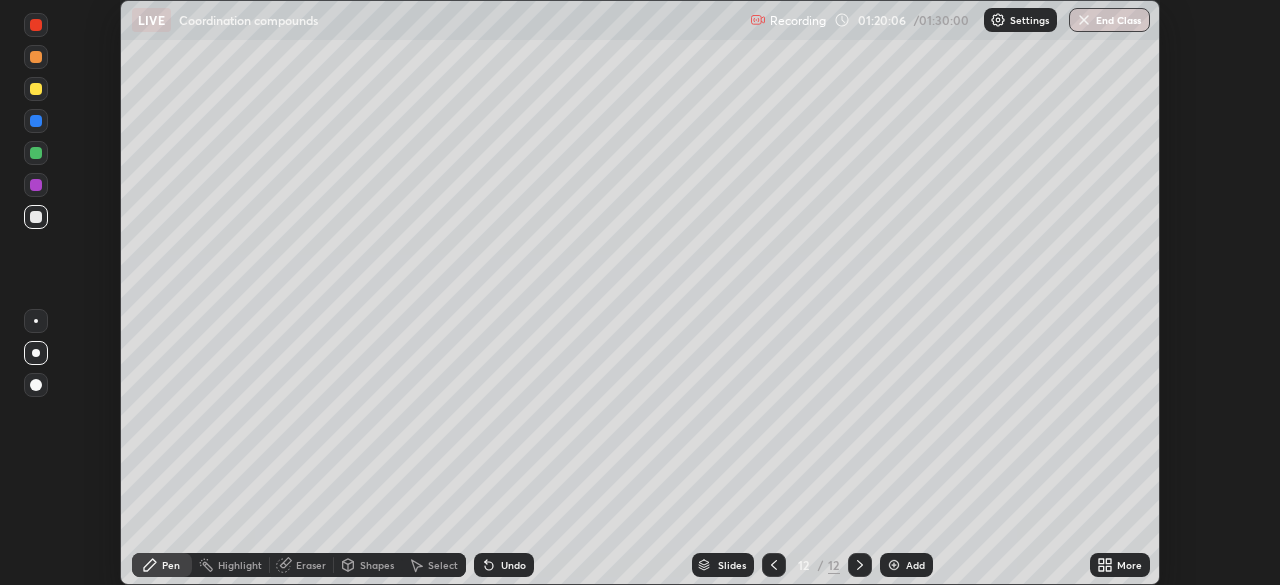 click at bounding box center [36, 89] 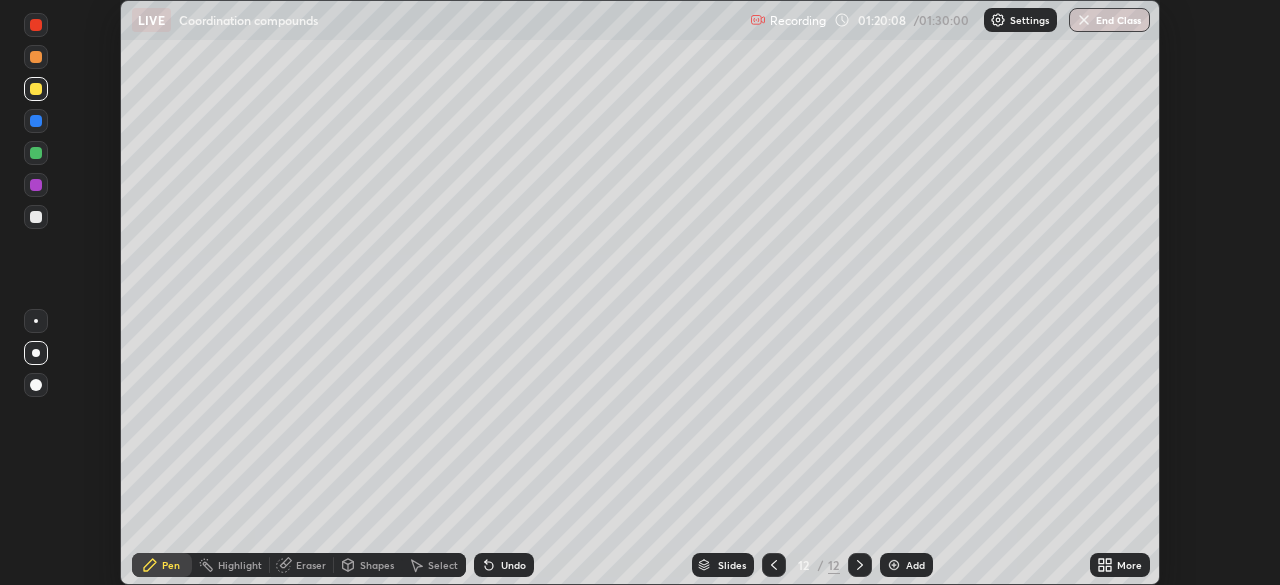 click on "Add" at bounding box center [906, 565] 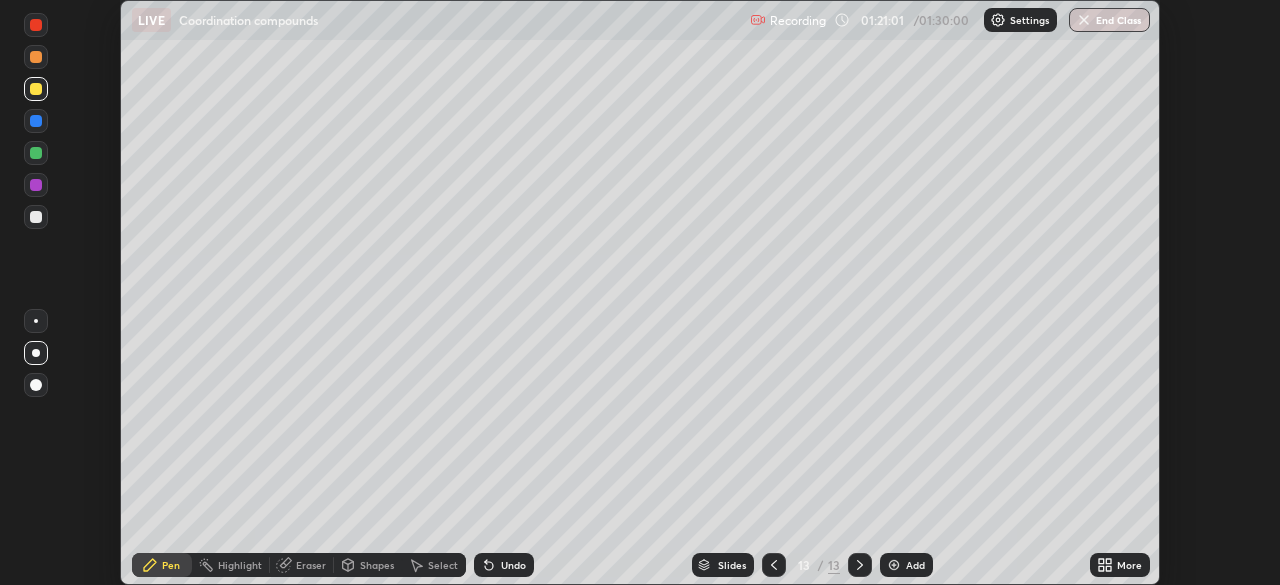 click at bounding box center (36, 89) 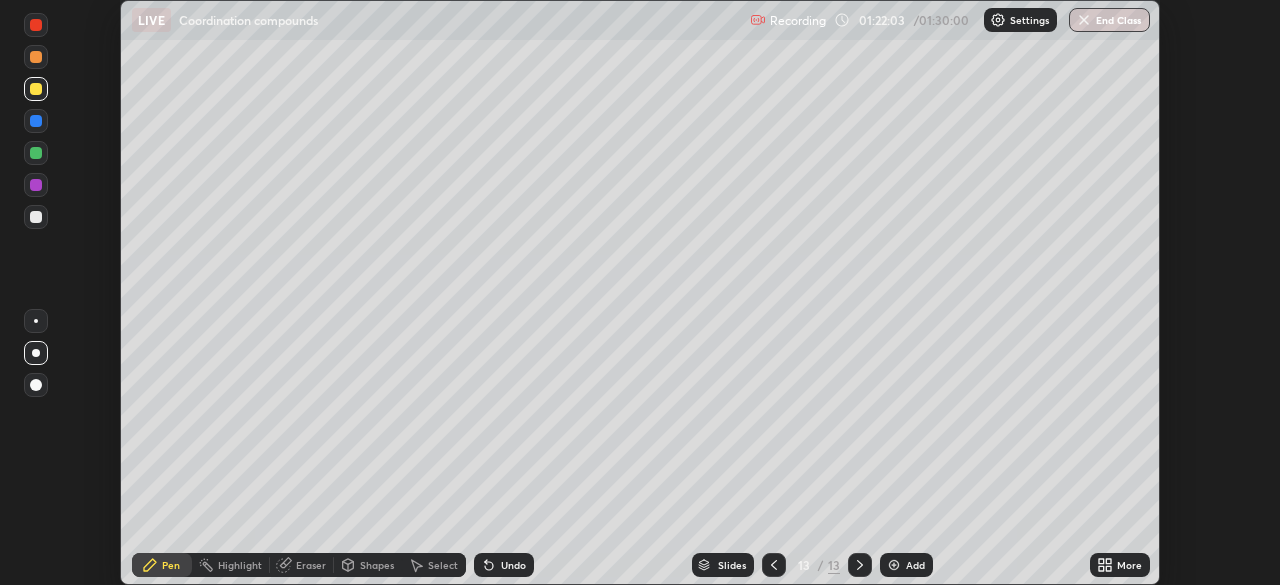 click 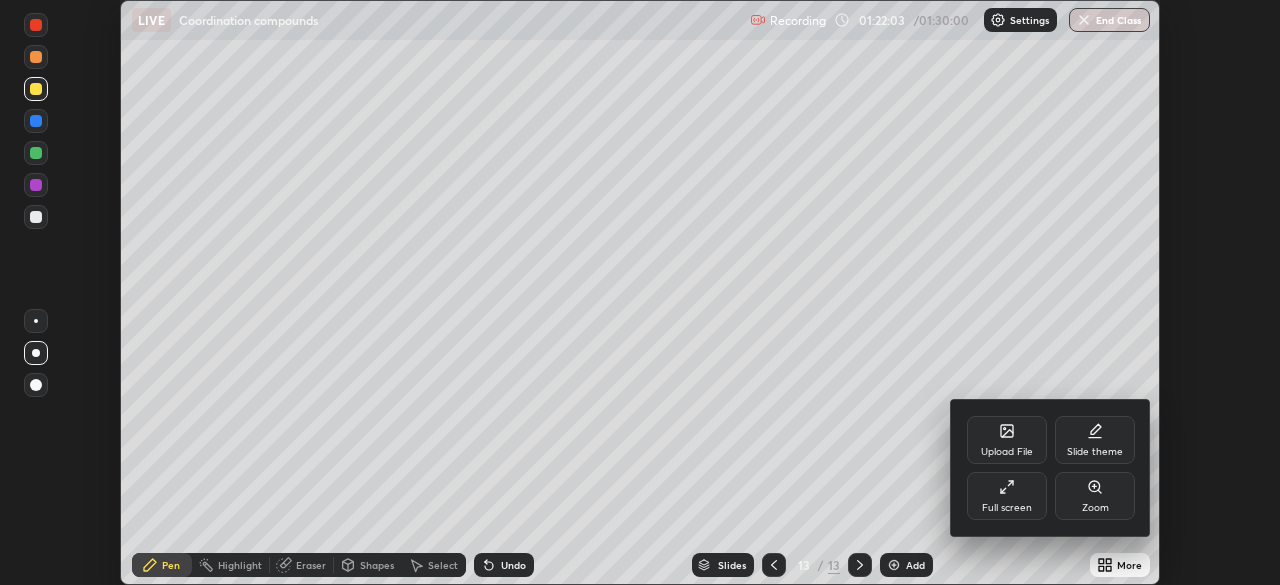click on "Full screen" at bounding box center (1007, 496) 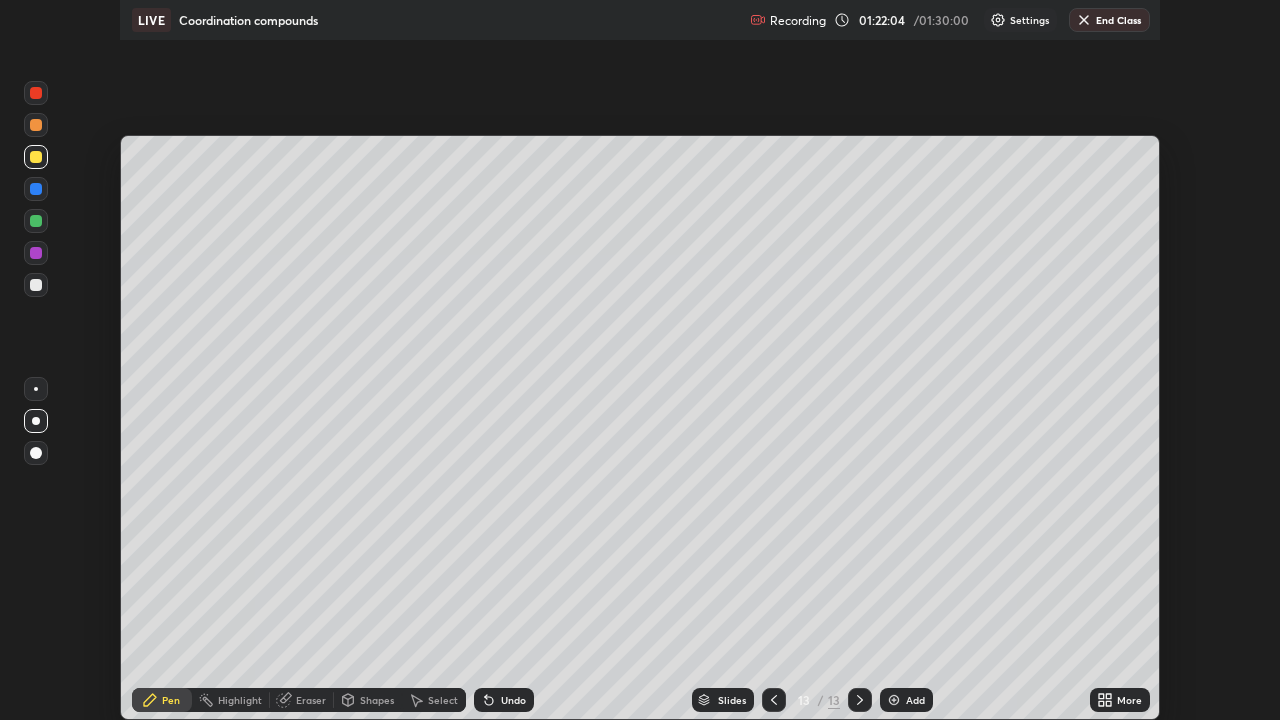 scroll, scrollTop: 99280, scrollLeft: 98720, axis: both 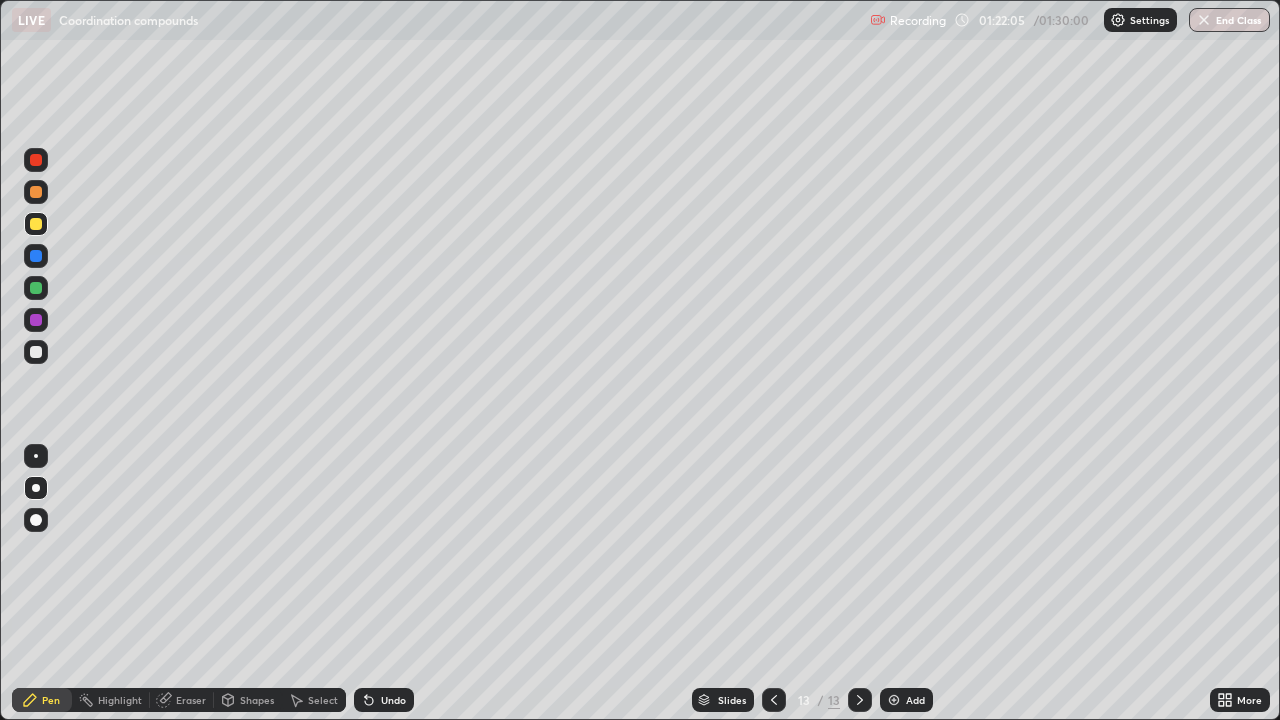 click at bounding box center [36, 192] 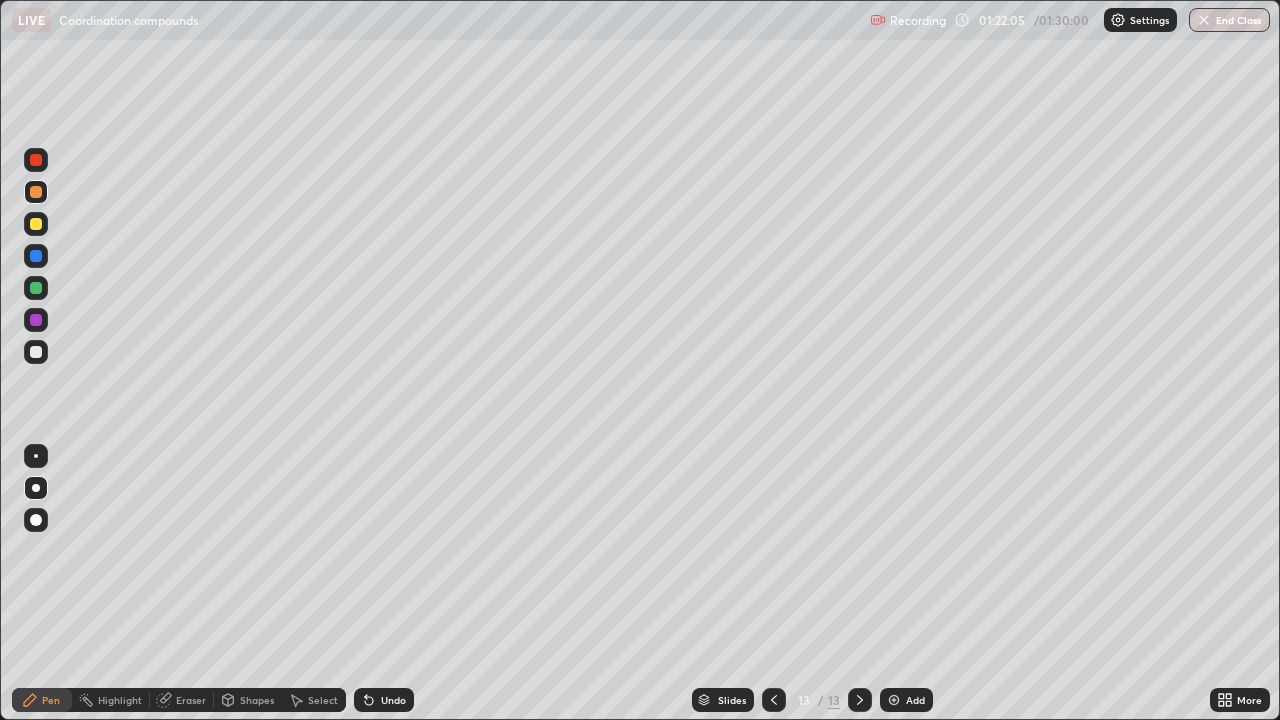 click at bounding box center (36, 192) 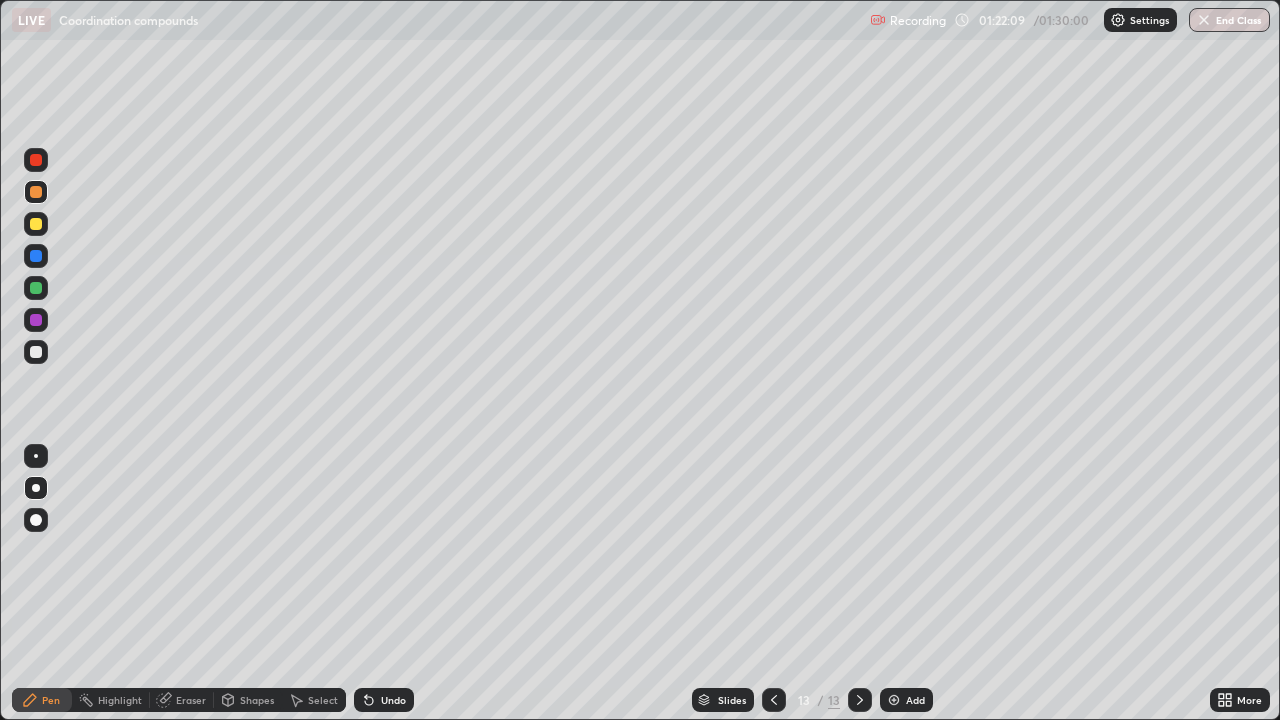 click at bounding box center (36, 352) 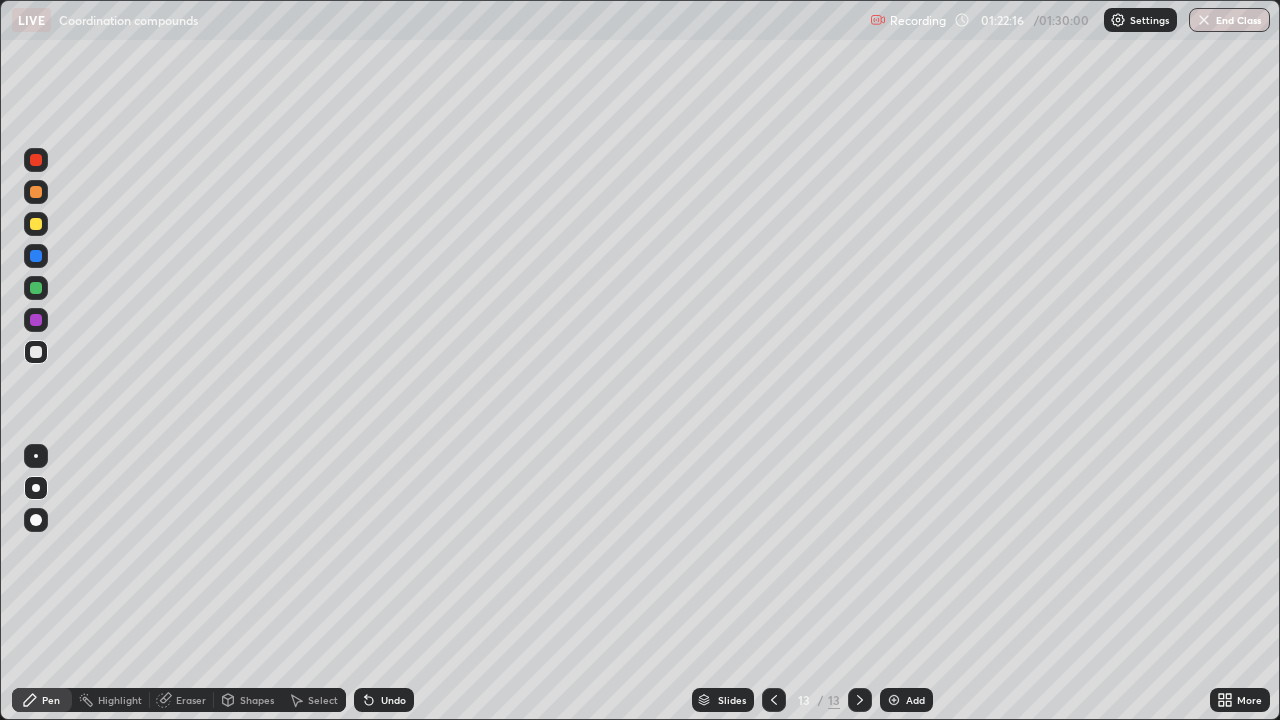 click at bounding box center [36, 192] 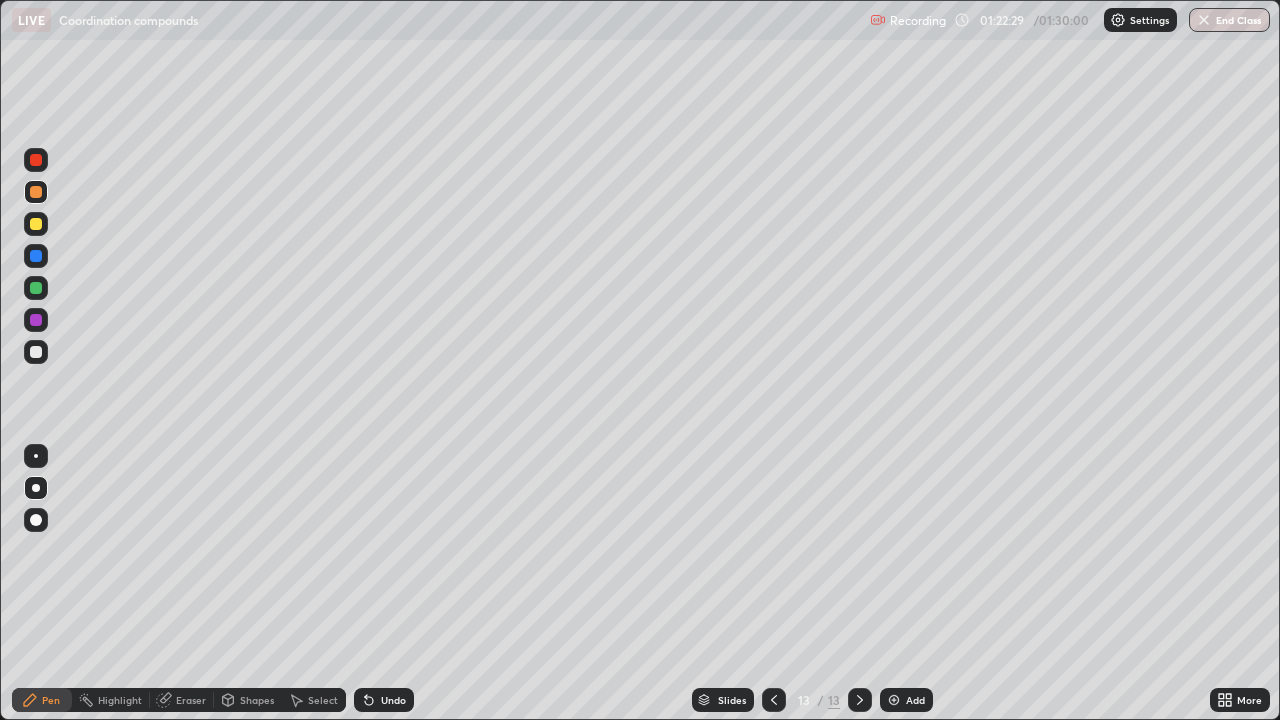 click at bounding box center (36, 352) 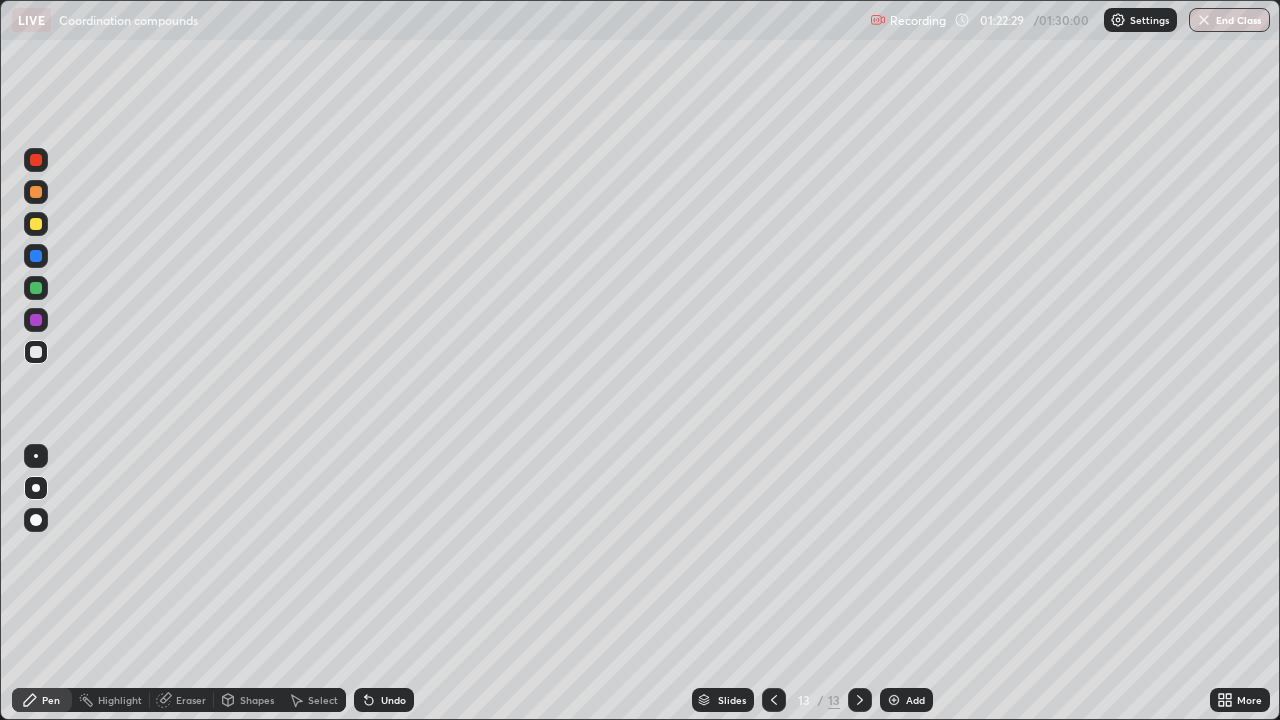 click at bounding box center [36, 352] 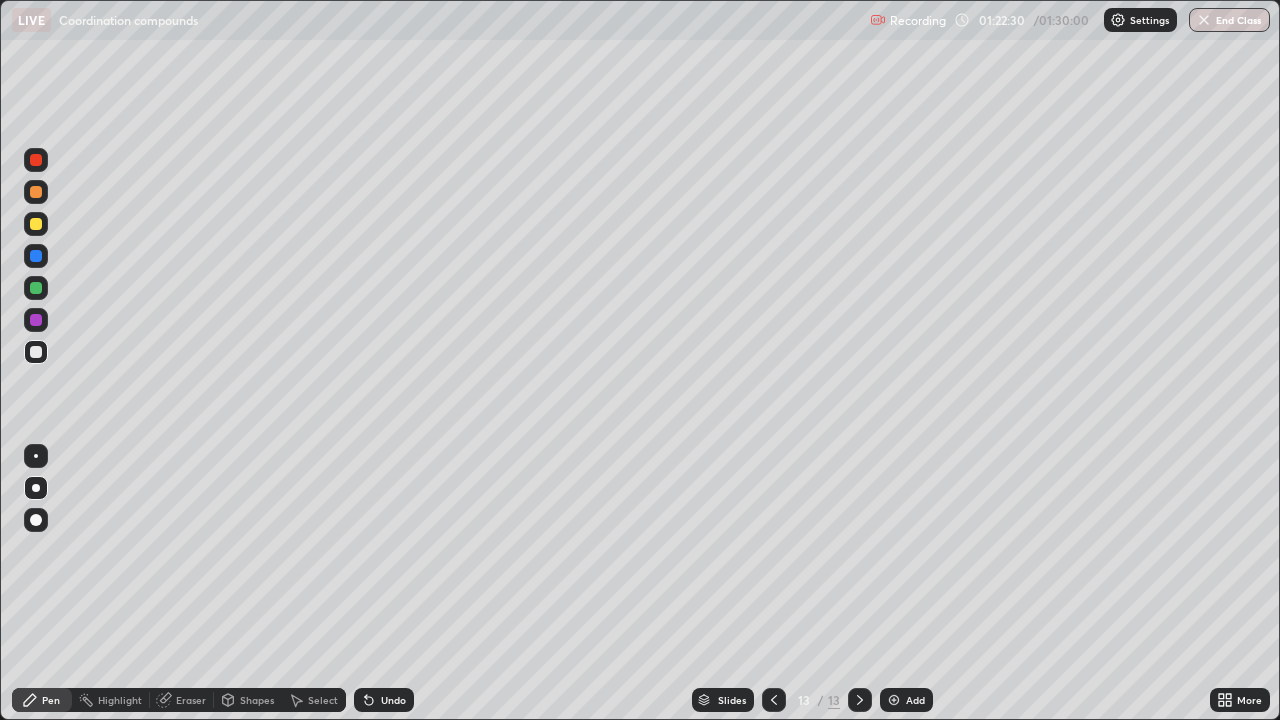 click at bounding box center (36, 224) 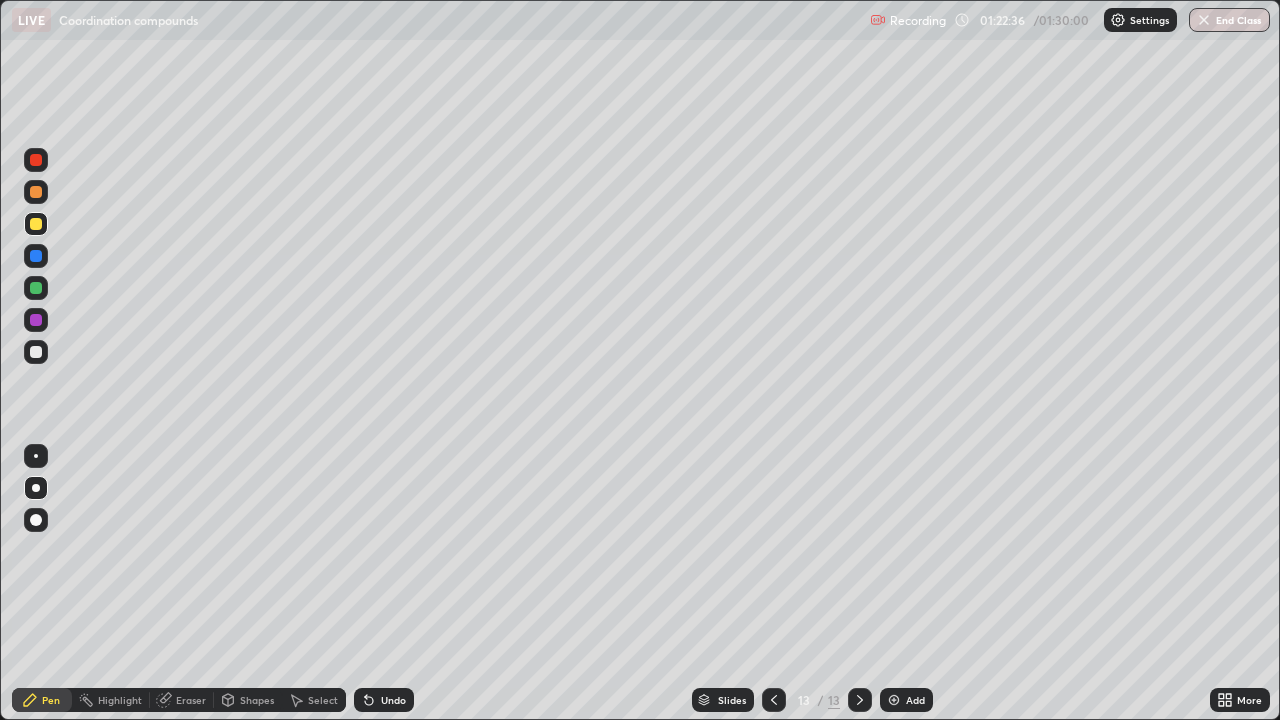 click at bounding box center [36, 352] 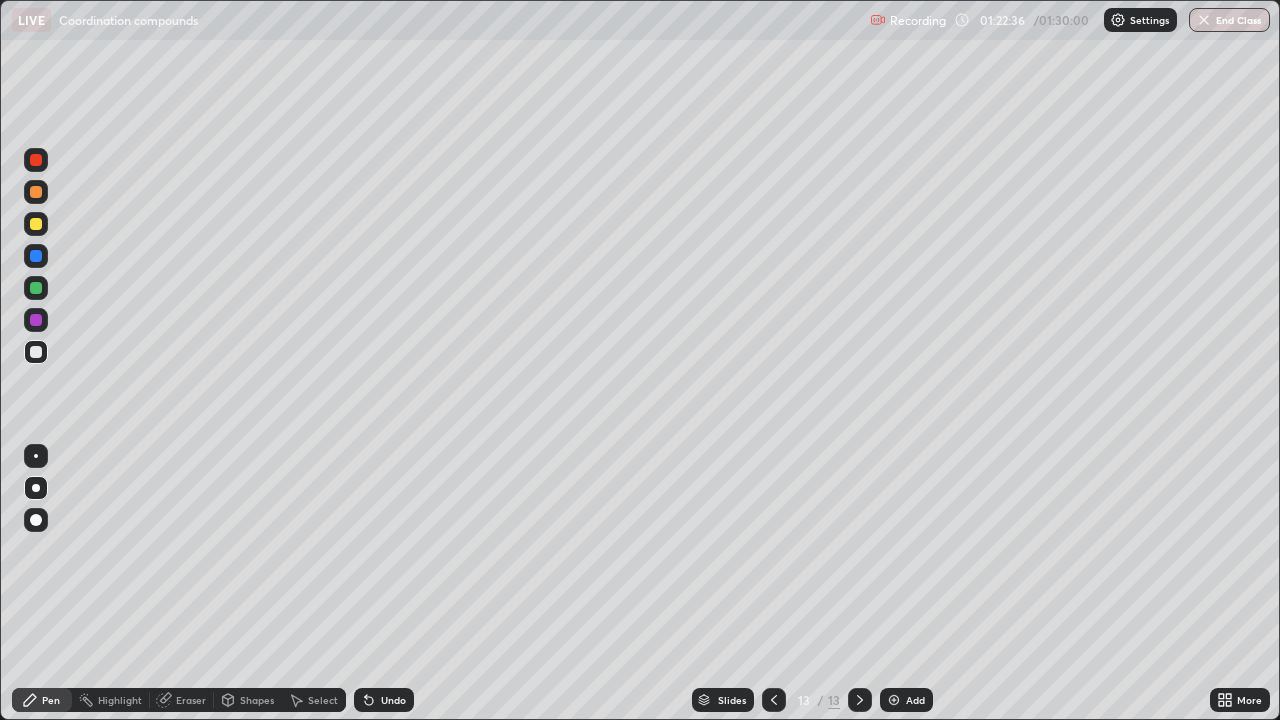 click at bounding box center [36, 352] 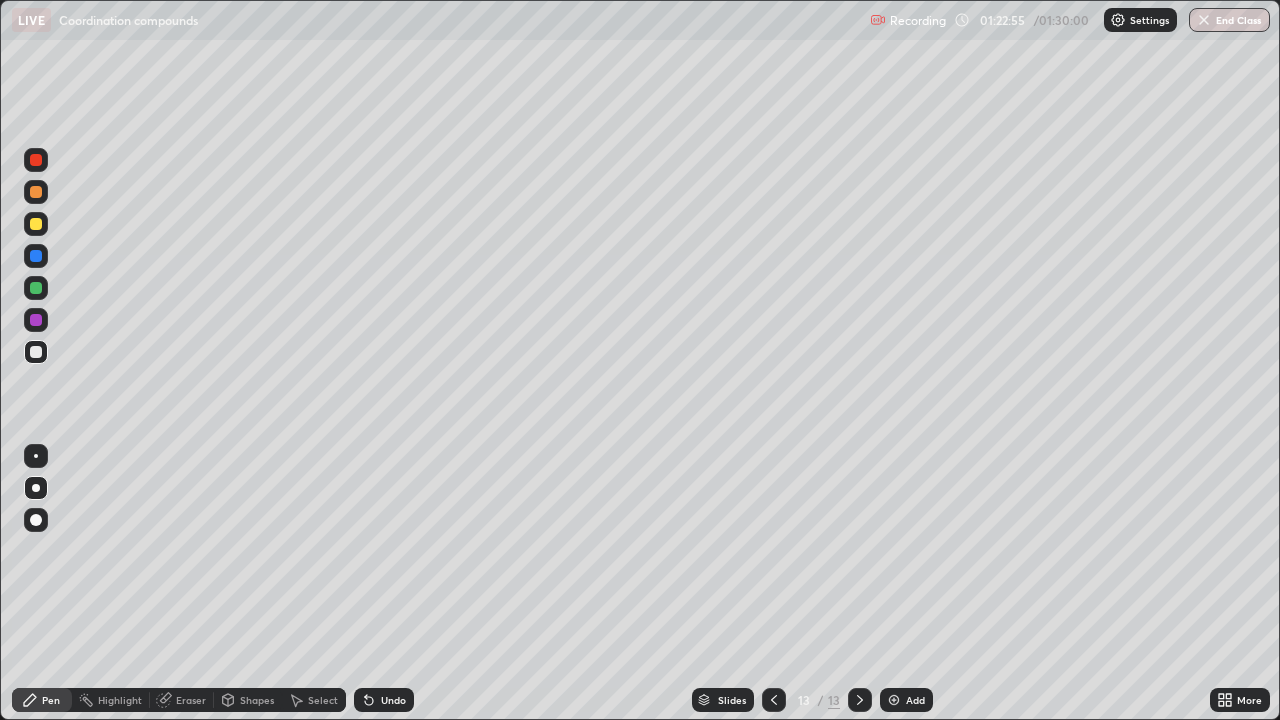 click on "Select" at bounding box center (323, 700) 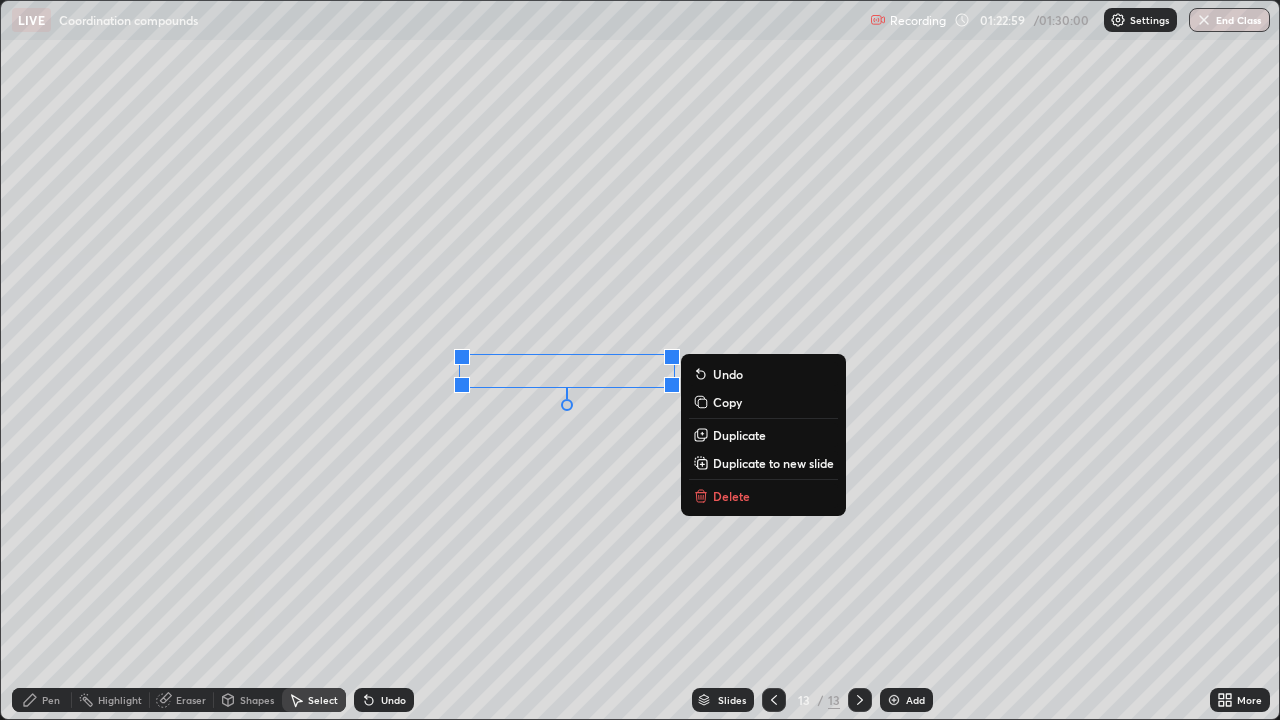 click on "Pen" at bounding box center (42, 700) 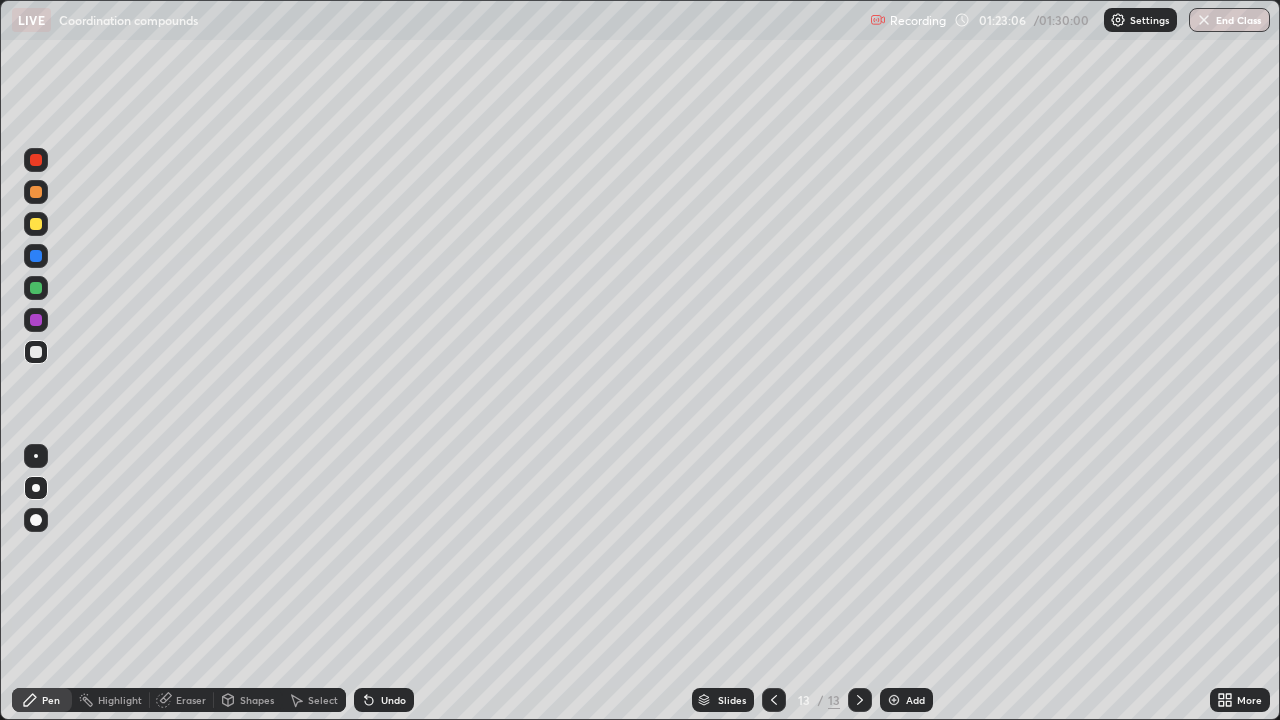 click at bounding box center (36, 352) 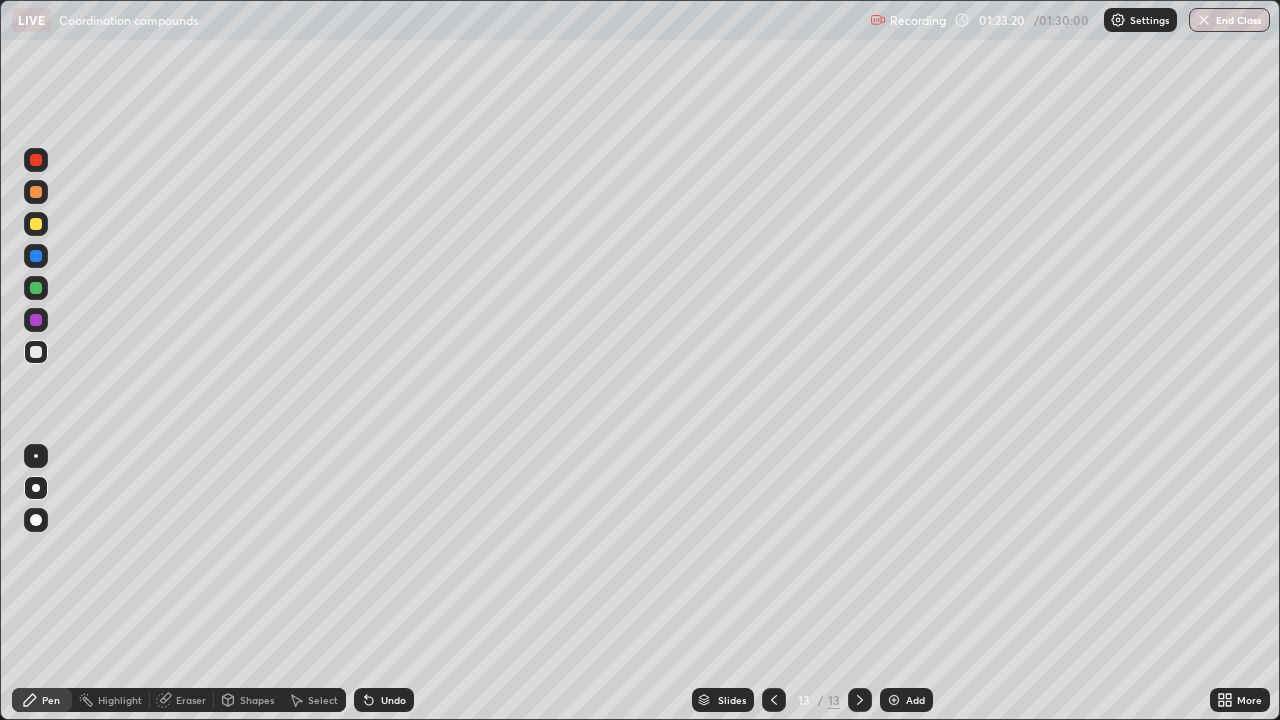 click on "Undo" at bounding box center [393, 700] 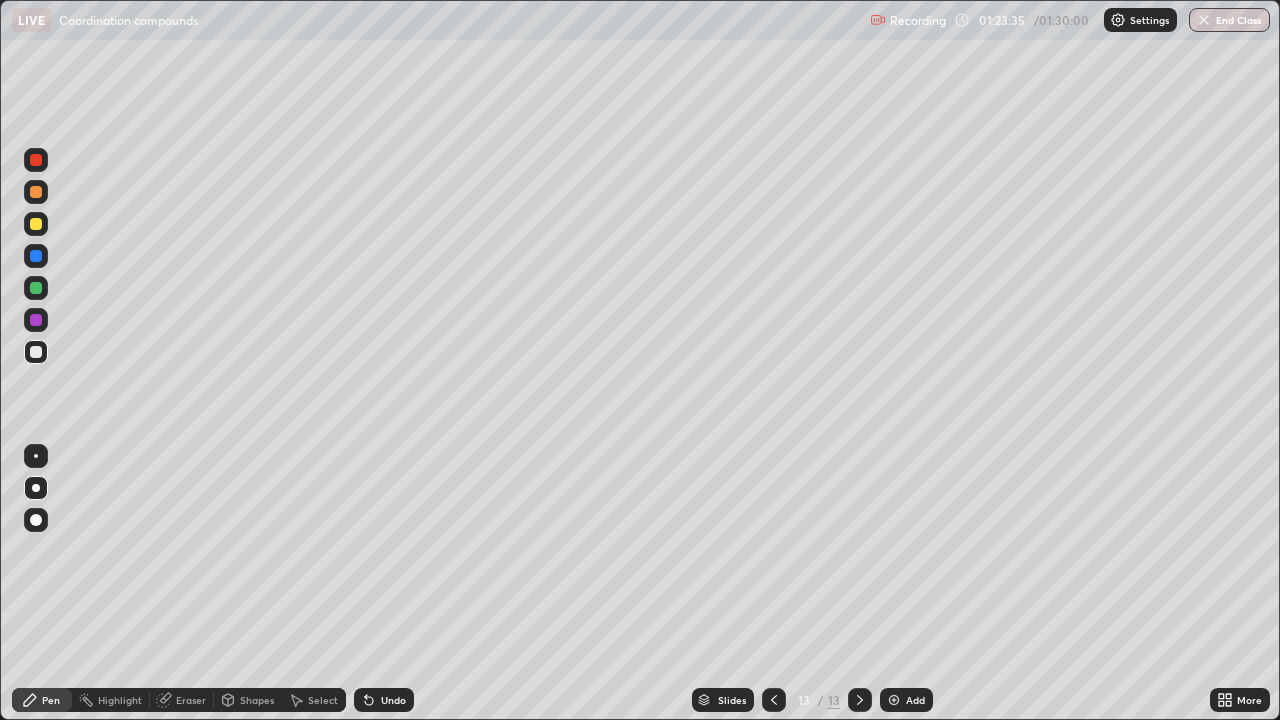 click at bounding box center [36, 352] 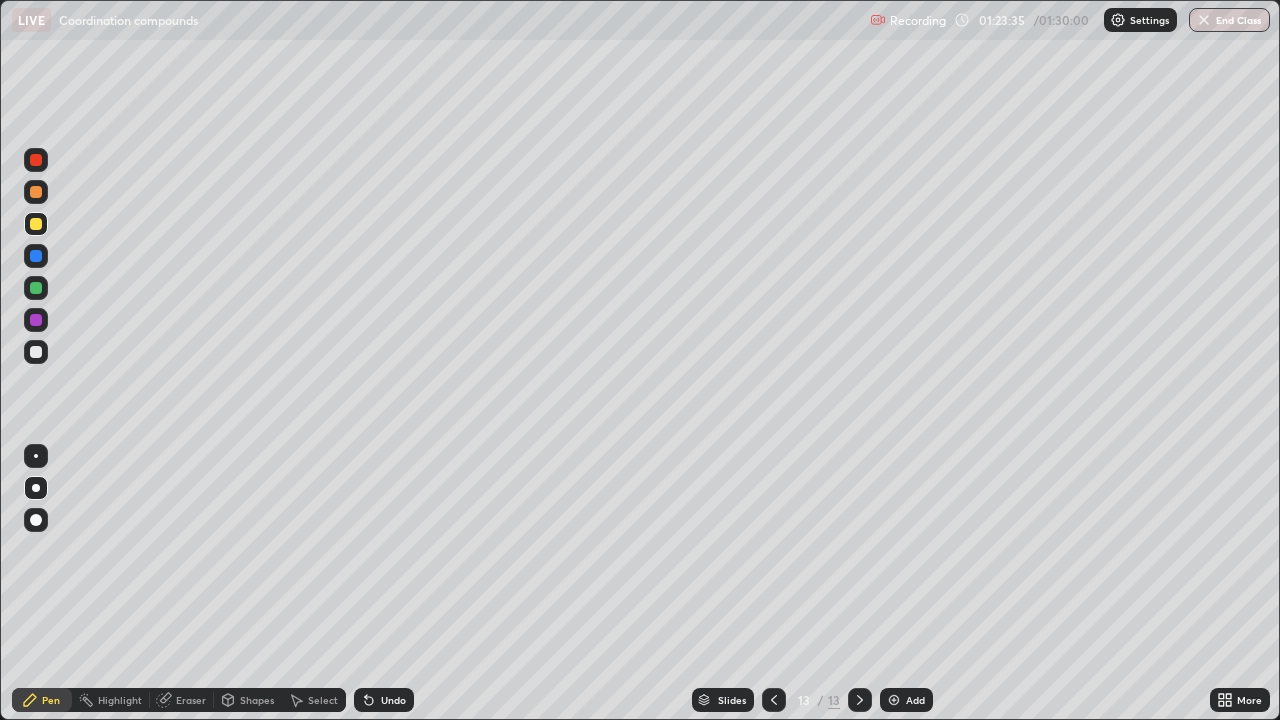 click at bounding box center (36, 224) 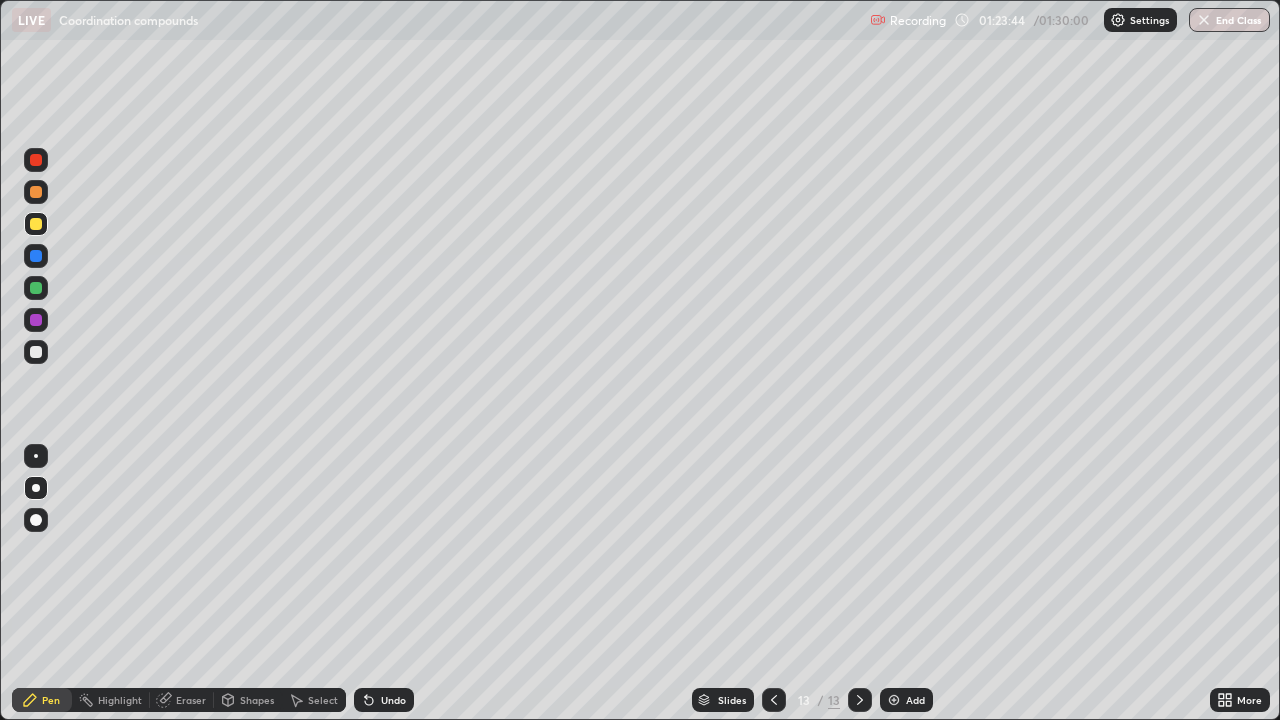 click at bounding box center (36, 352) 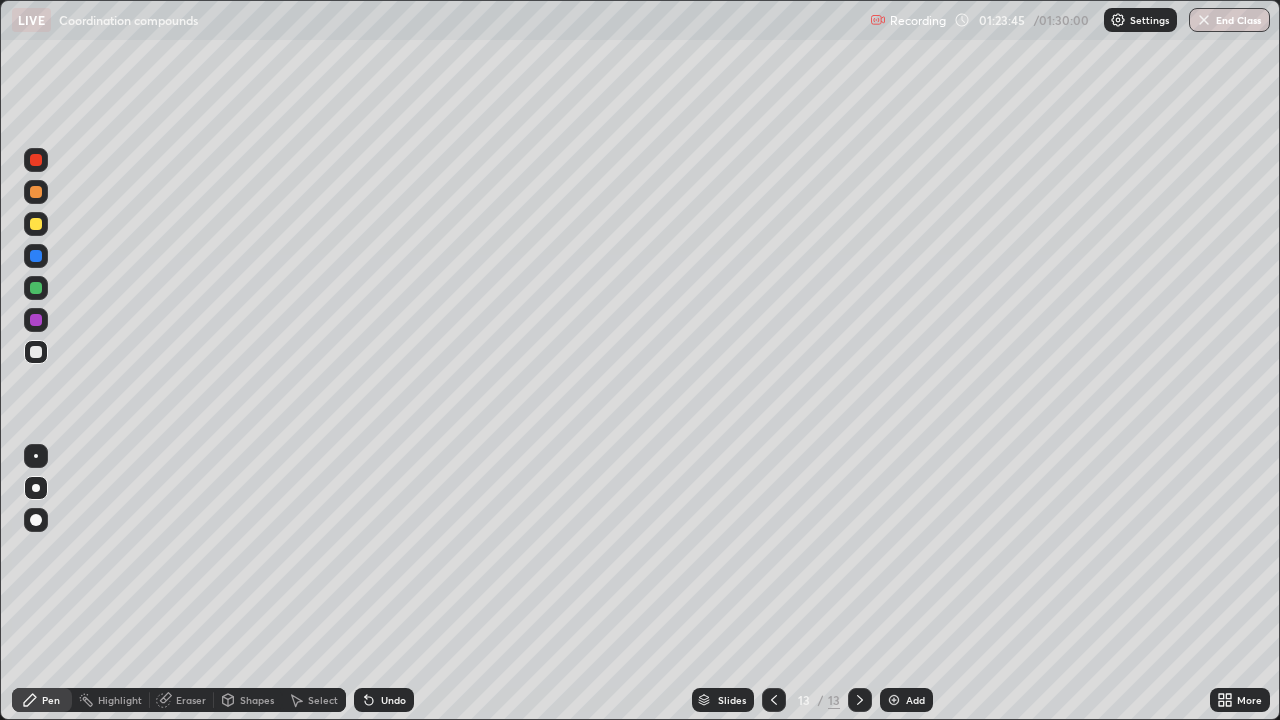click at bounding box center (36, 352) 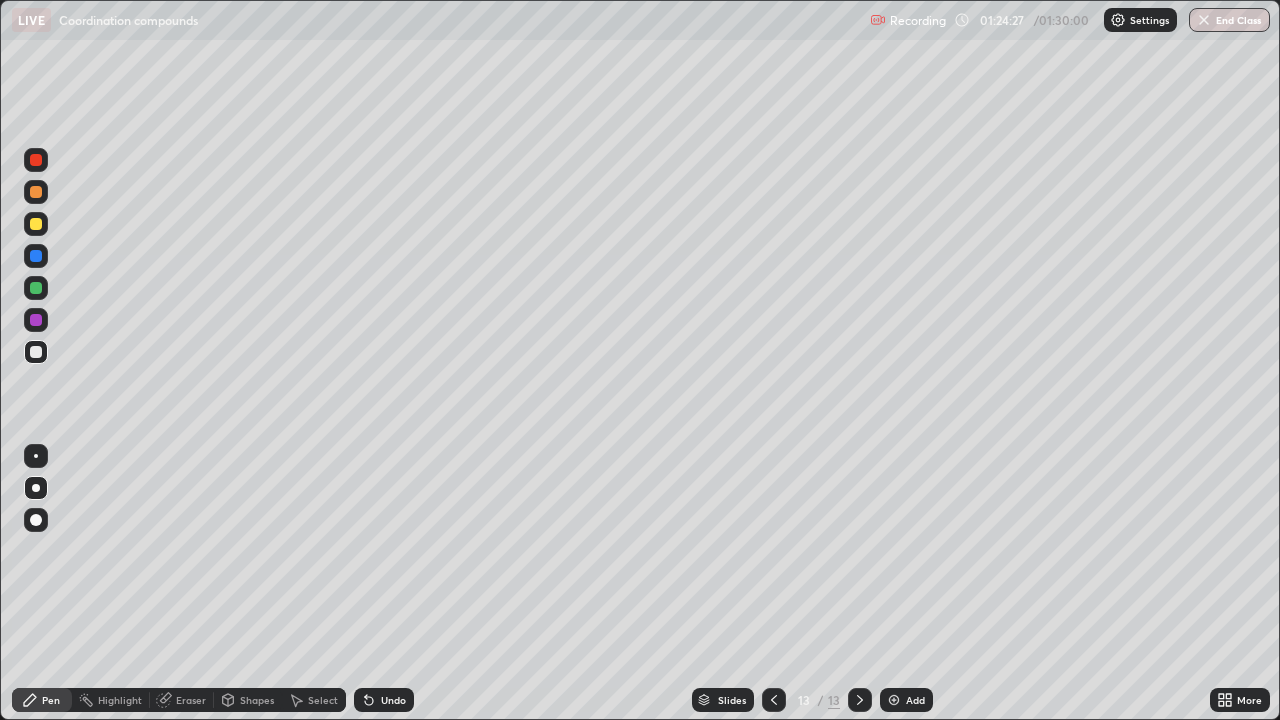click at bounding box center (36, 224) 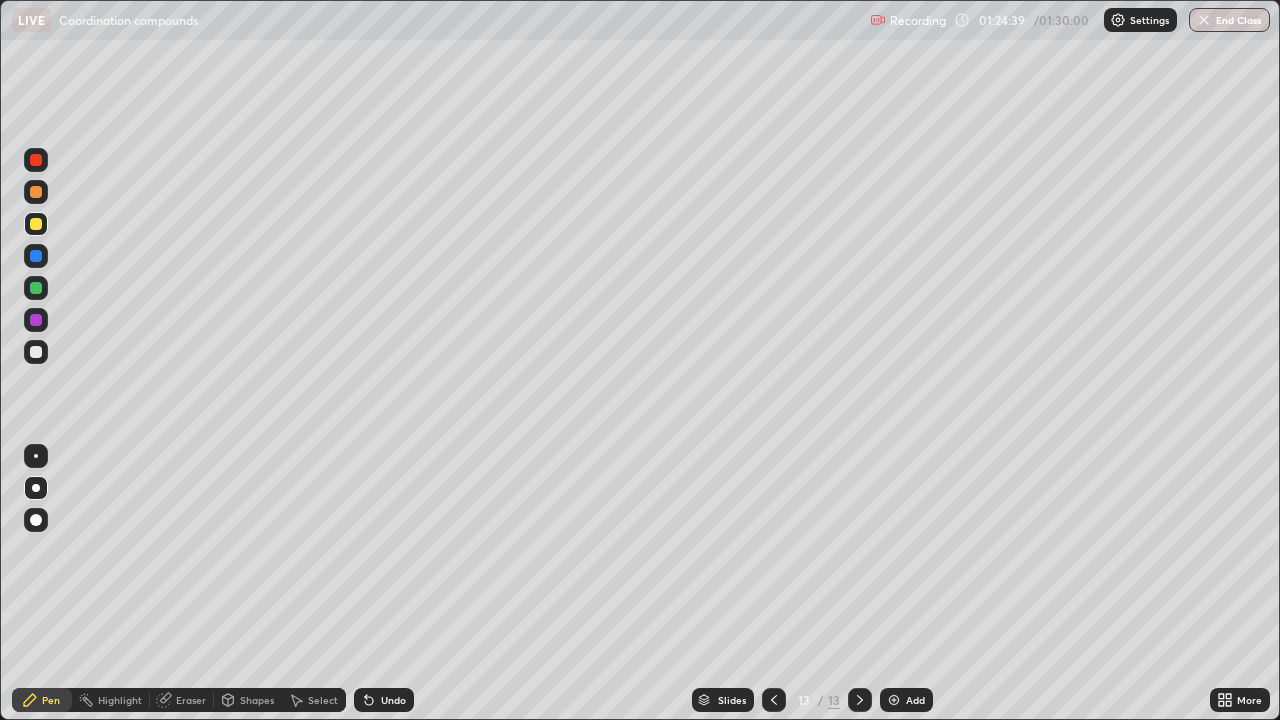 click at bounding box center (36, 224) 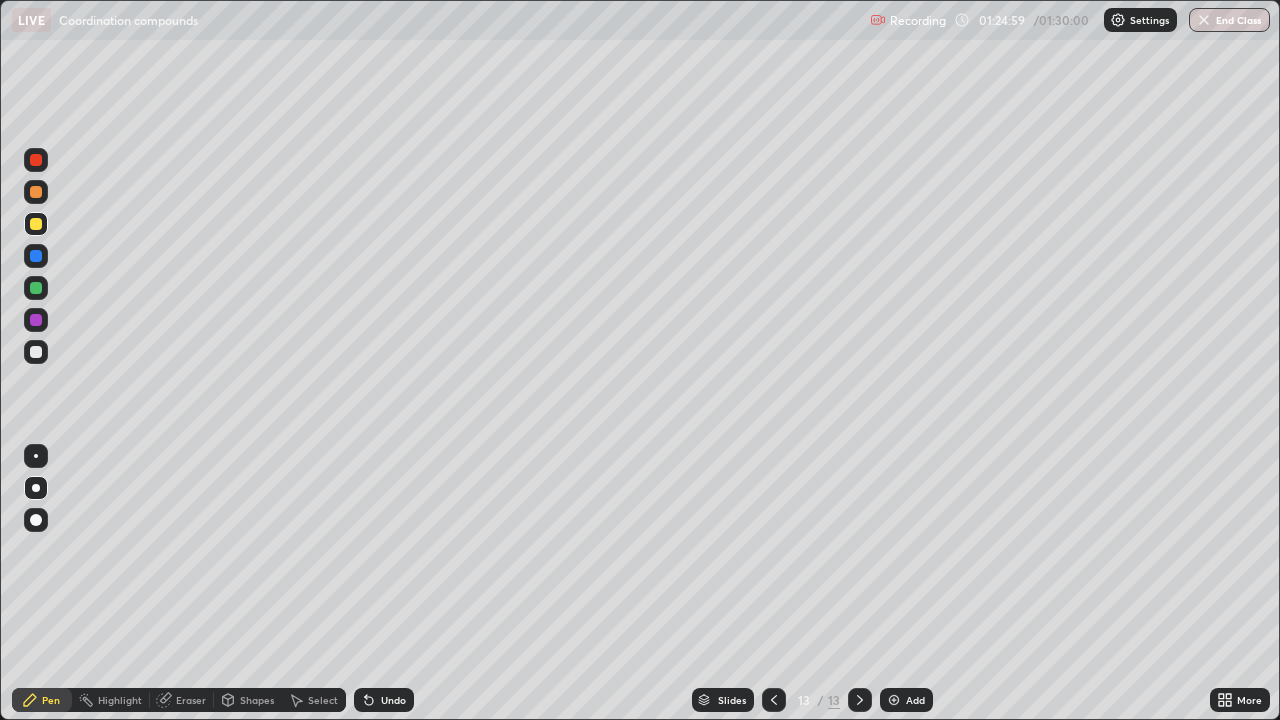 click at bounding box center [36, 224] 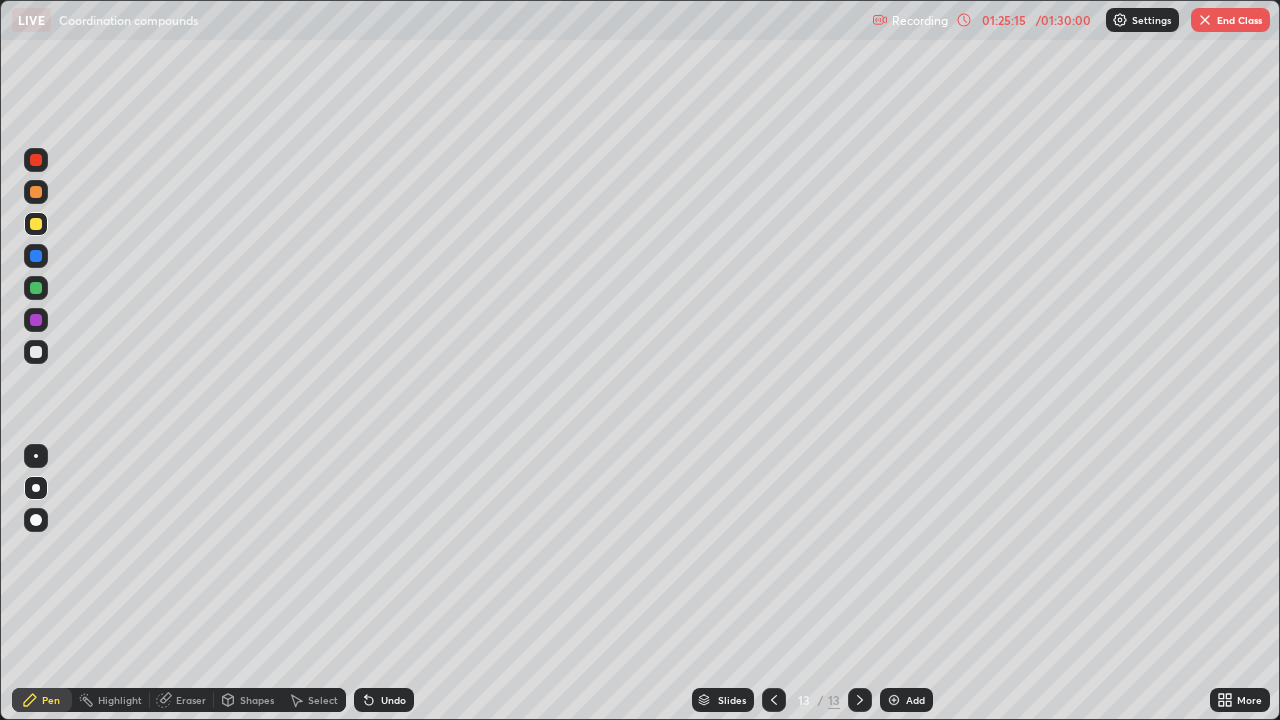 click at bounding box center (36, 352) 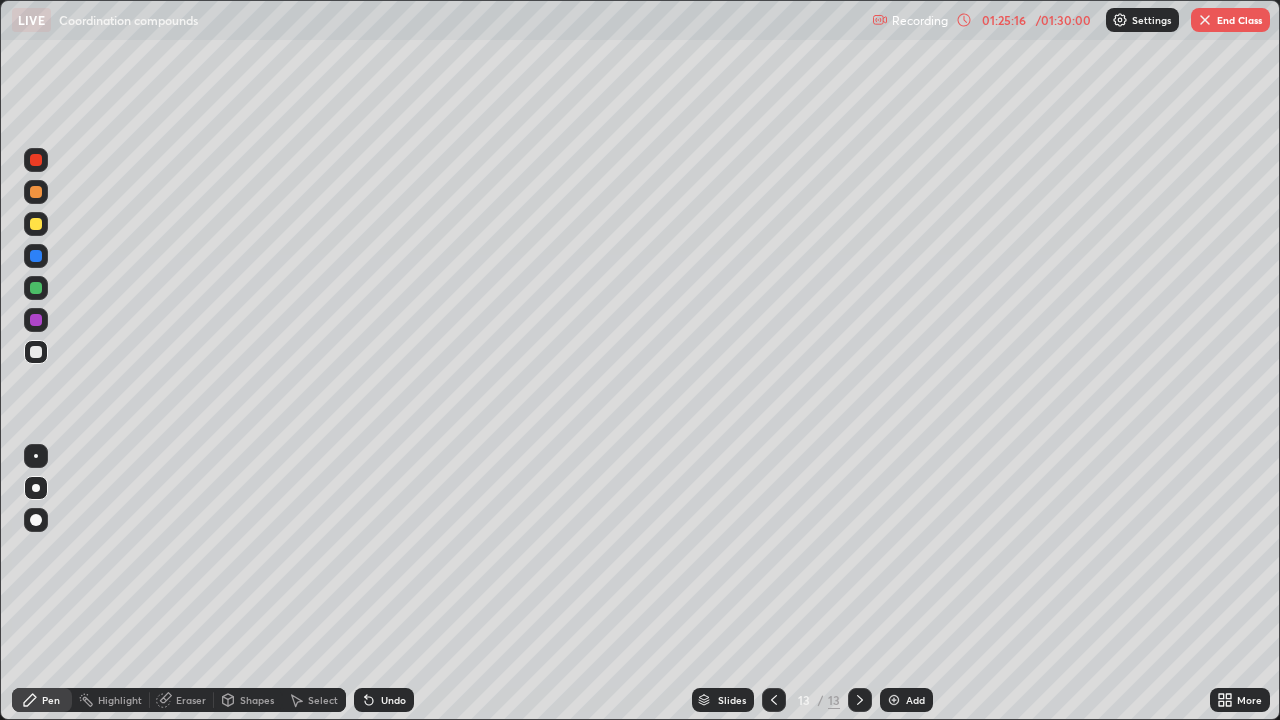 click at bounding box center (36, 352) 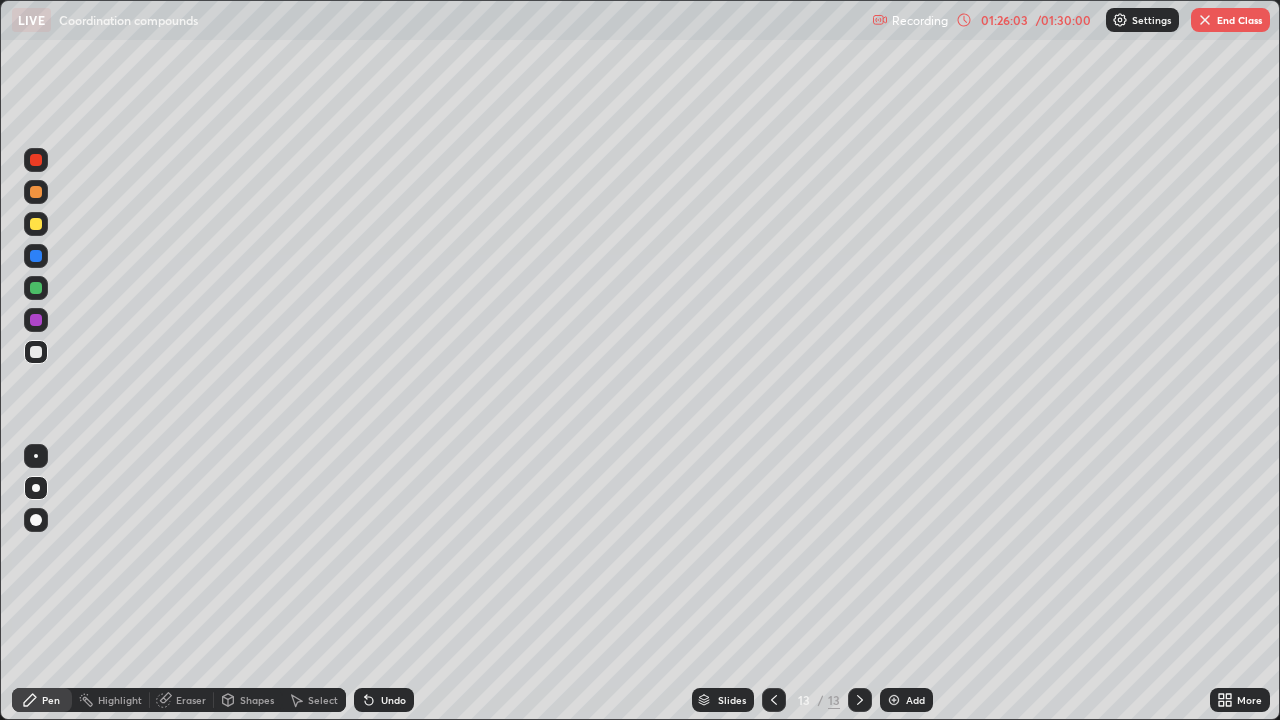 click at bounding box center (36, 352) 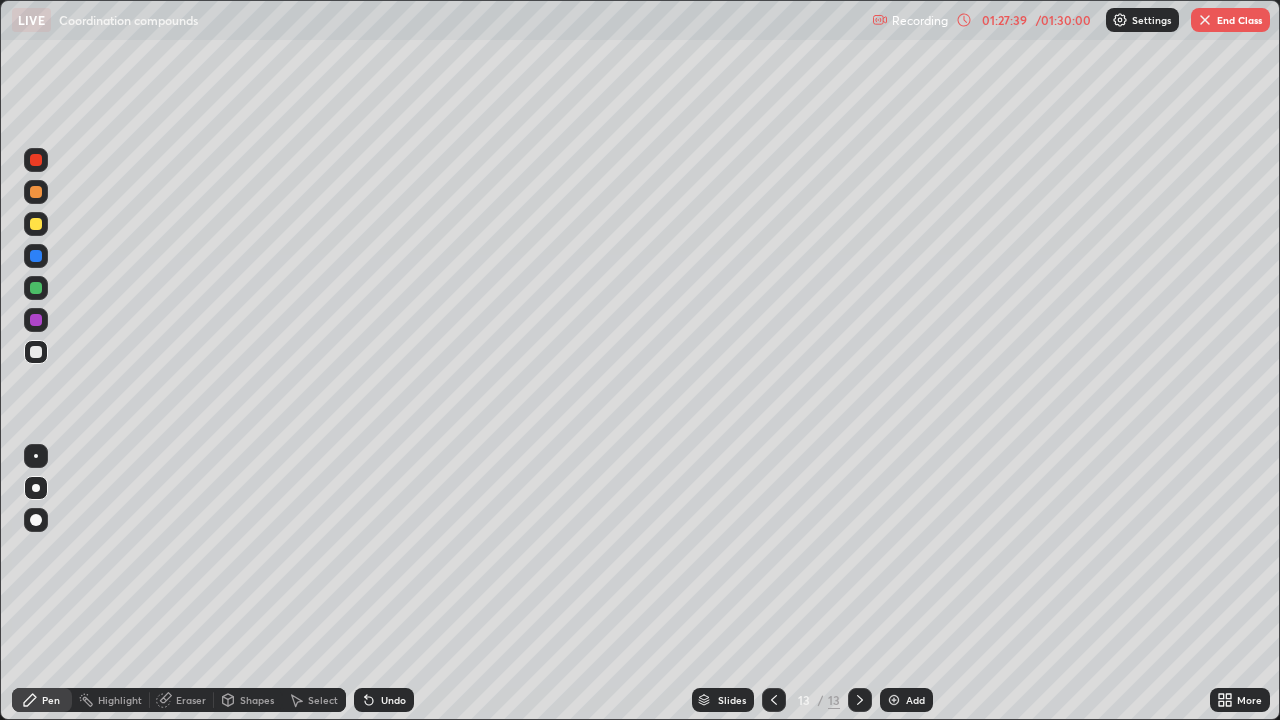 click 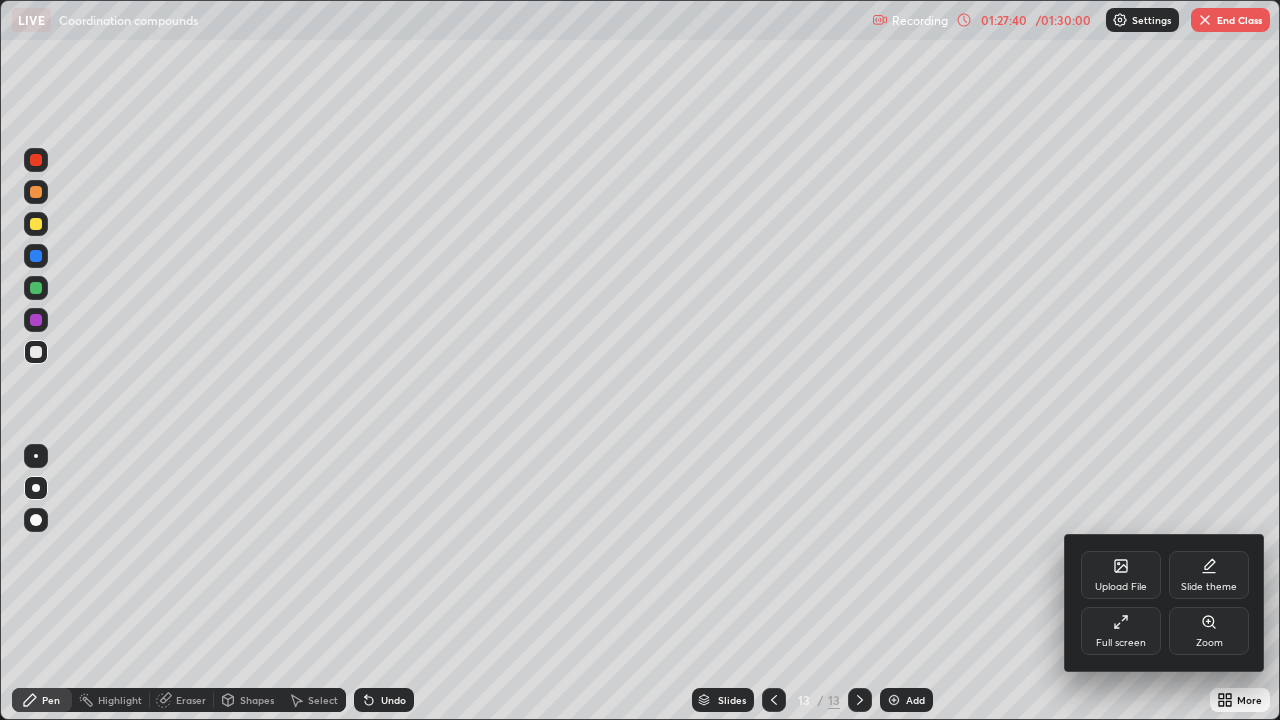 click on "Full screen" at bounding box center [1121, 643] 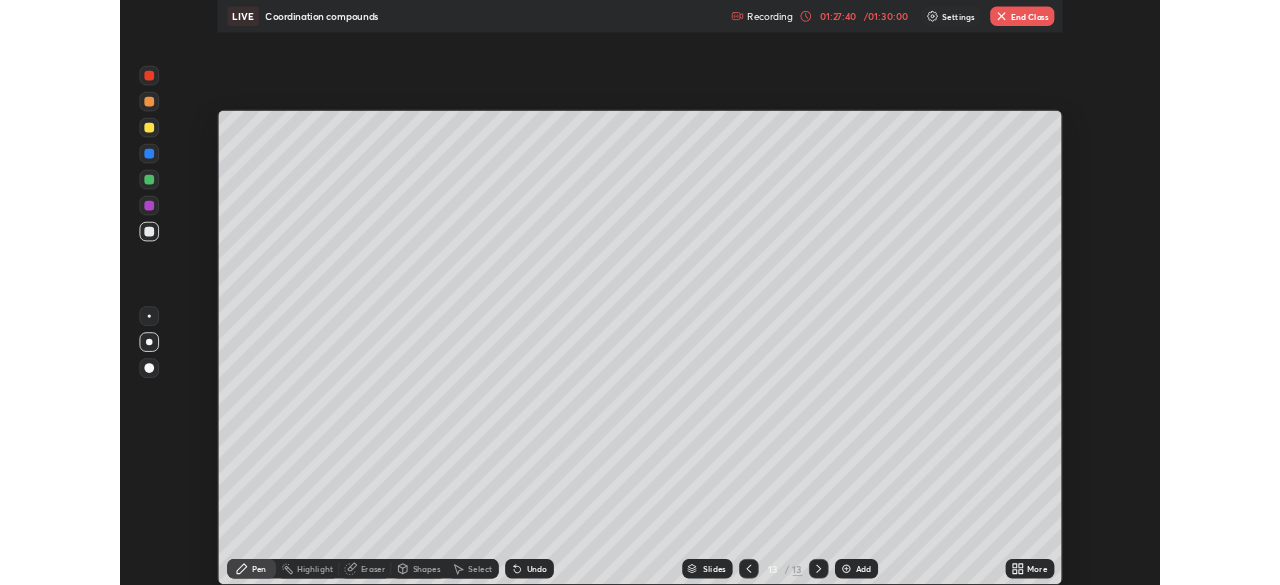 scroll, scrollTop: 585, scrollLeft: 1280, axis: both 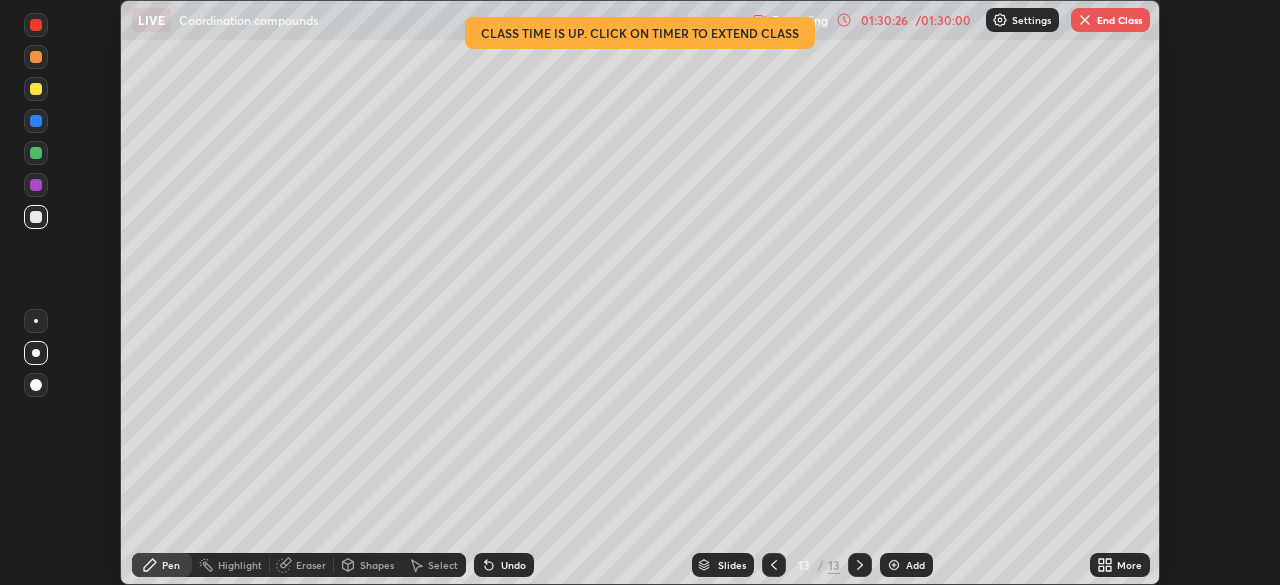 click on "End Class" at bounding box center [1110, 20] 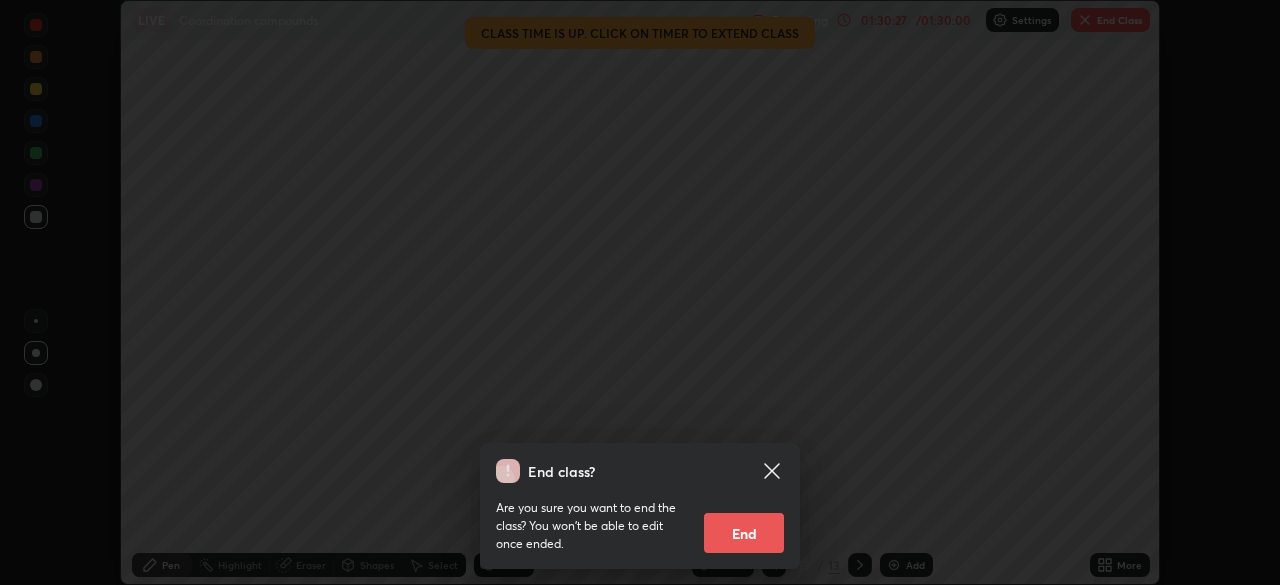 click on "End" at bounding box center [744, 533] 